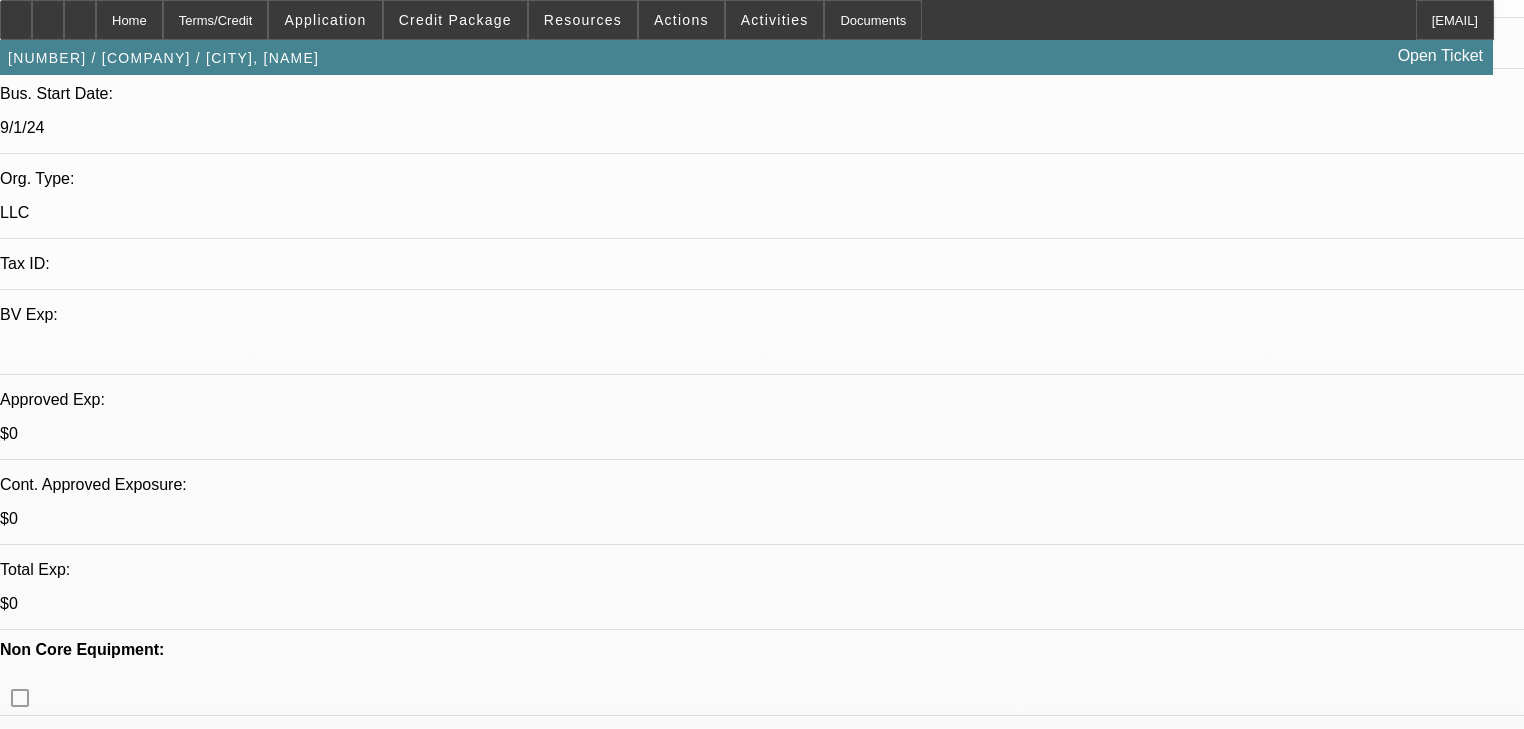 scroll, scrollTop: 400, scrollLeft: 0, axis: vertical 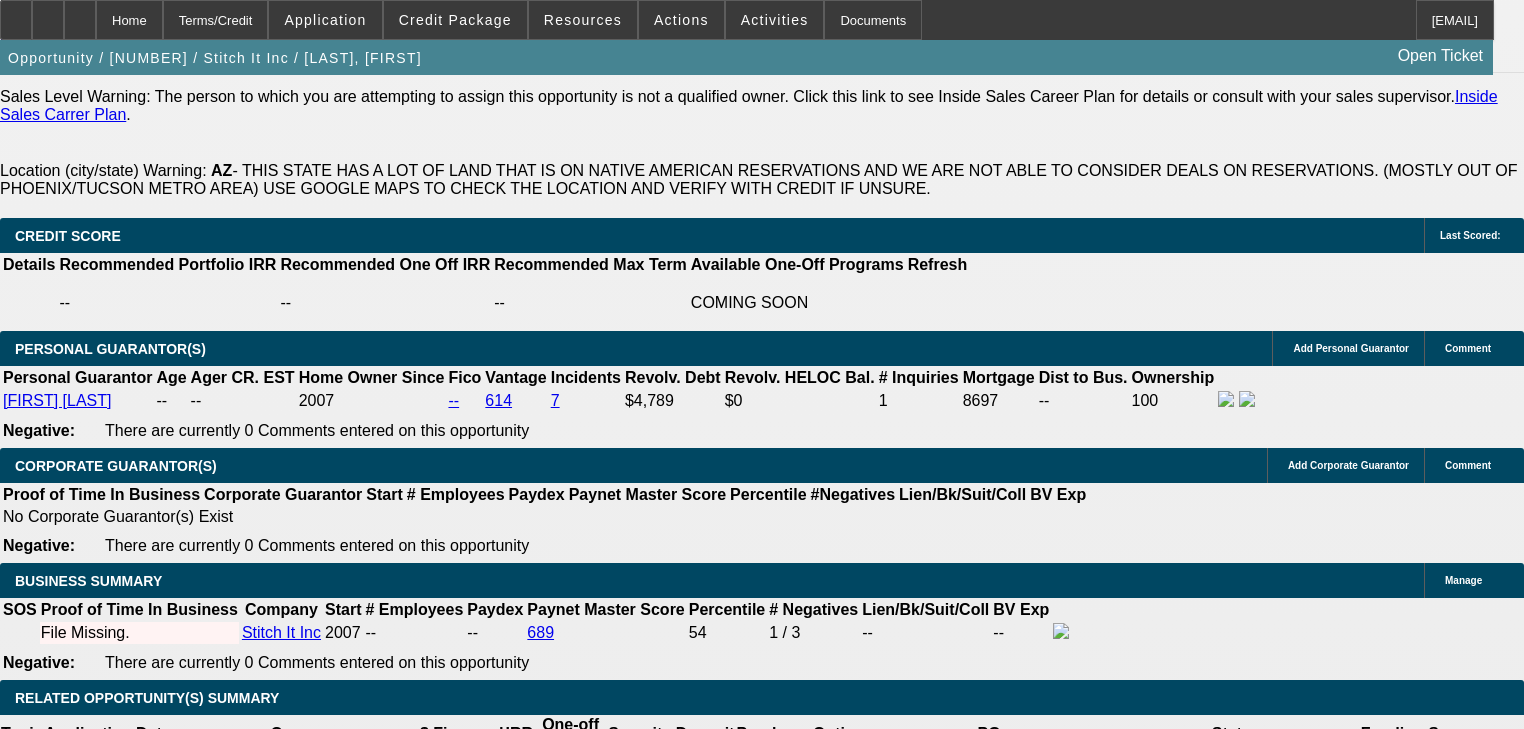 click on "Portfolio (Lease Agreement)" at bounding box center (422, 2339) 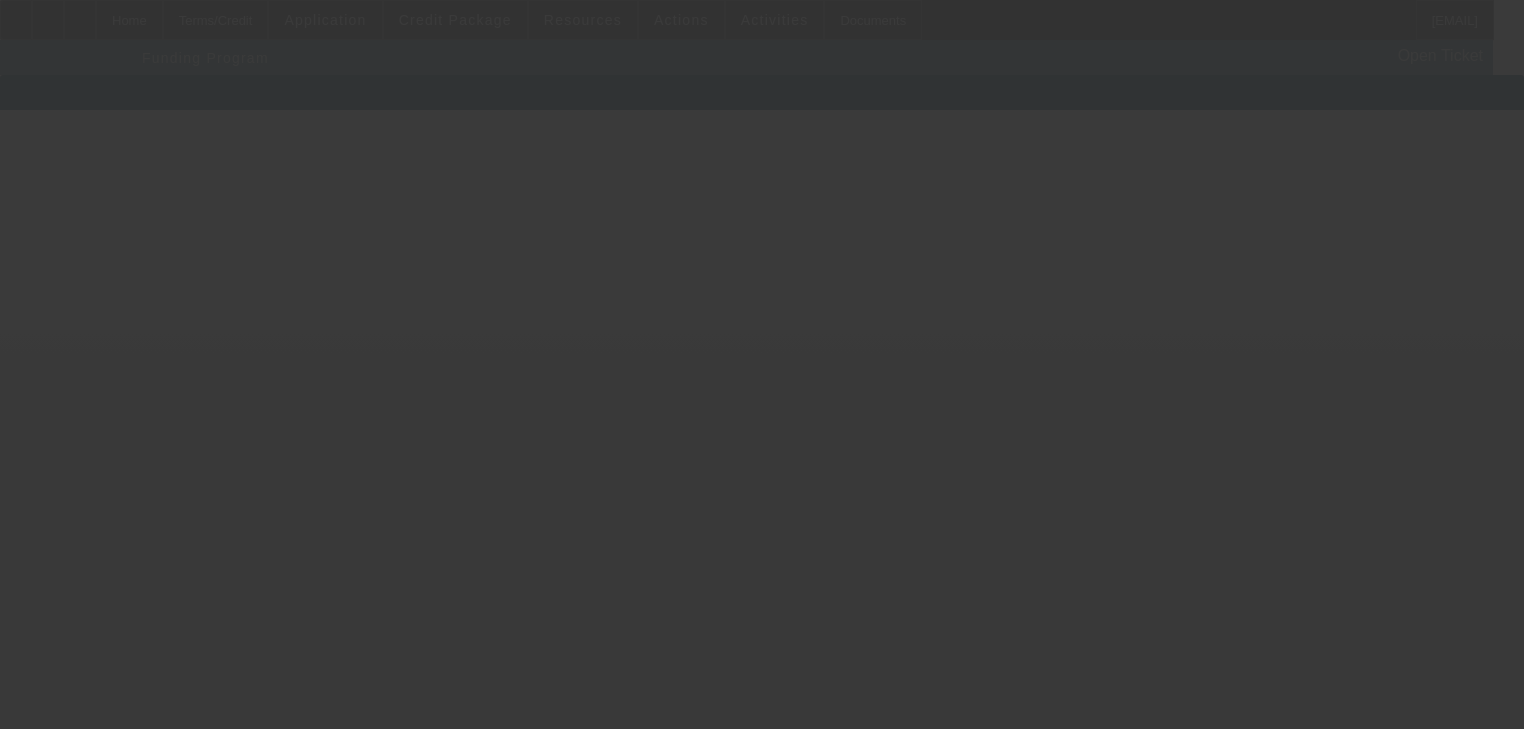 scroll, scrollTop: 0, scrollLeft: 0, axis: both 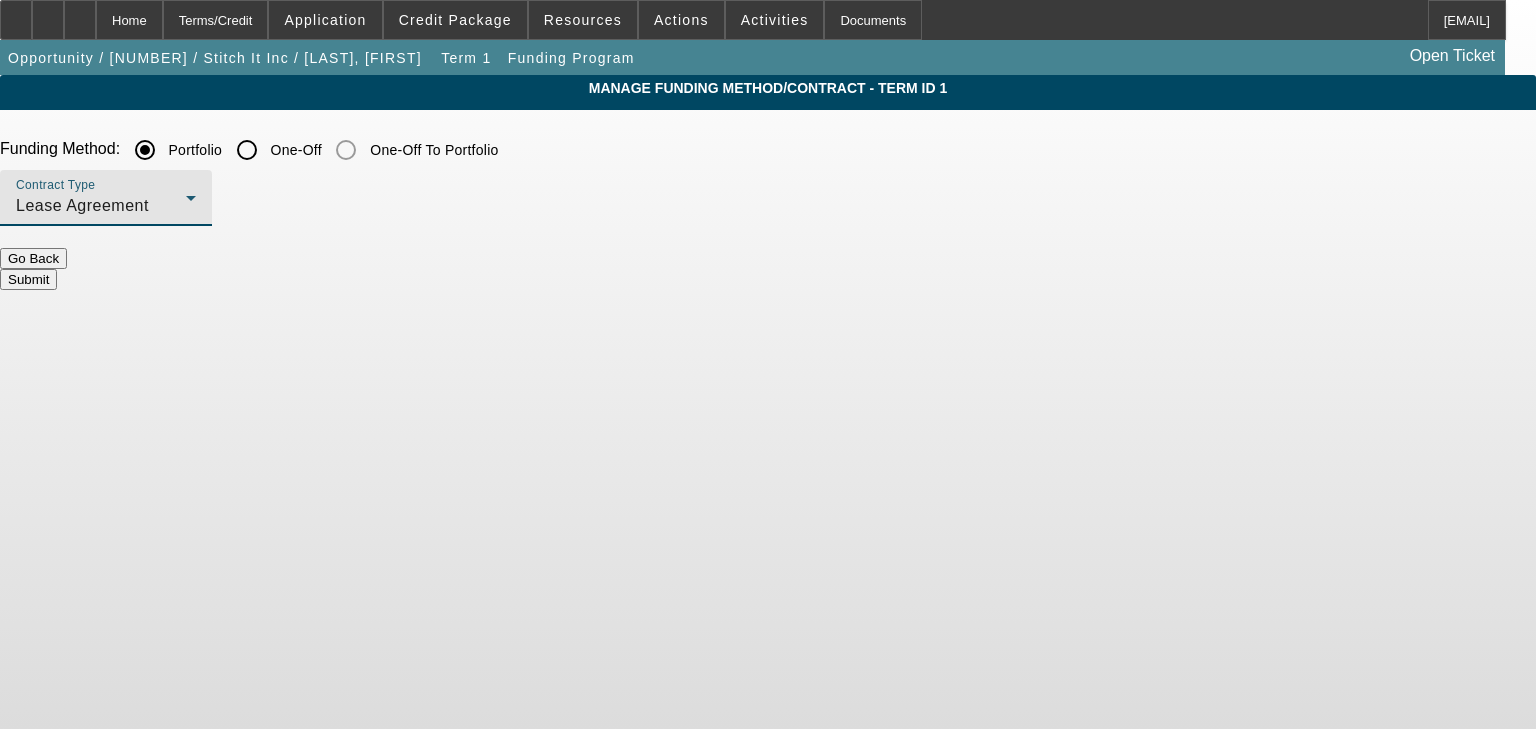 click at bounding box center [191, 198] 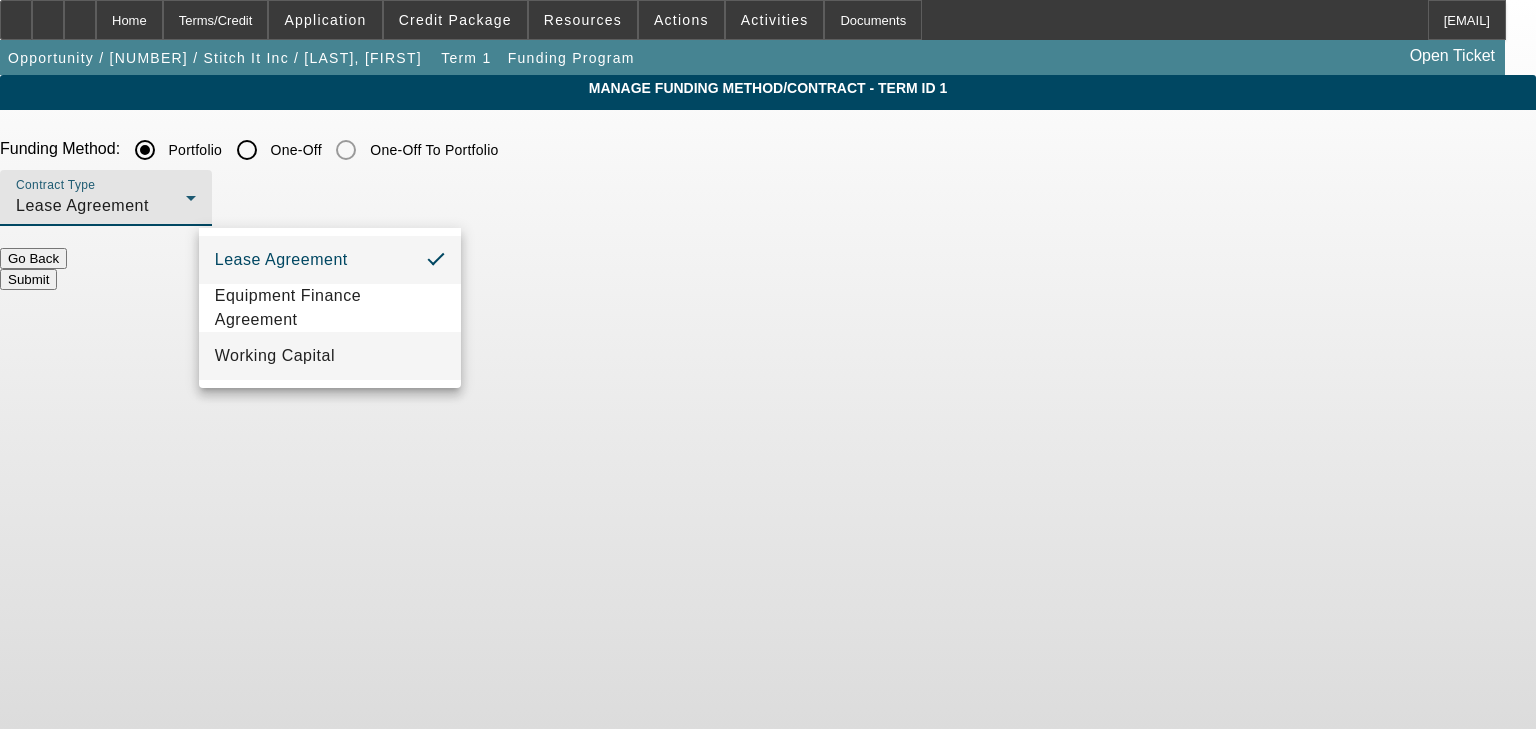 click on "Working Capital" at bounding box center (330, 356) 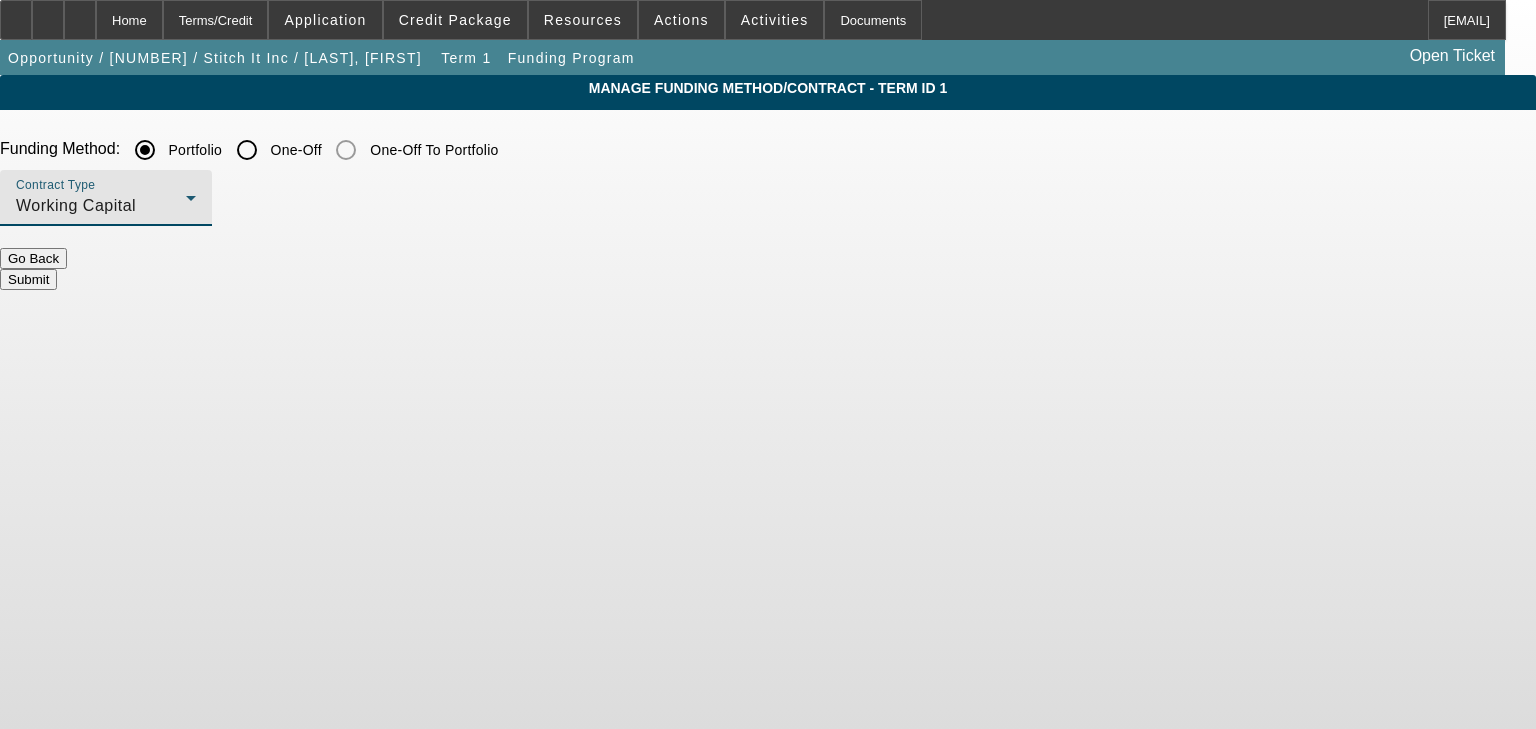 click on "Working Capital" at bounding box center [101, 206] 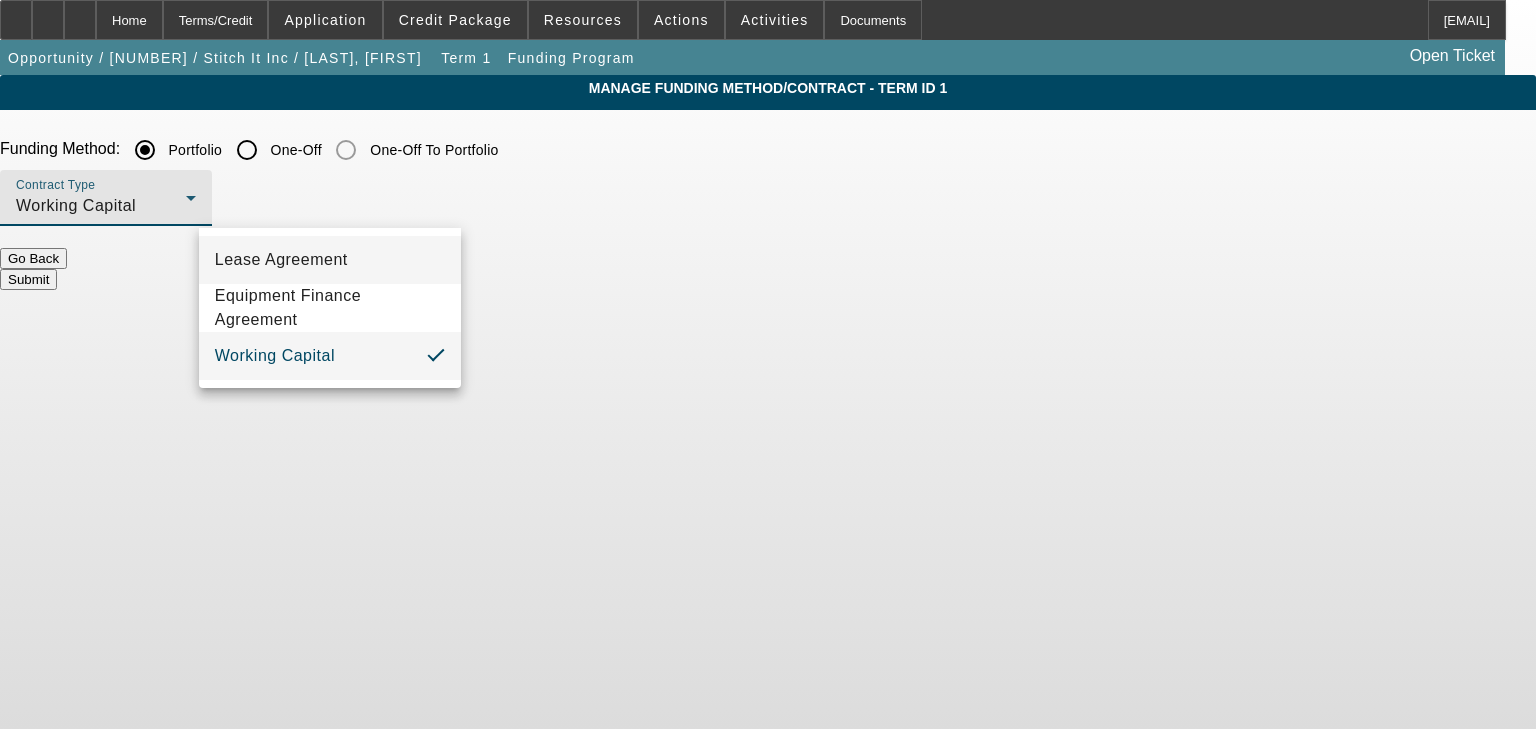 click on "Lease Agreement" at bounding box center [330, 260] 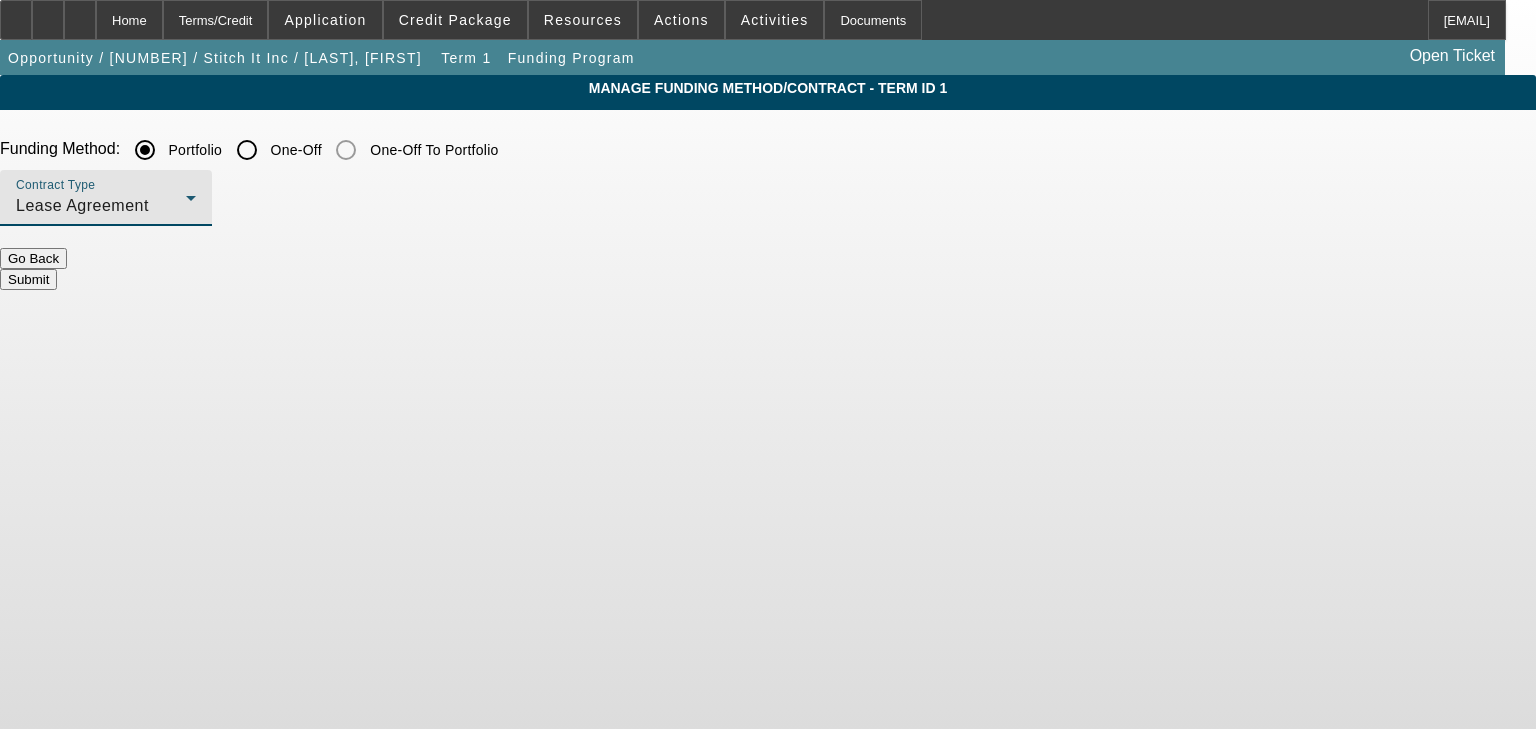 click on "Lease Agreement" at bounding box center (101, 206) 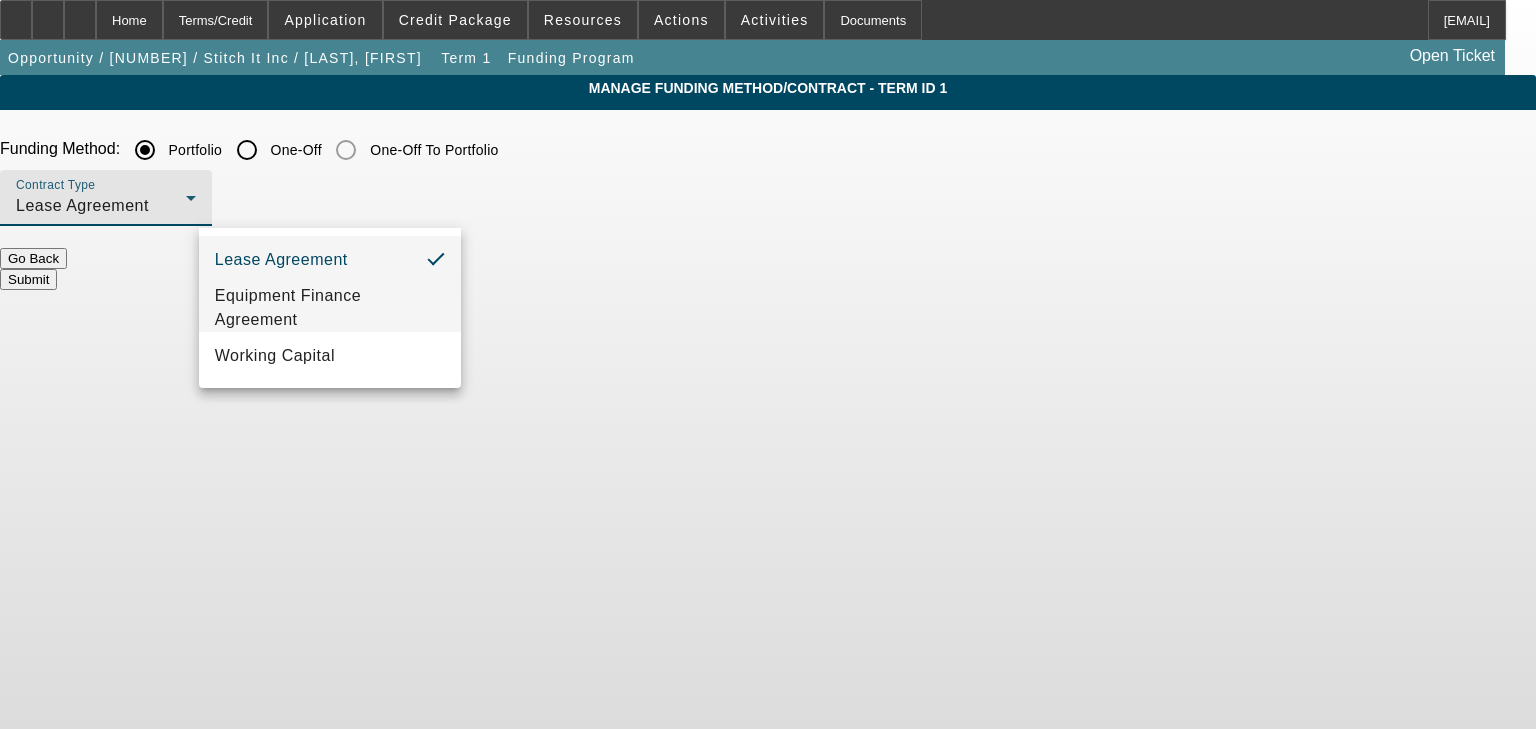 click on "Equipment Finance Agreement" at bounding box center [330, 308] 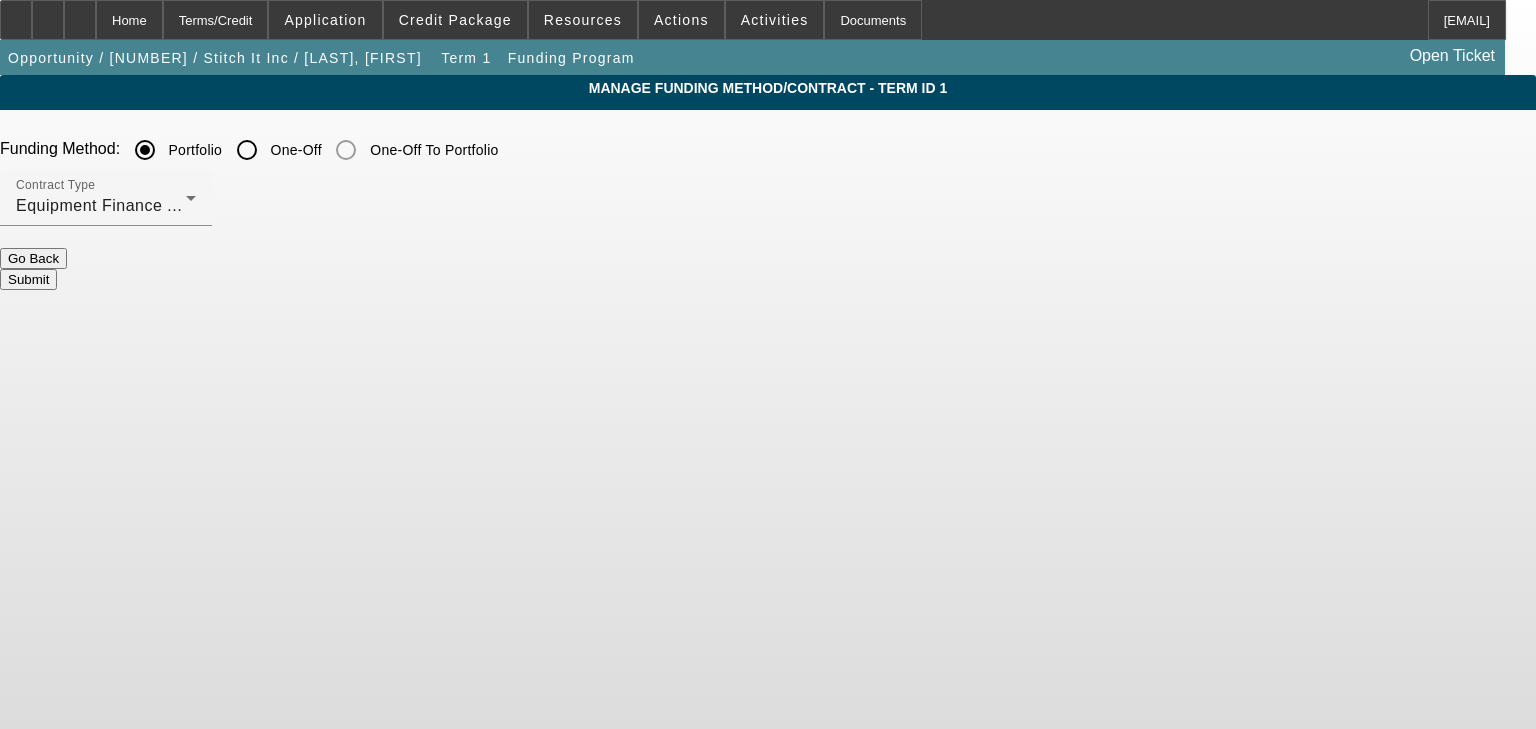 click on "Submit" at bounding box center (28, 279) 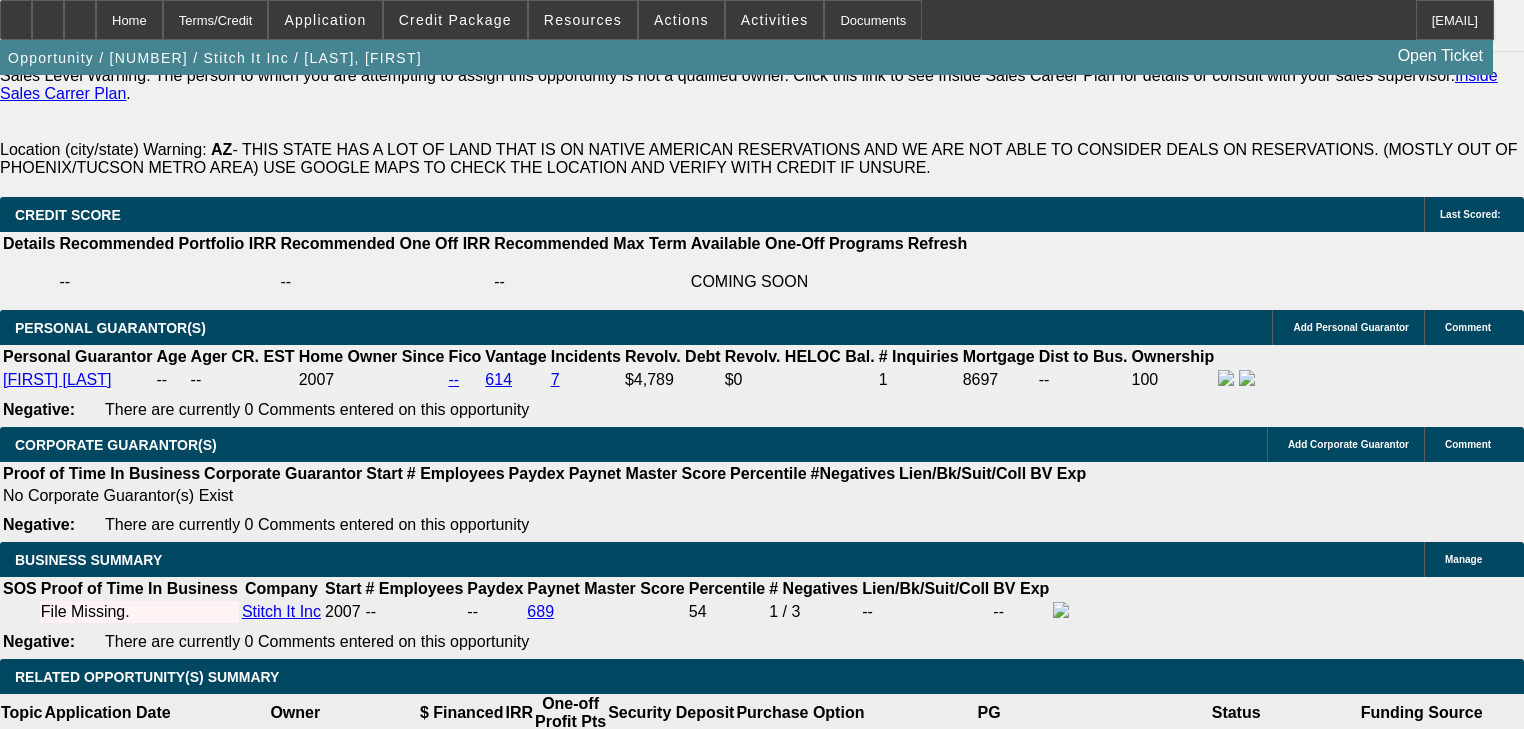 scroll, scrollTop: 2800, scrollLeft: 0, axis: vertical 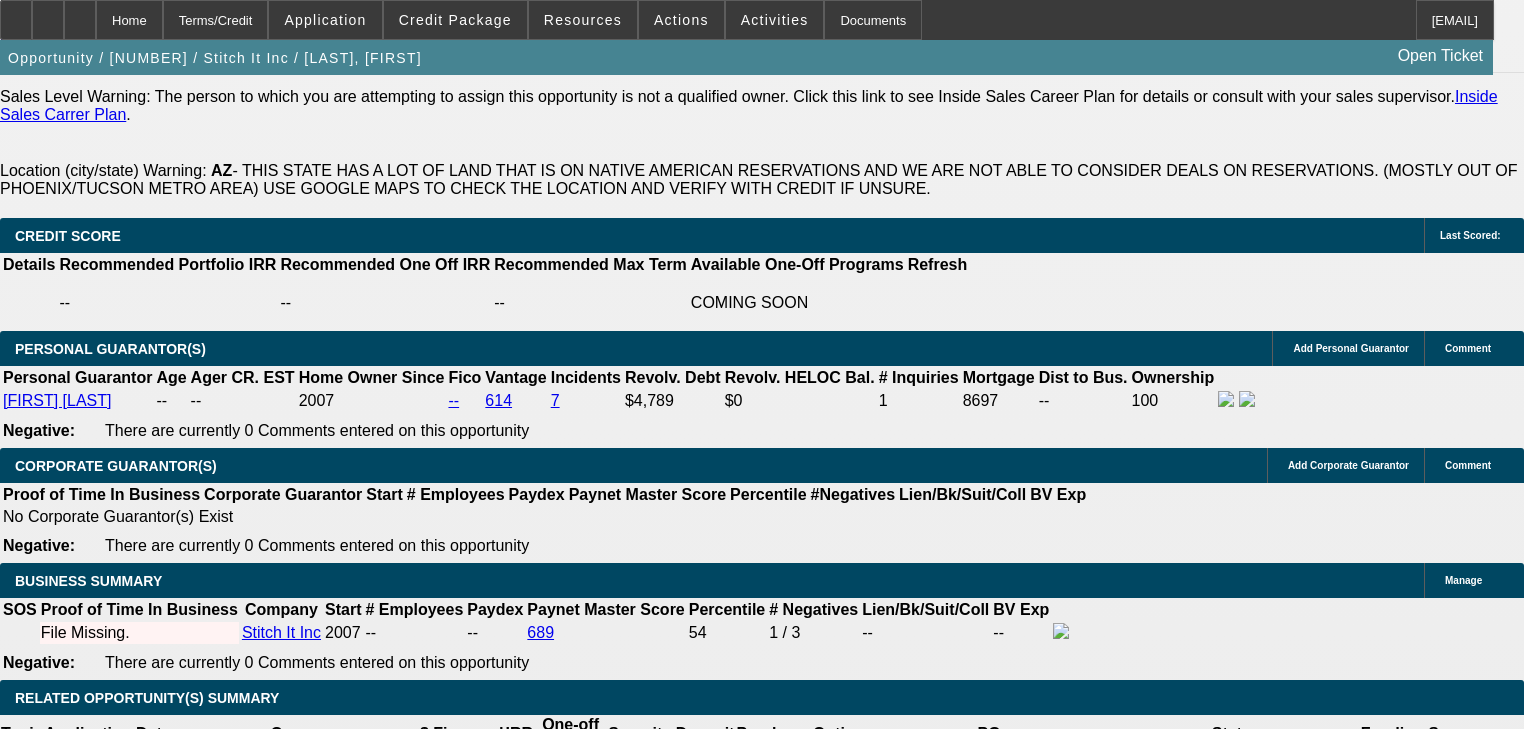 click on "Discussion
Add Comment
Credit Log
All
Comments
Email
Notes
Appointments
Phone
Tasks
1.
Loss, Luke - 7/9/25, 3:38 PM" at bounding box center (762, 4063) 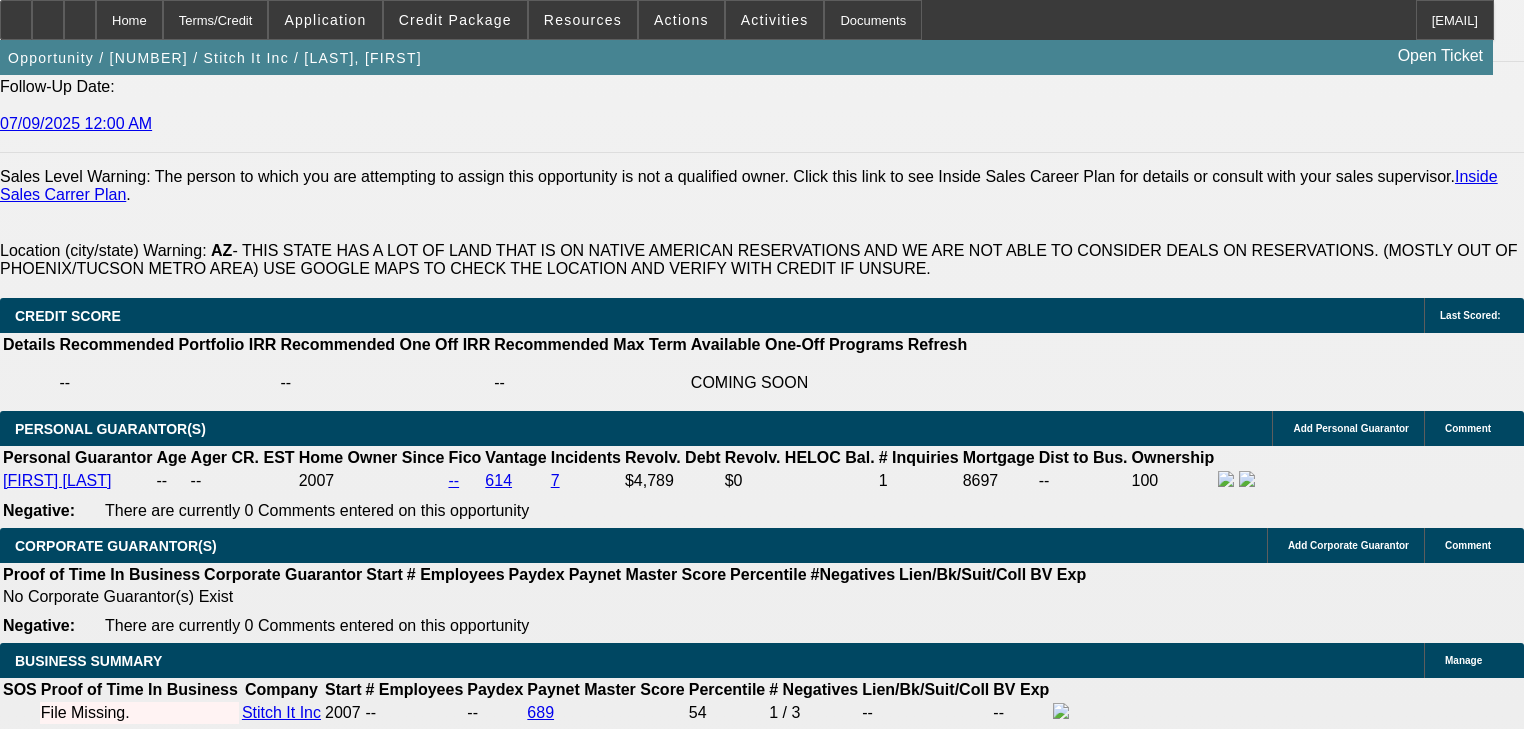 scroll, scrollTop: 2720, scrollLeft: 0, axis: vertical 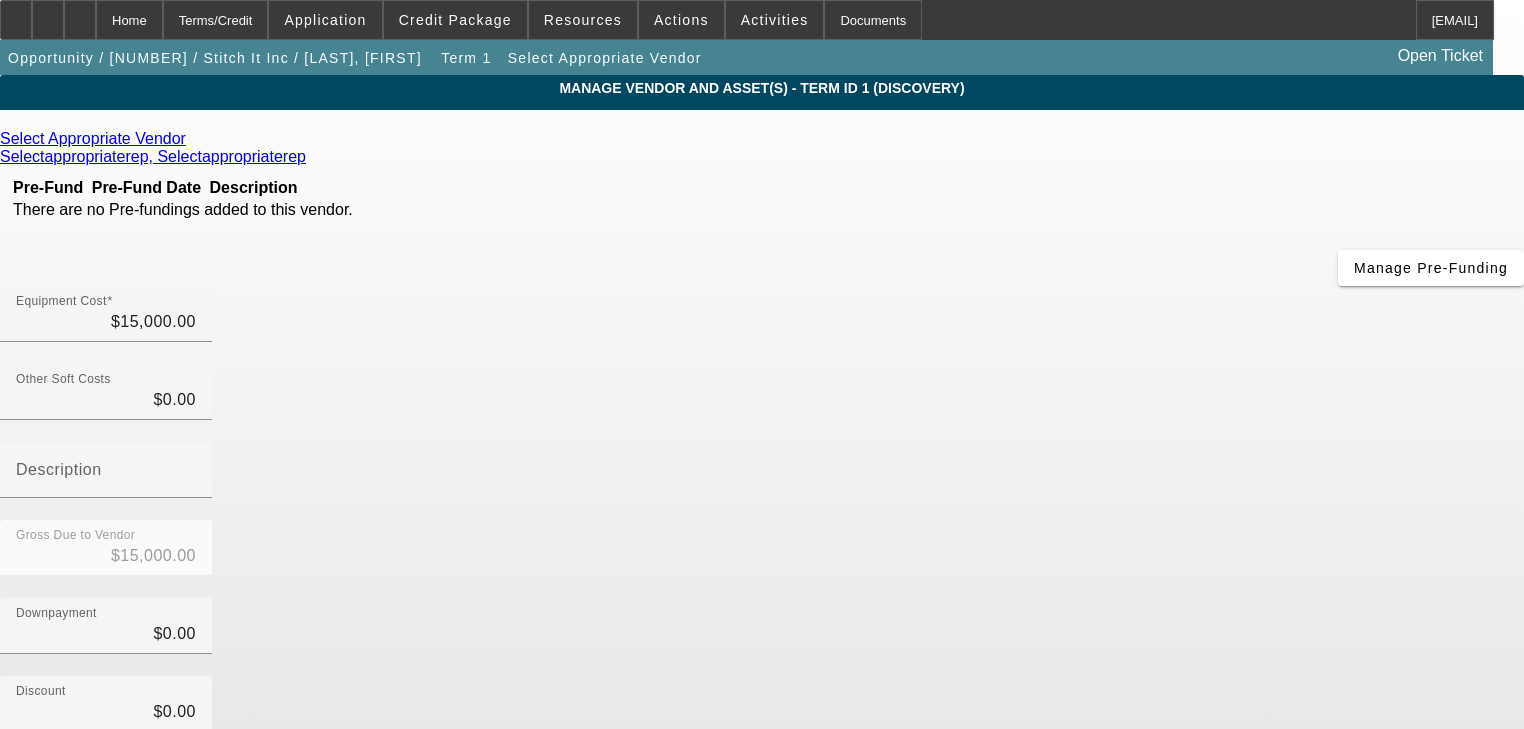 click at bounding box center [188, 139] 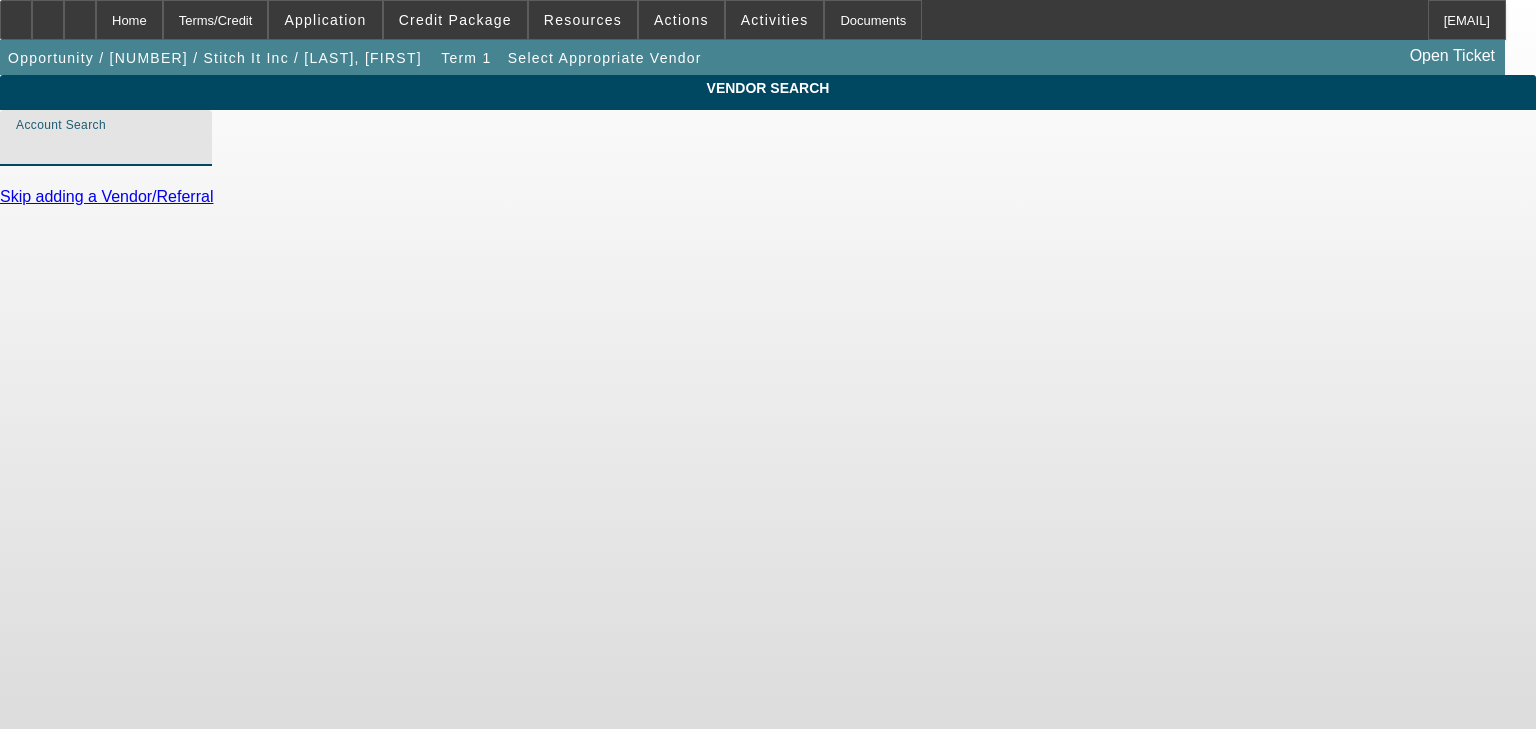 click on "Account Search" at bounding box center (106, 146) 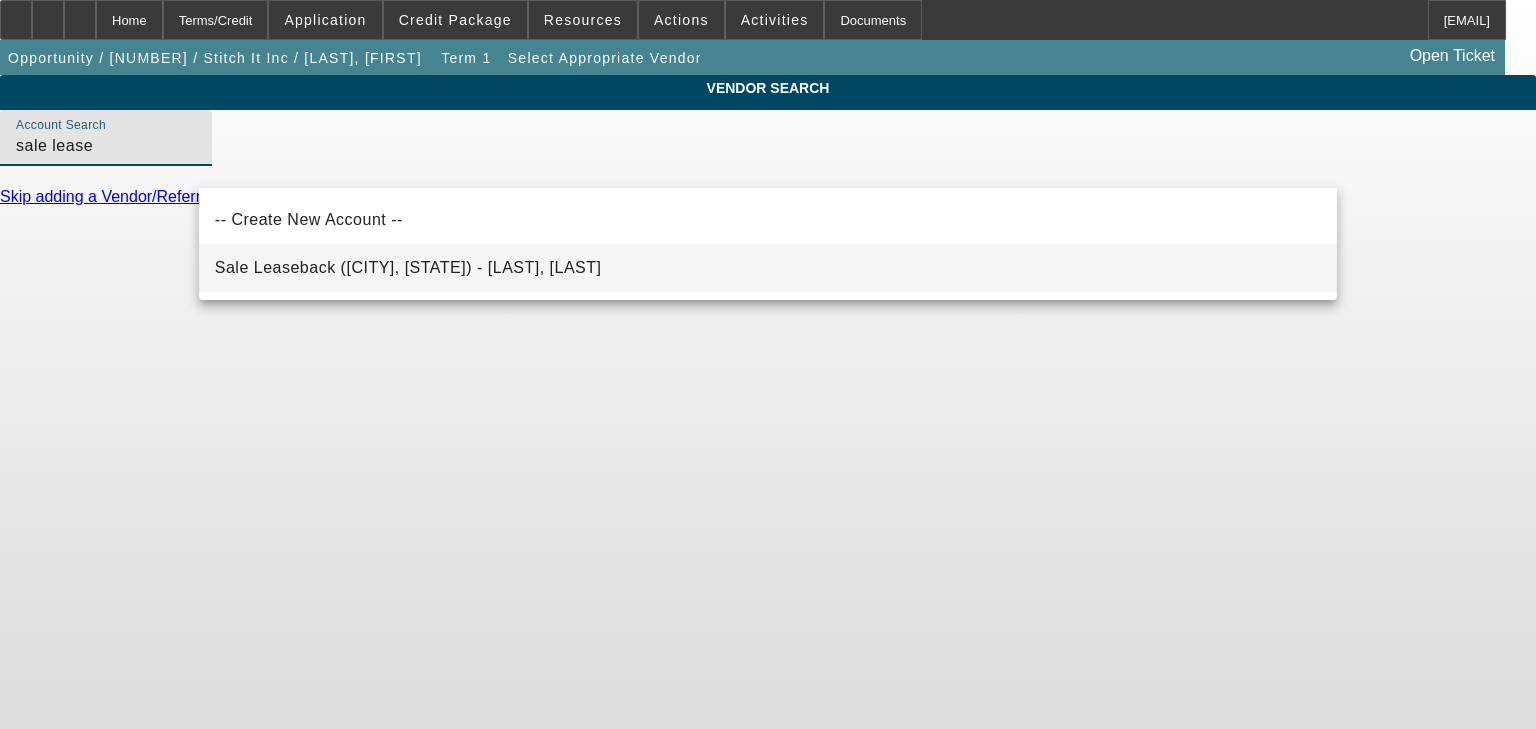 type on "sale lease" 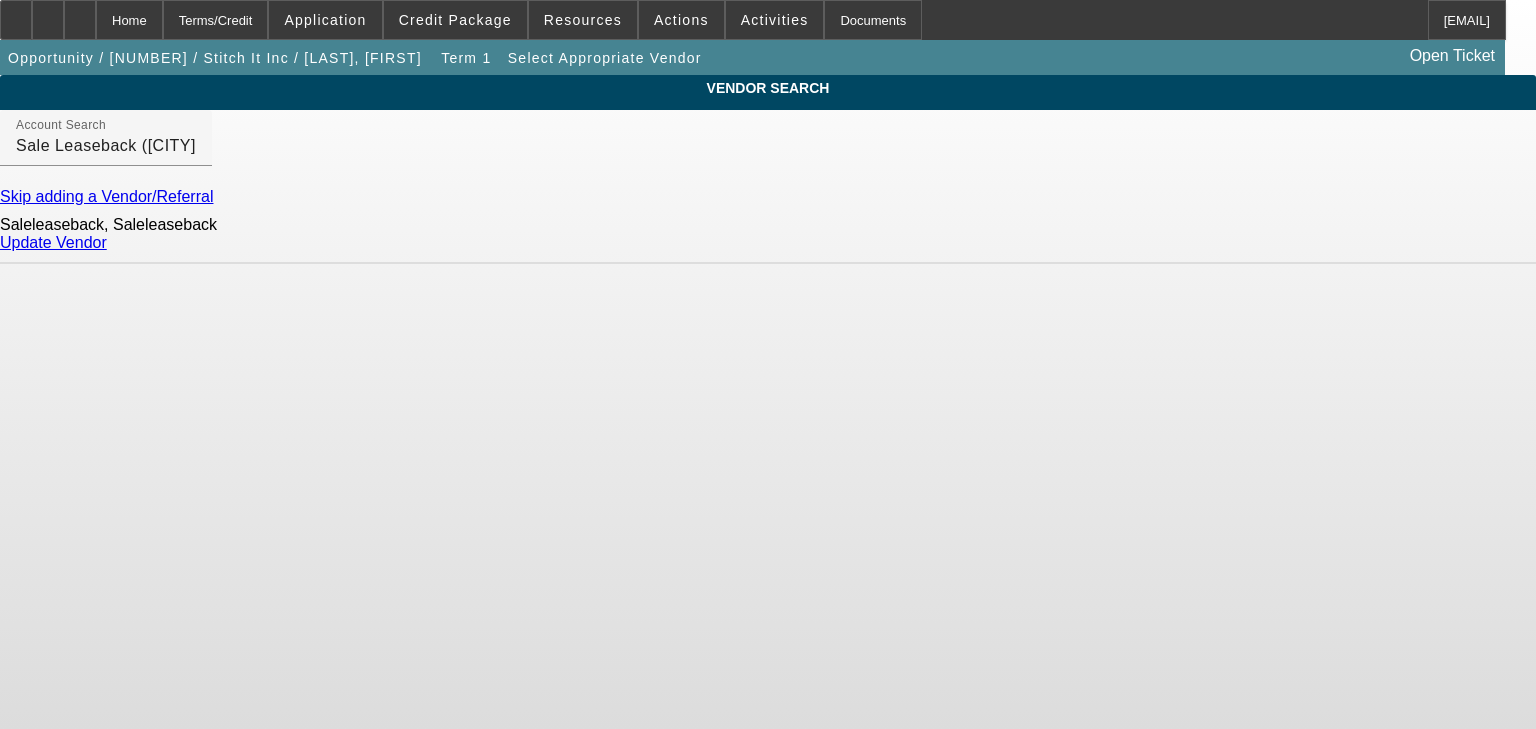 click on "Update Vendor" at bounding box center [53, 242] 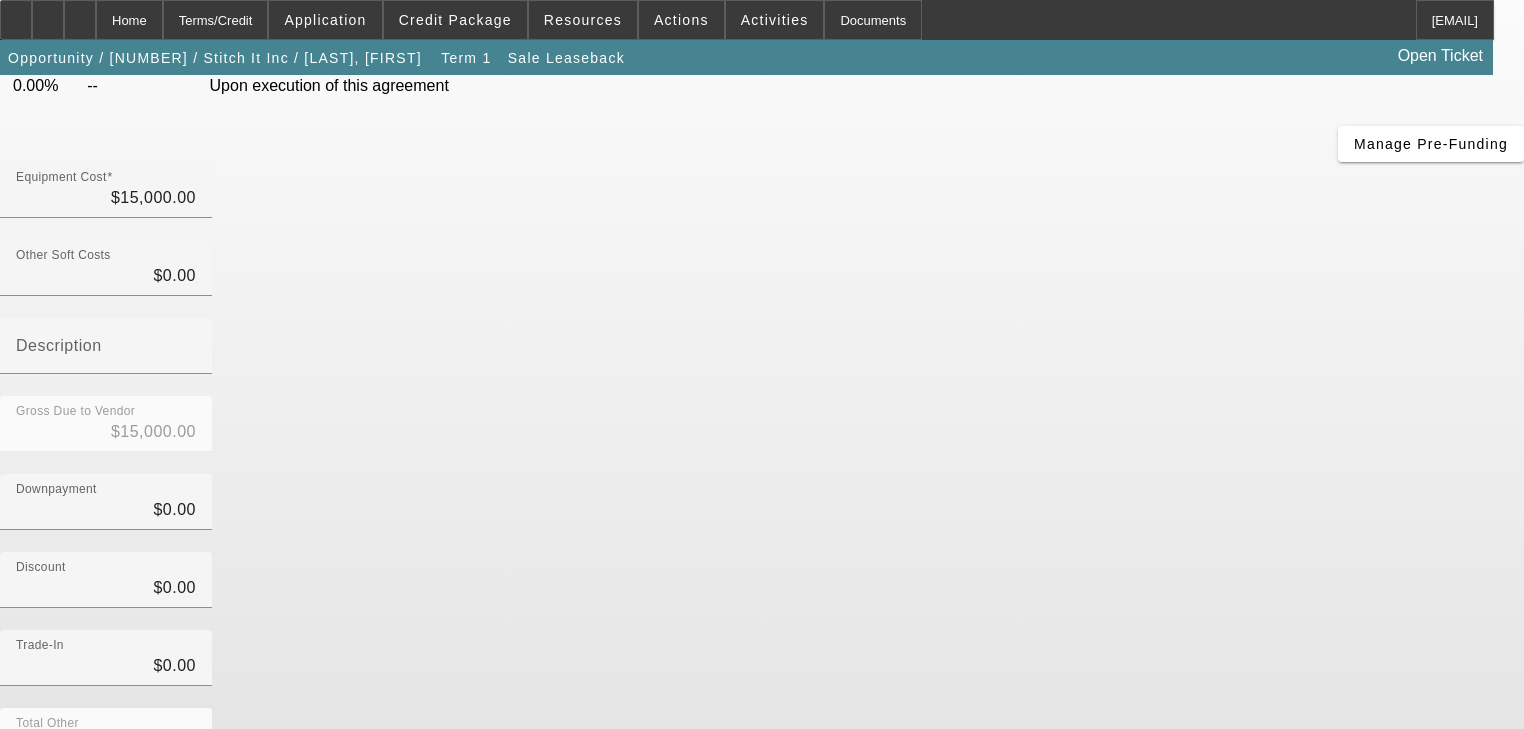 scroll, scrollTop: 196, scrollLeft: 0, axis: vertical 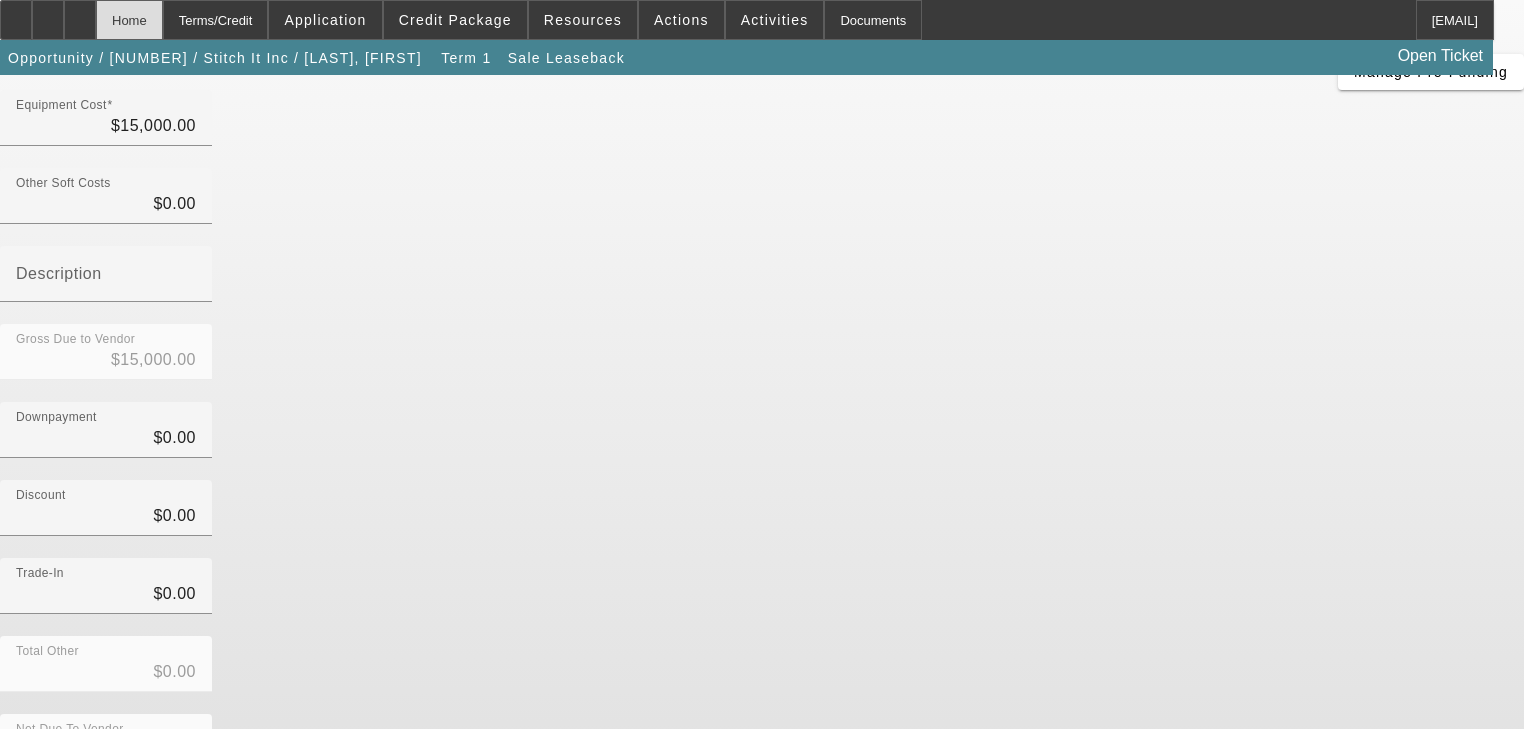 click on "Home" at bounding box center [129, 20] 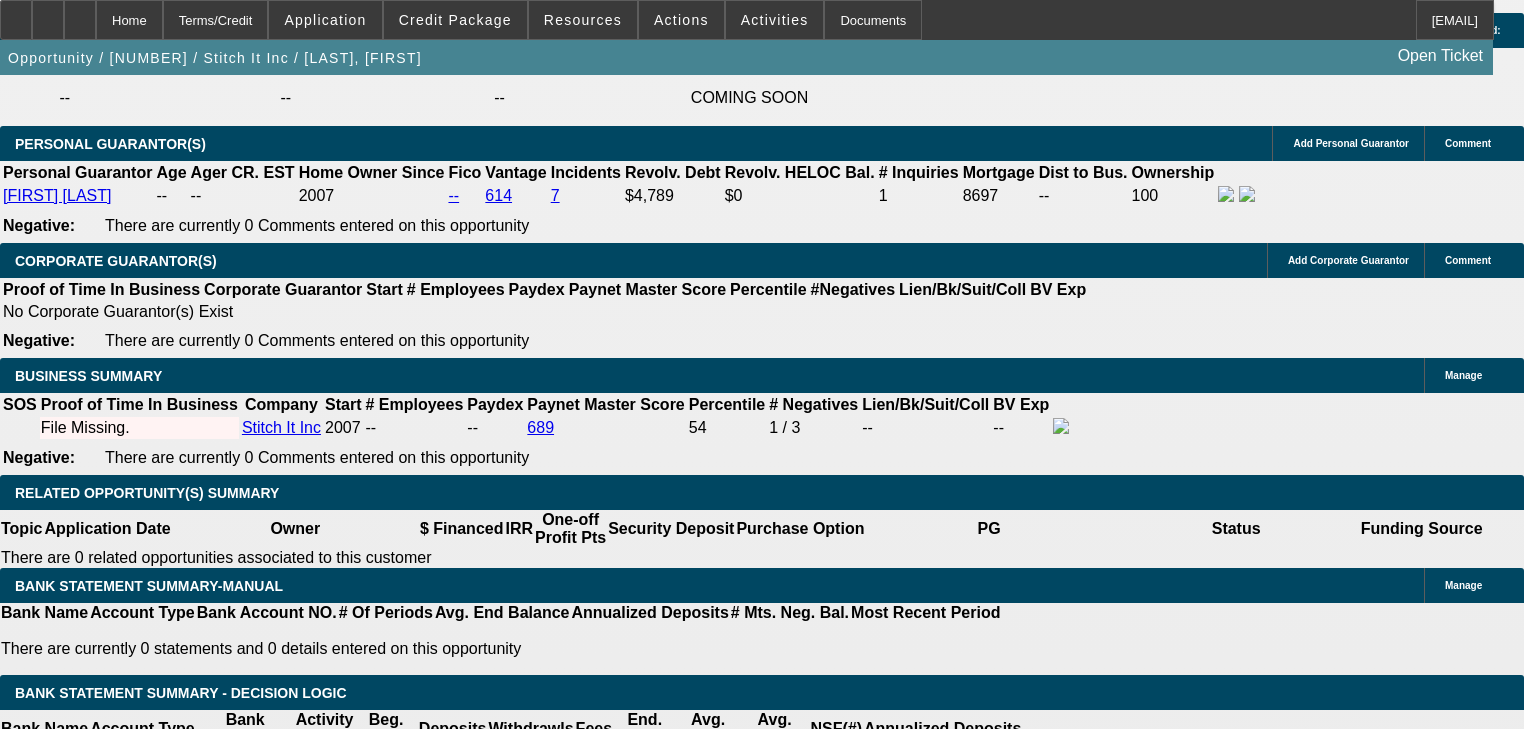 scroll, scrollTop: 3016, scrollLeft: 0, axis: vertical 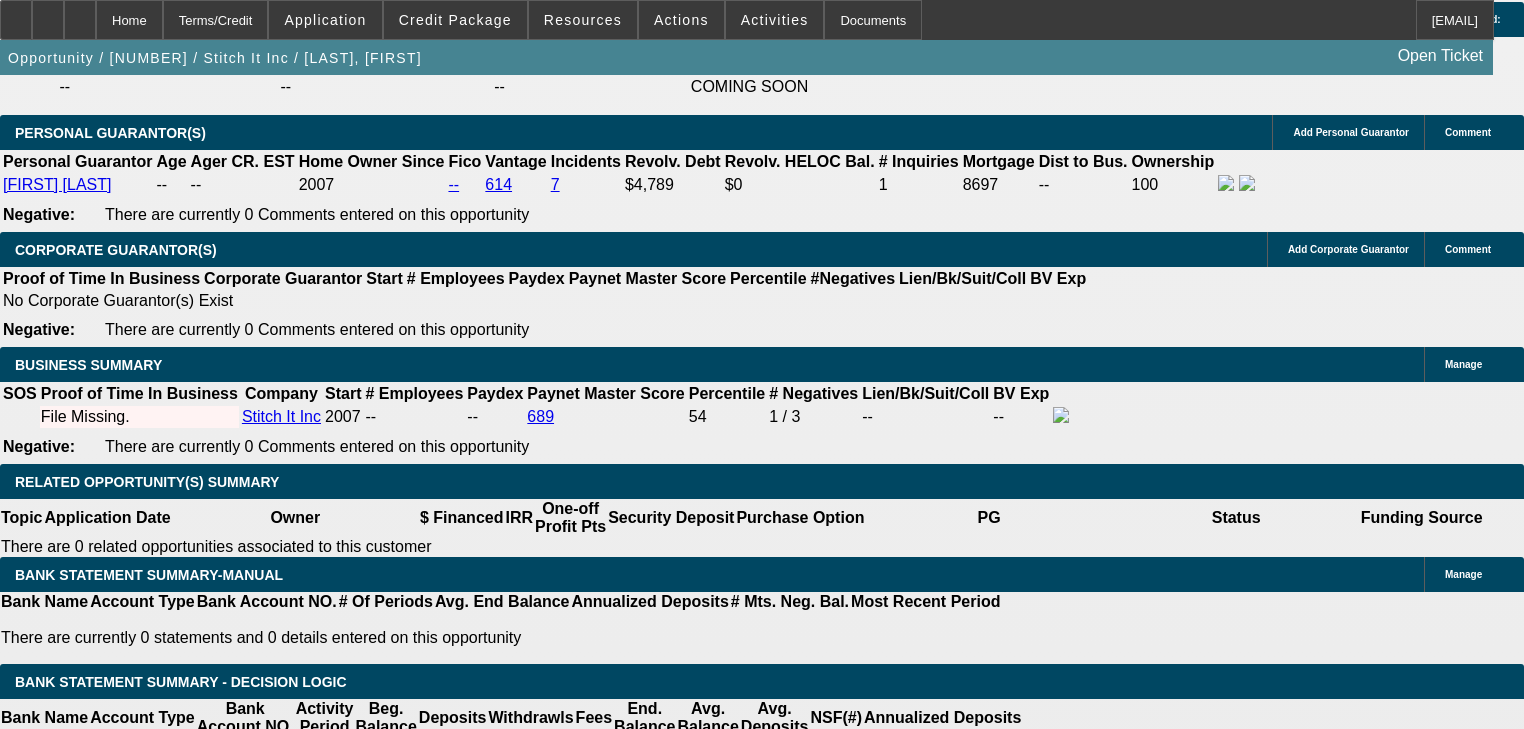 click at bounding box center [447, 2219] 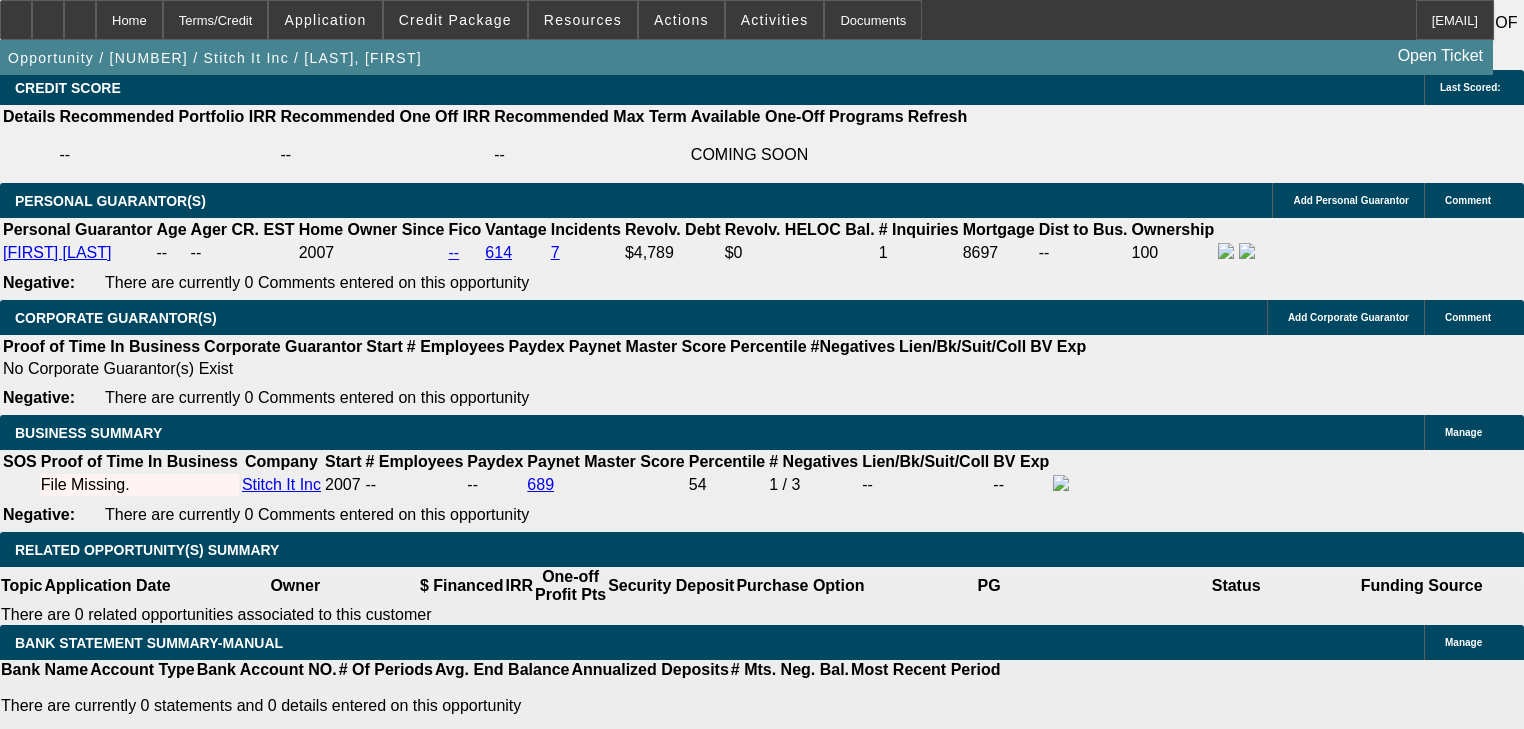 scroll, scrollTop: 2936, scrollLeft: 0, axis: vertical 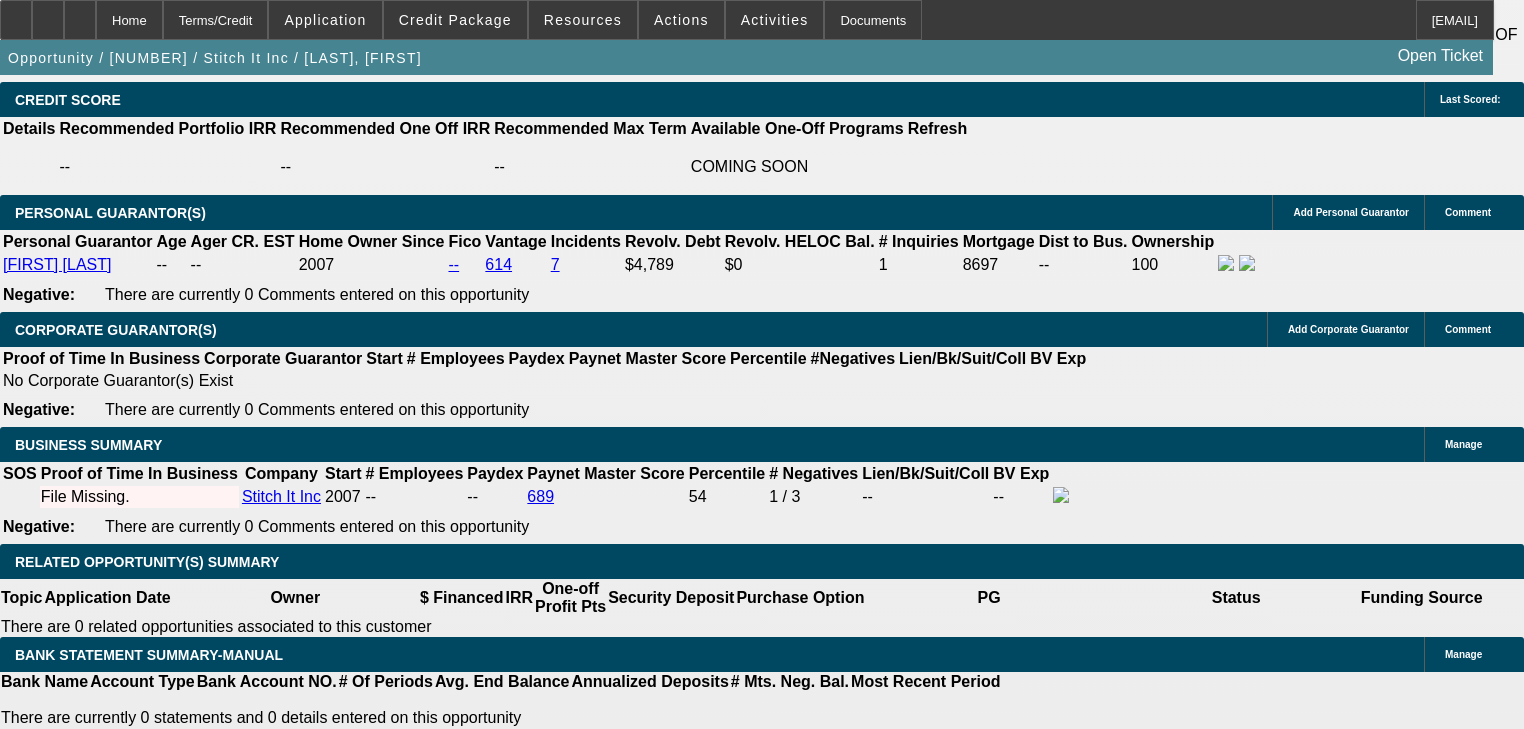 type on "17" 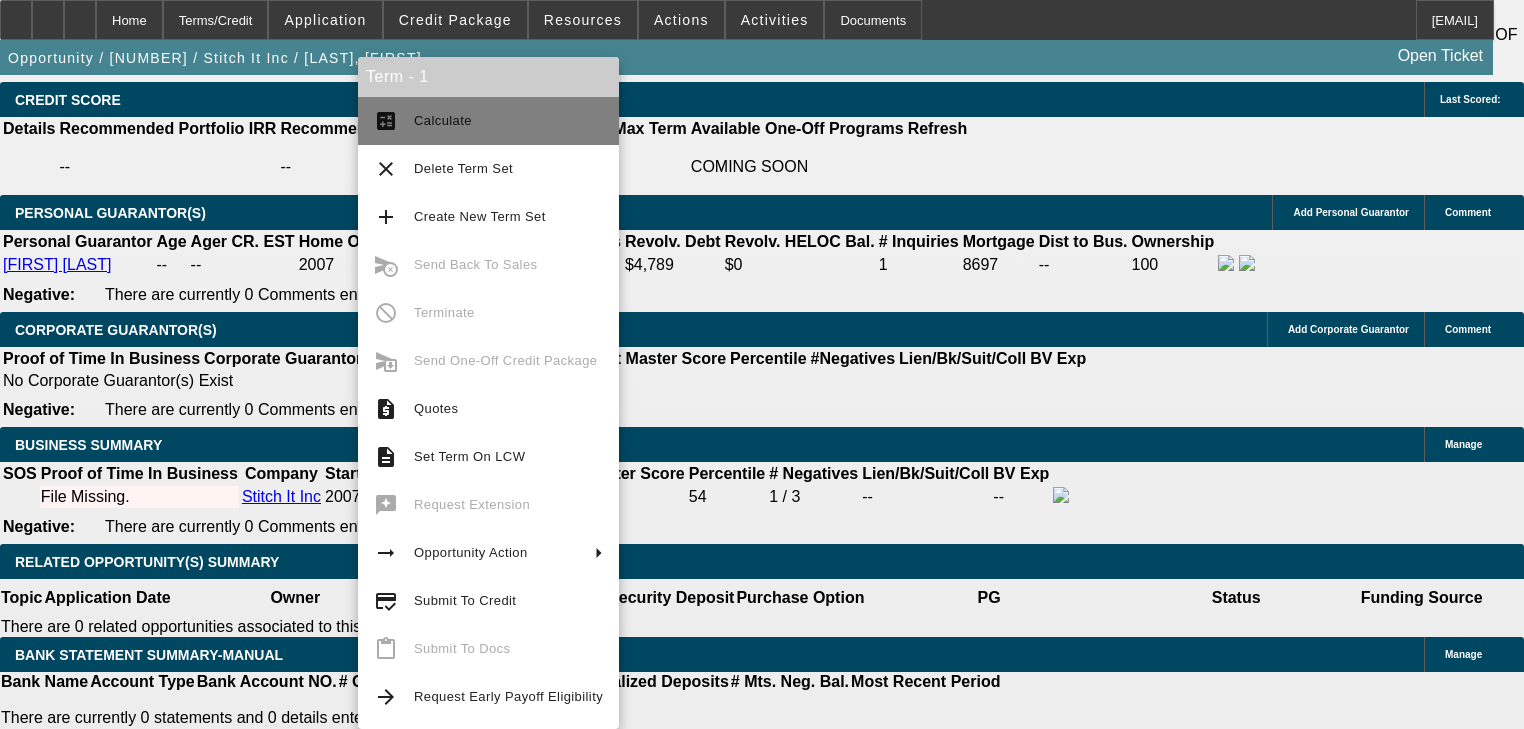 click on "calculate
Calculate" at bounding box center [488, 121] 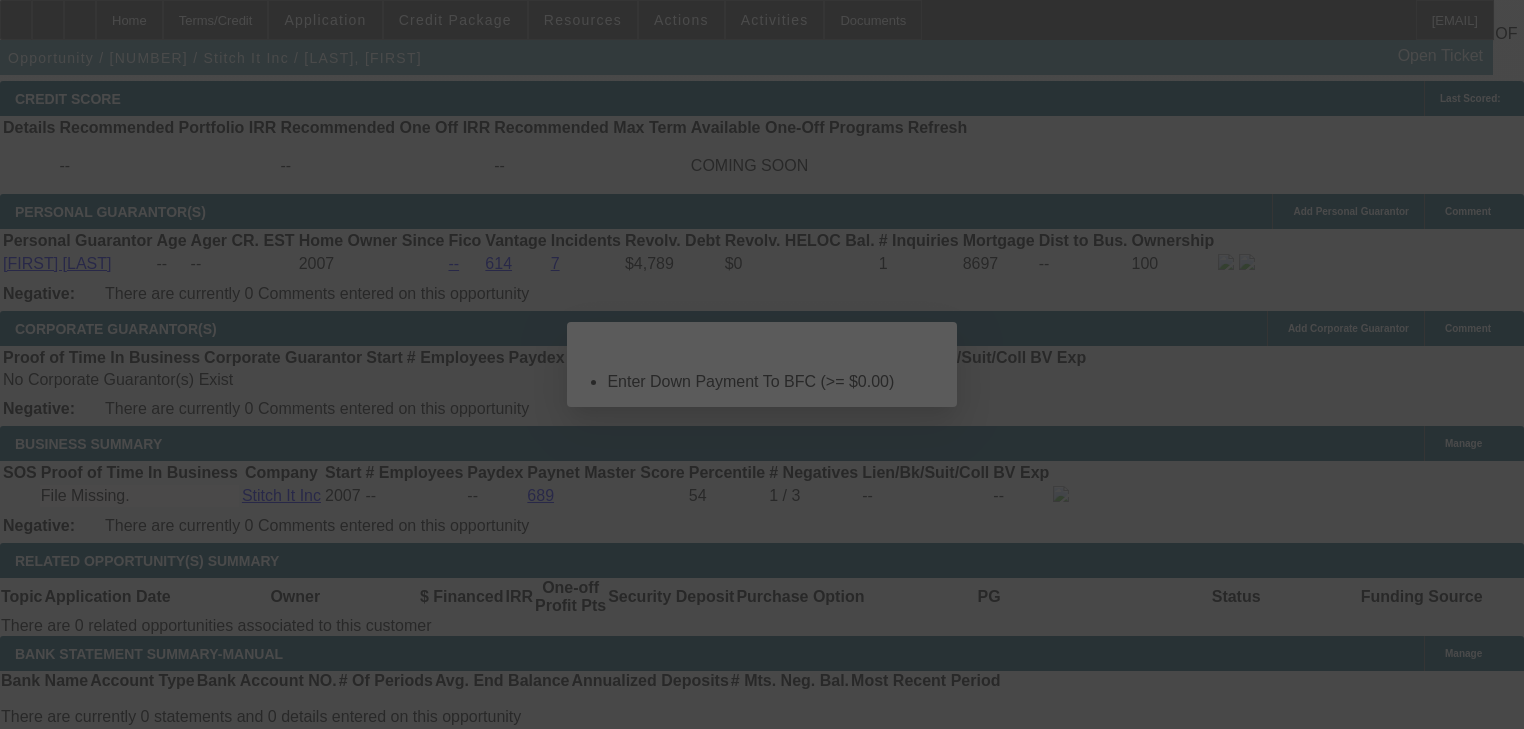 scroll, scrollTop: 0, scrollLeft: 0, axis: both 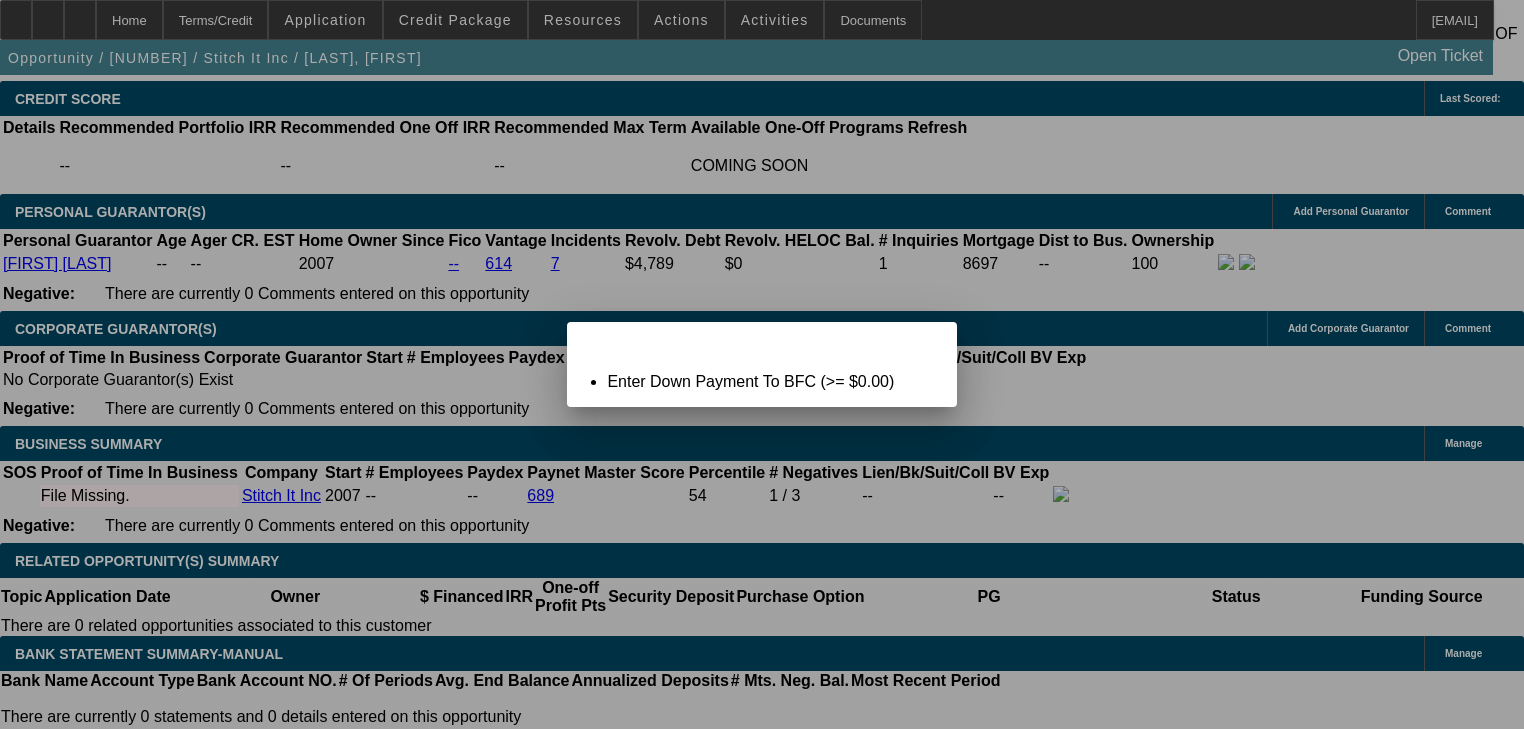 click on "Close" at bounding box center (930, 339) 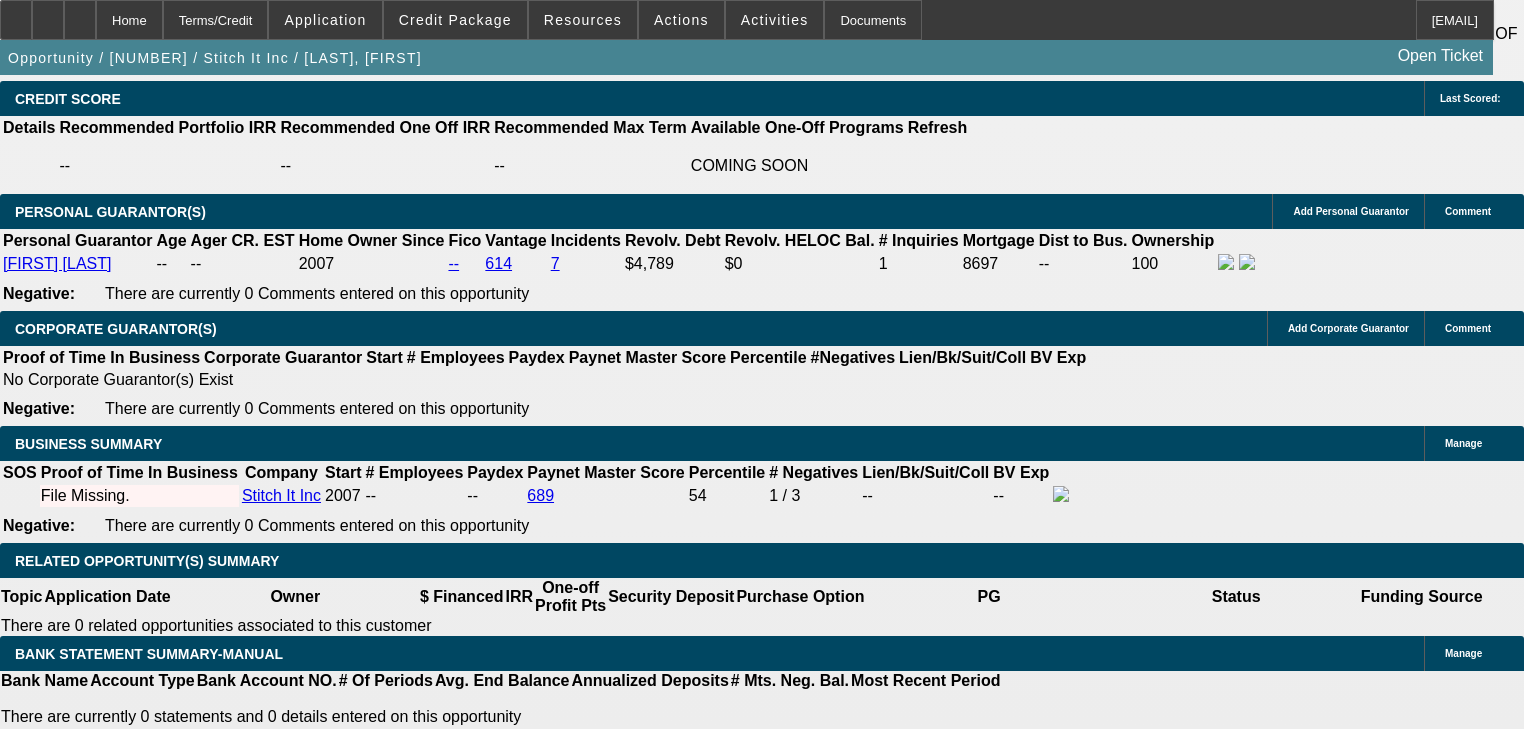 scroll, scrollTop: 2936, scrollLeft: 0, axis: vertical 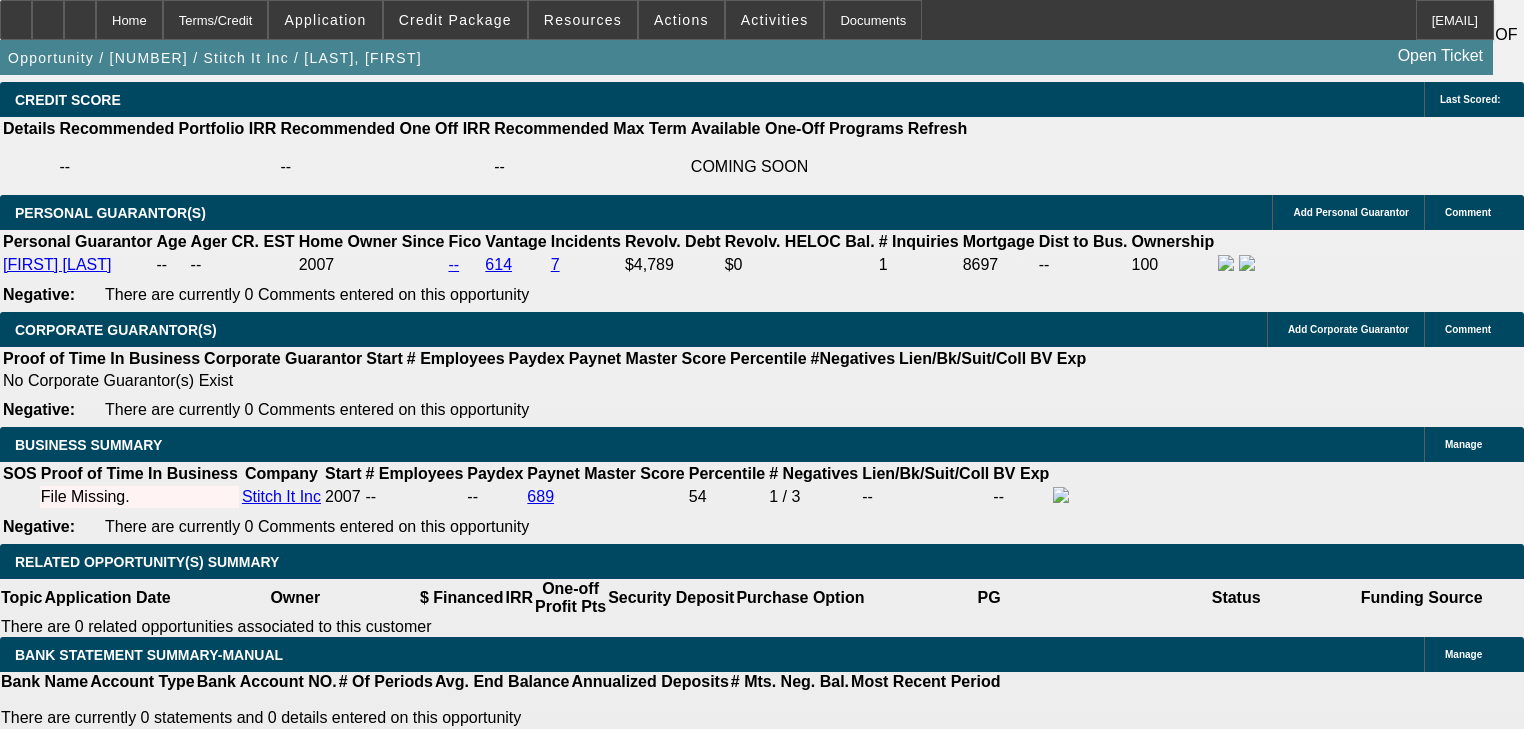 click at bounding box center [411, 2116] 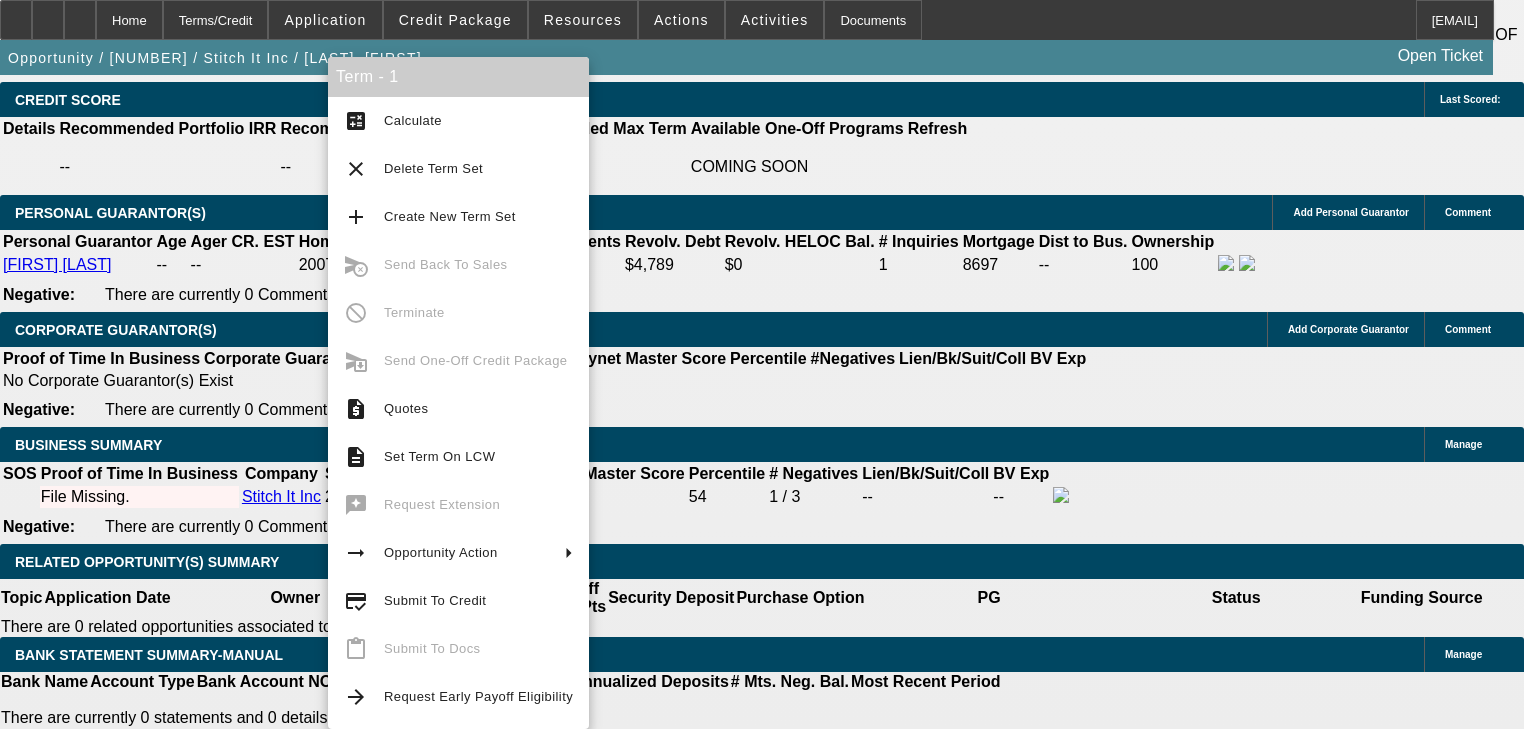 click on "$15,000.00" at bounding box center [433, 1917] 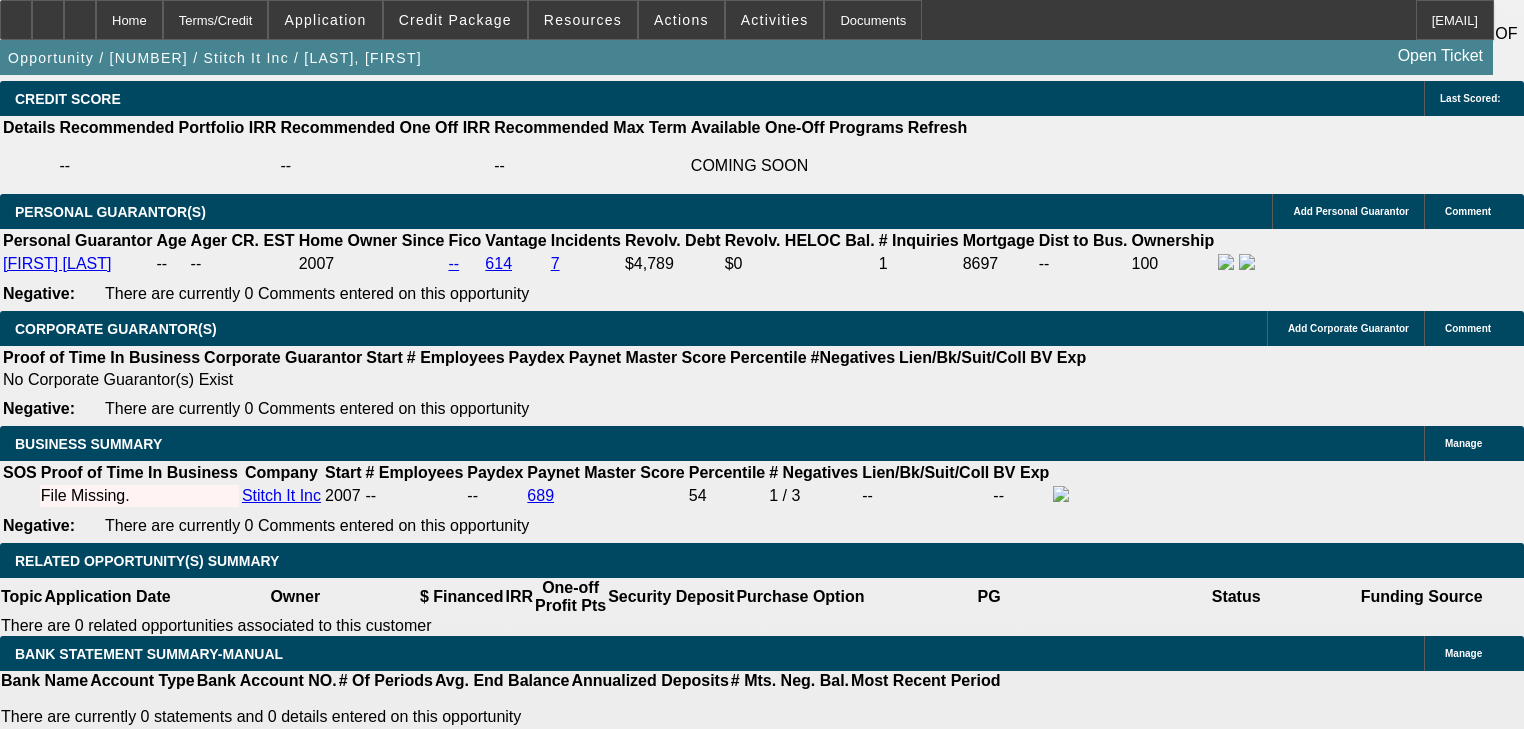 scroll, scrollTop: 2936, scrollLeft: 0, axis: vertical 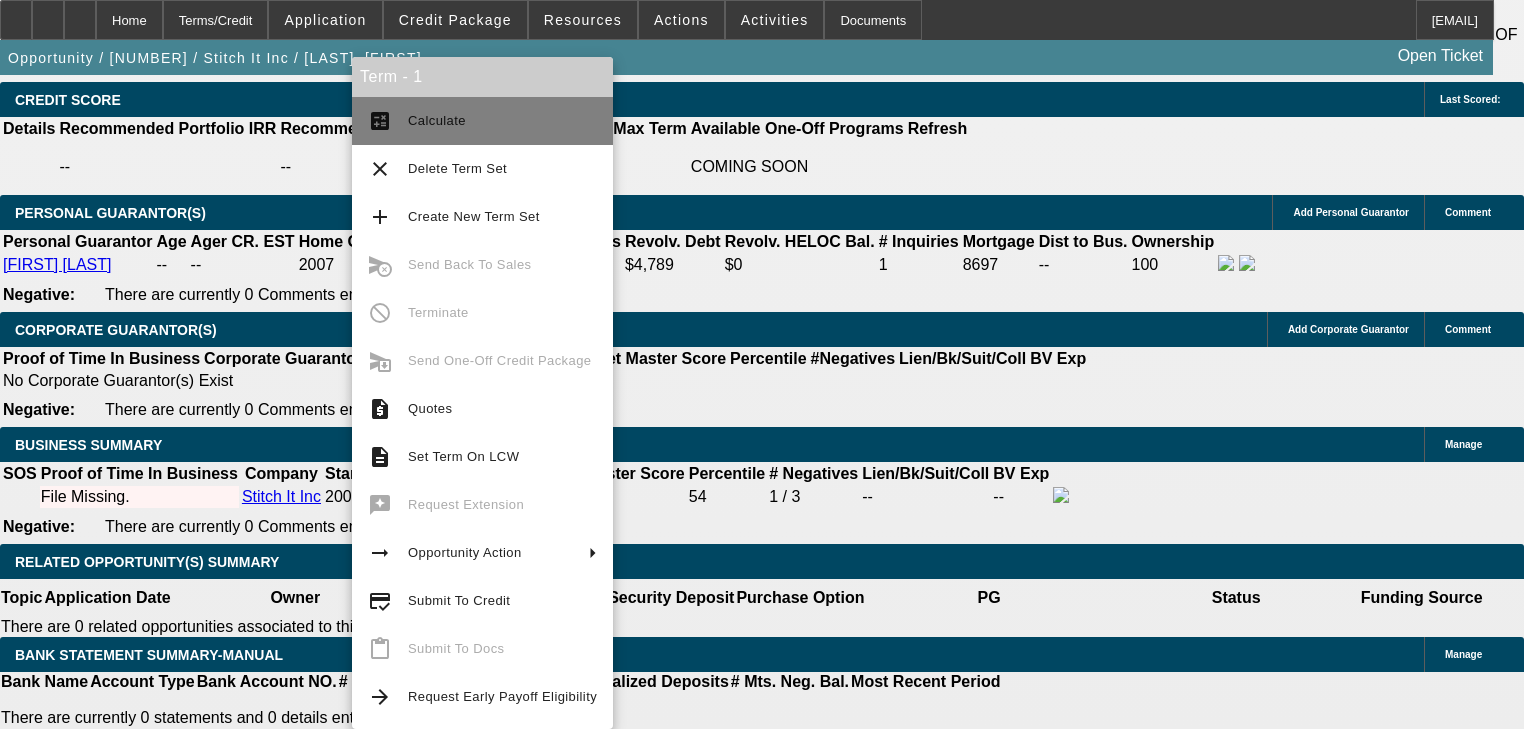click on "calculate
Calculate" at bounding box center [482, 121] 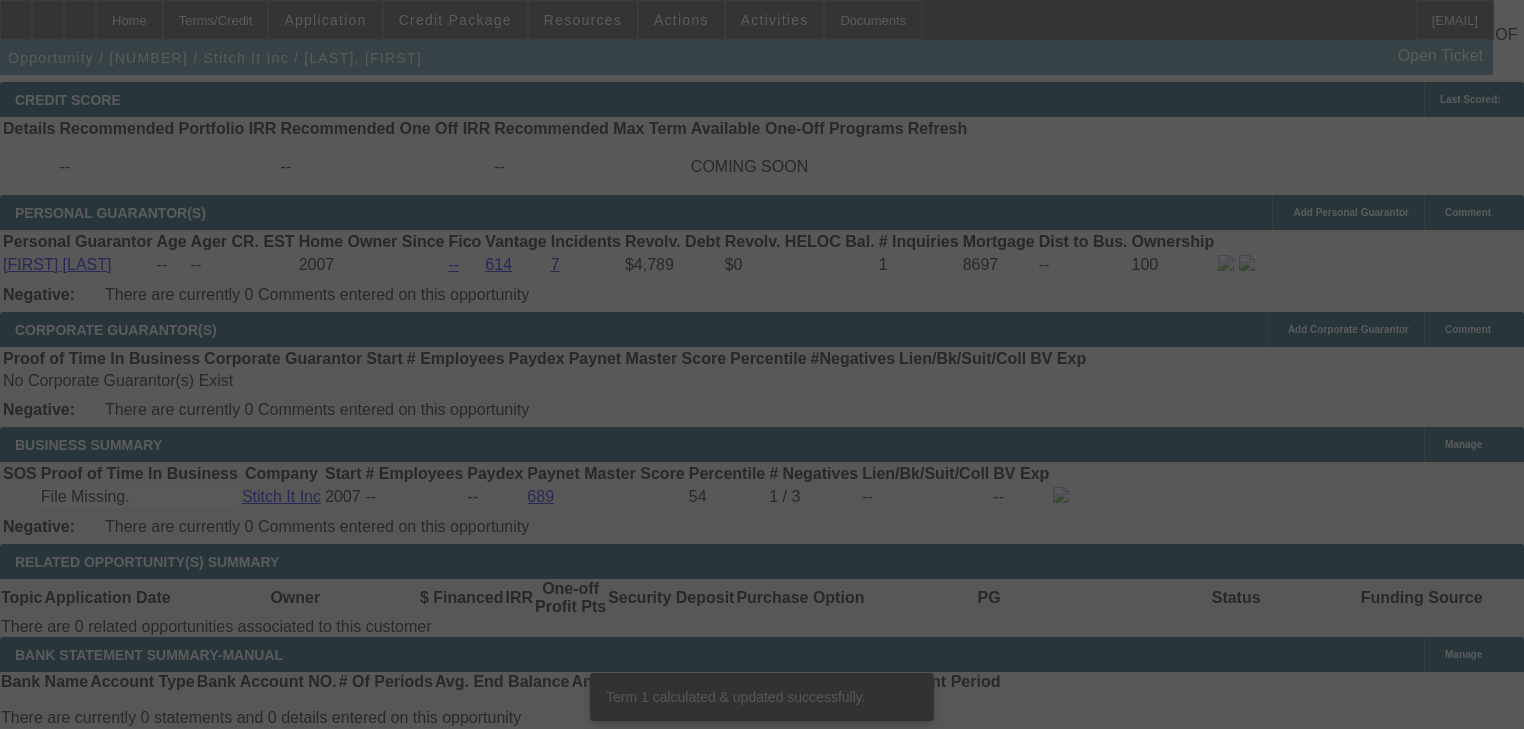 scroll, scrollTop: 2913, scrollLeft: 0, axis: vertical 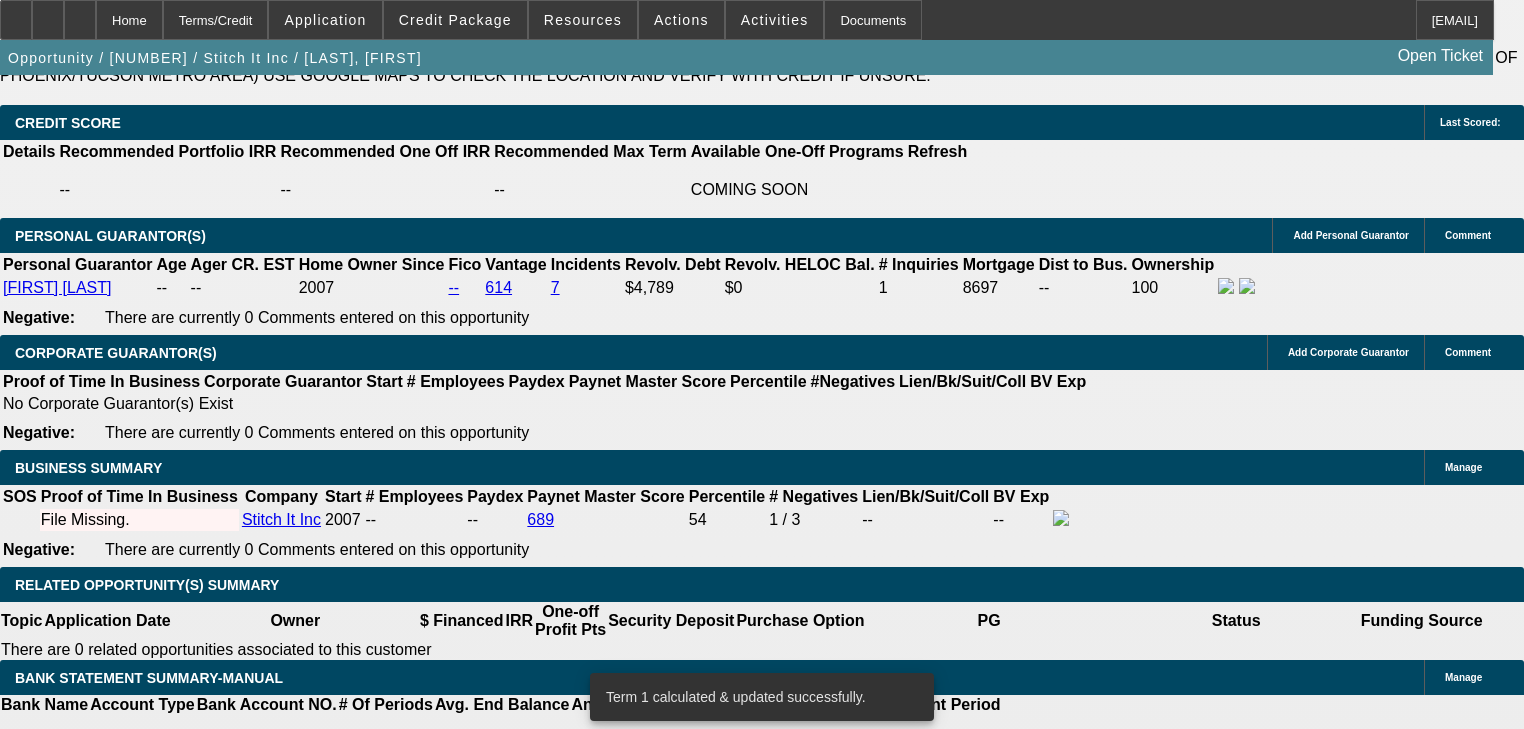 click on "Sale Leaseback" at bounding box center [380, 1769] 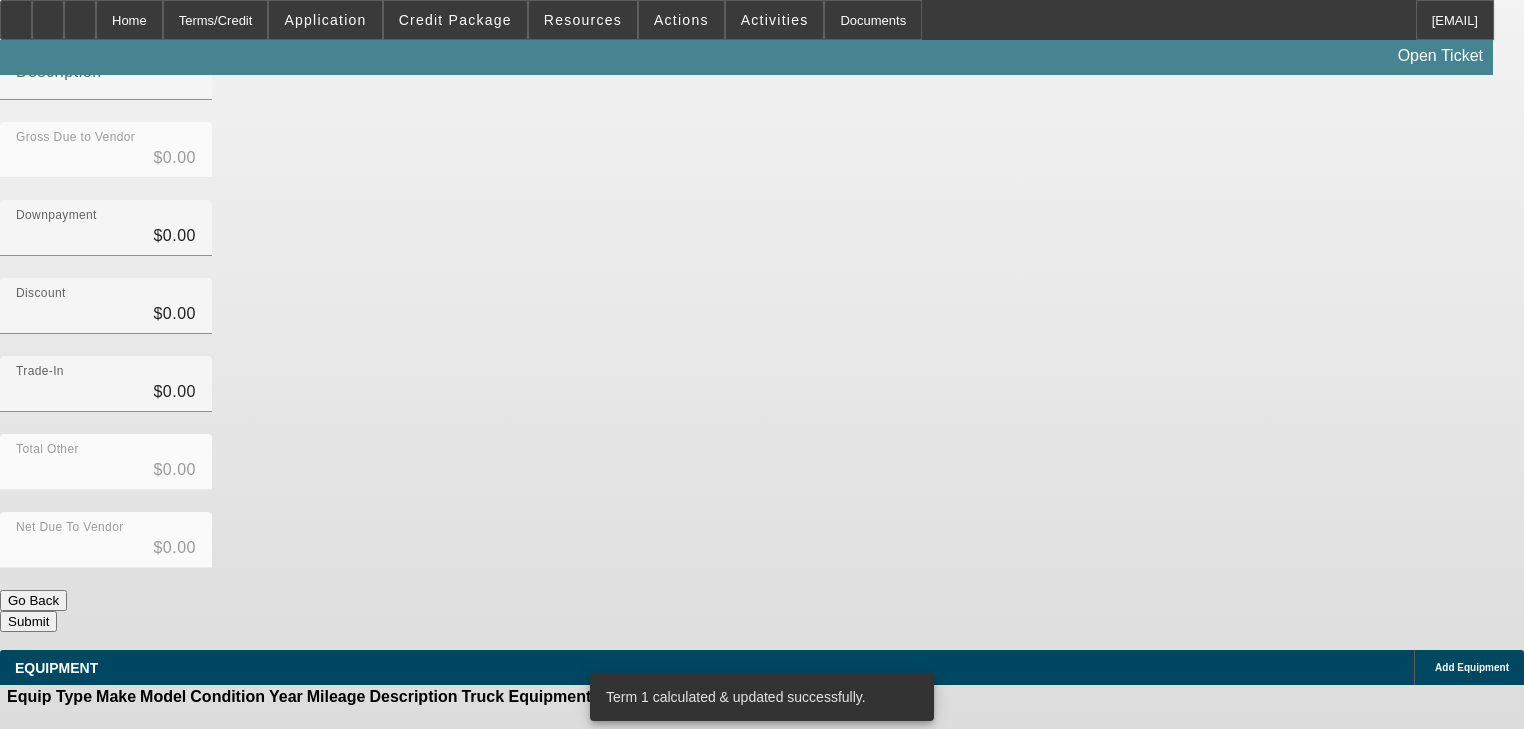 scroll, scrollTop: 0, scrollLeft: 0, axis: both 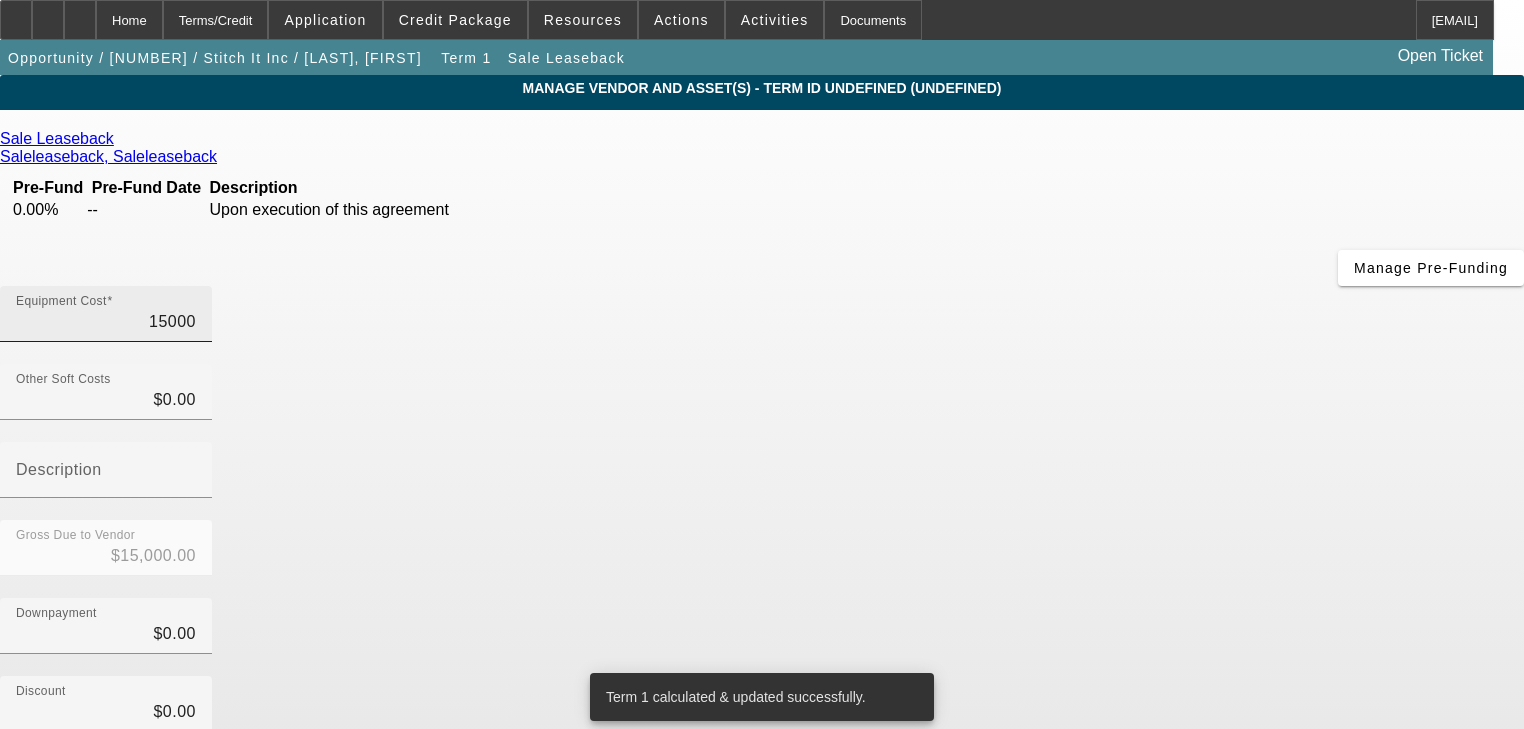 click on "15000" at bounding box center [106, 322] 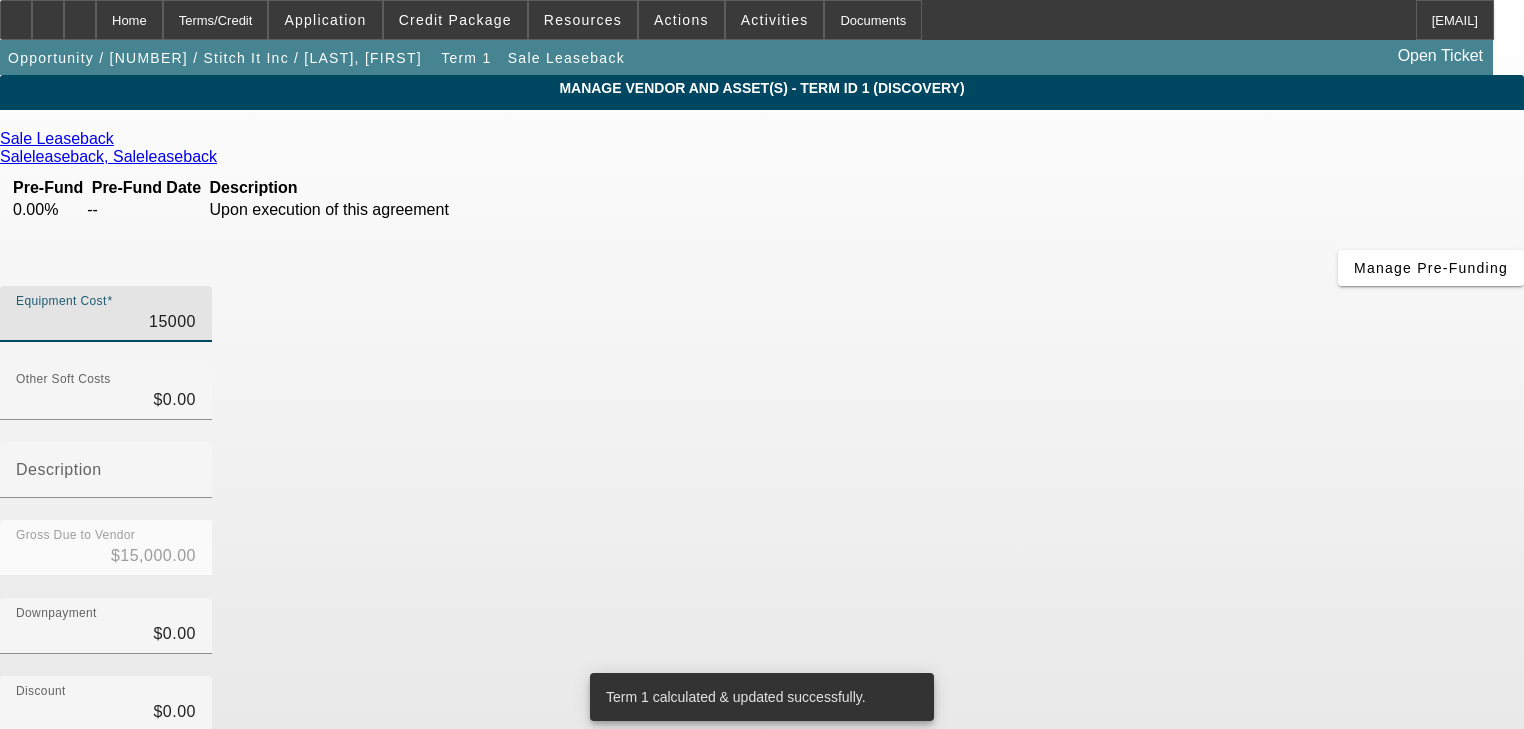 click on "15000" at bounding box center (106, 322) 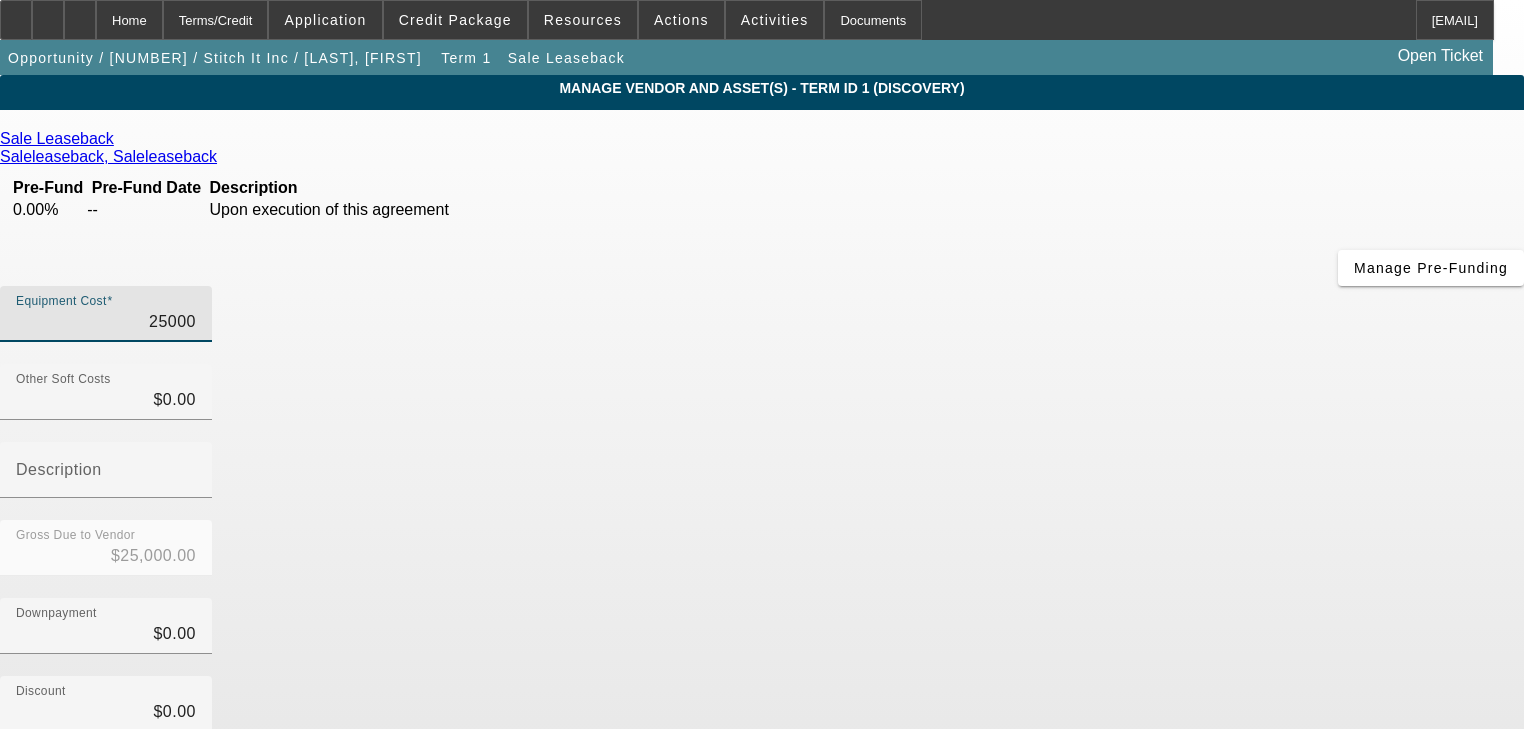 type on "25000" 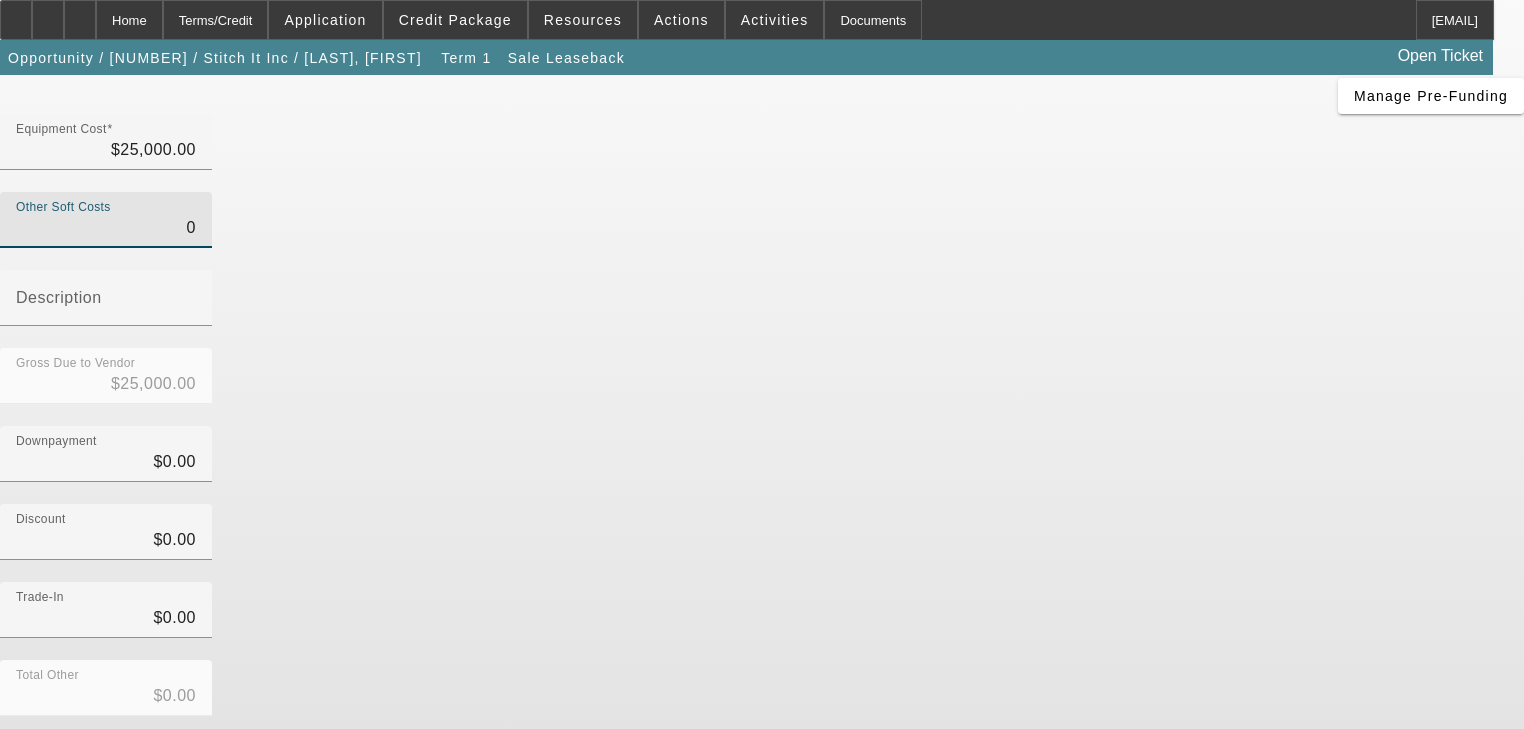 scroll, scrollTop: 196, scrollLeft: 0, axis: vertical 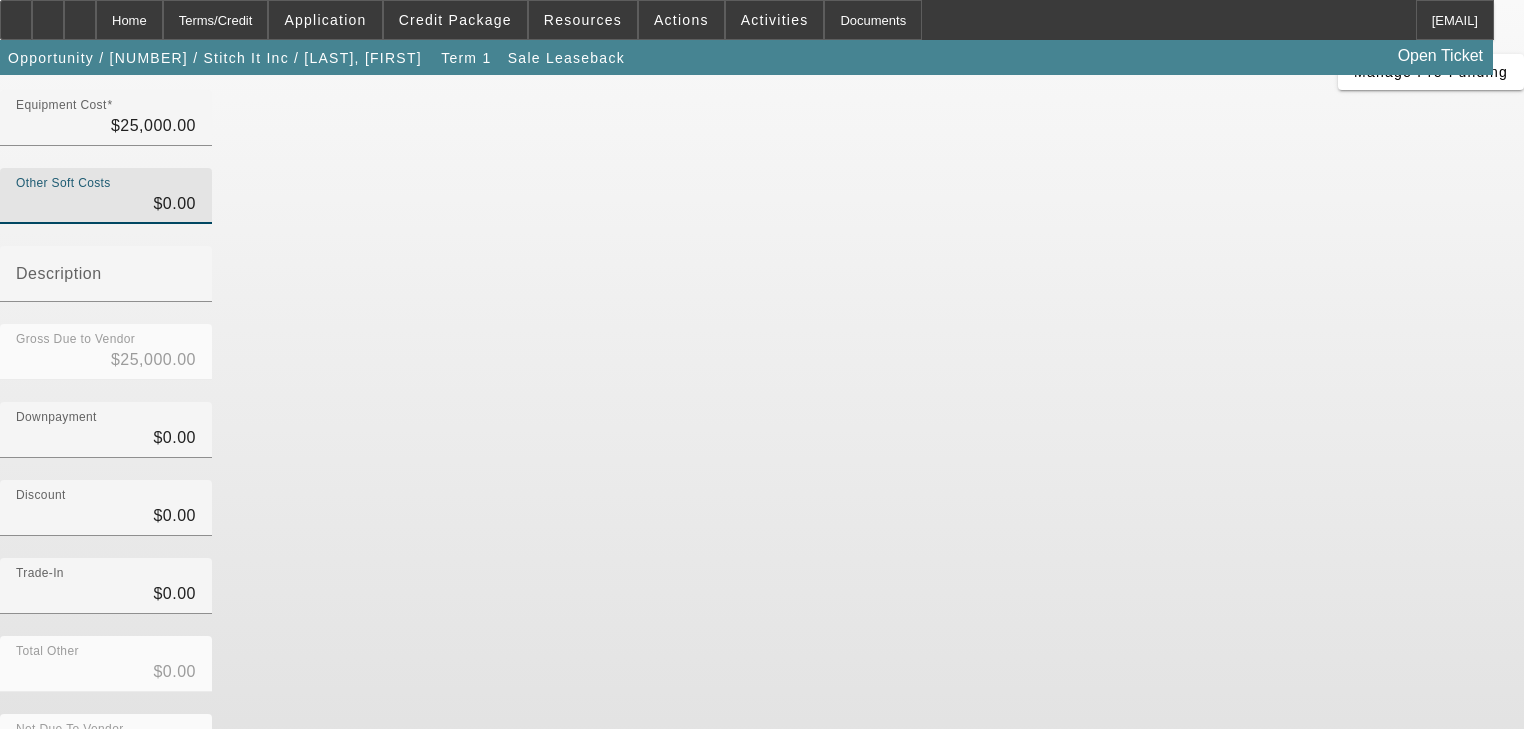 click on "Submit" at bounding box center [28, 823] 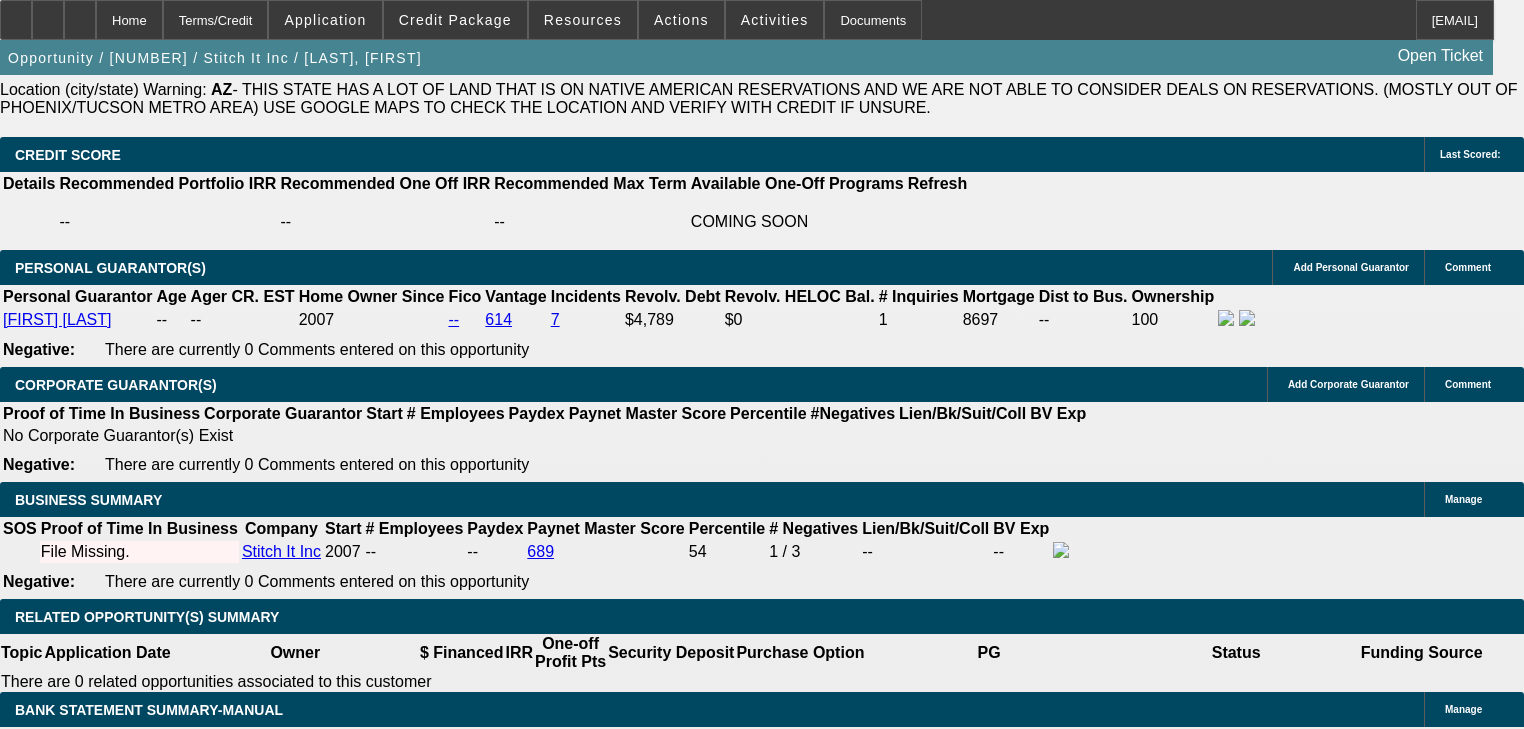 scroll, scrollTop: 3040, scrollLeft: 0, axis: vertical 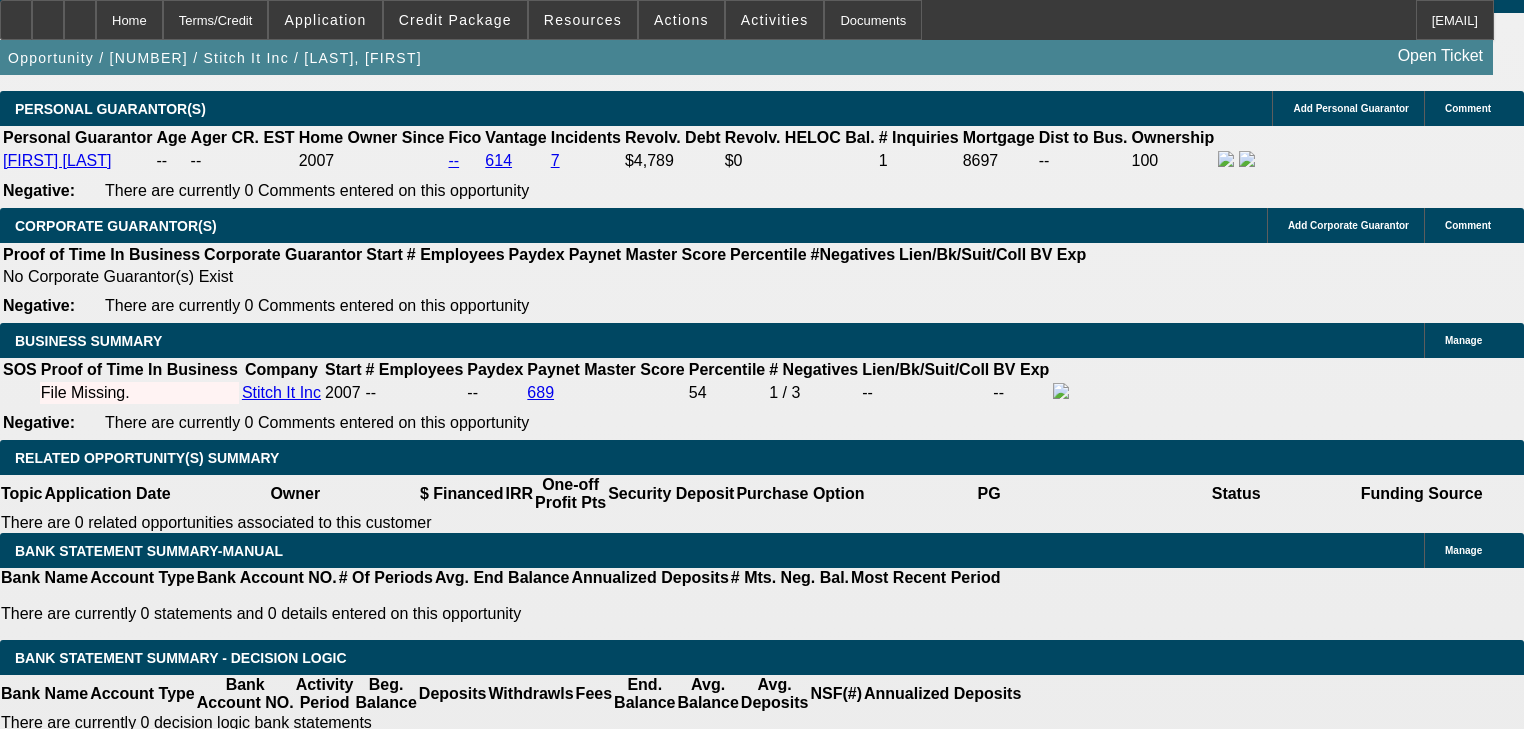 click on "36" at bounding box center (447, 2195) 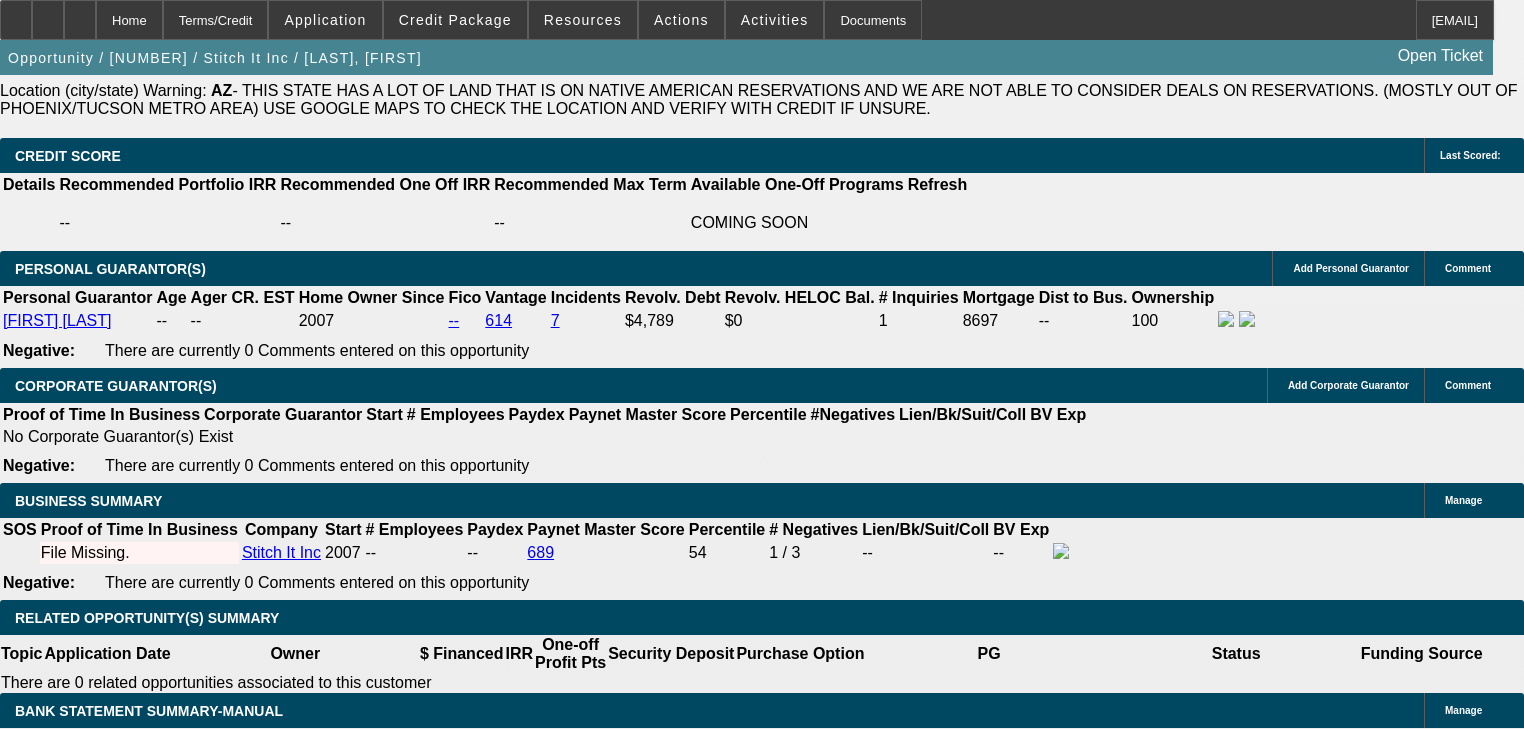 scroll, scrollTop: 2880, scrollLeft: 0, axis: vertical 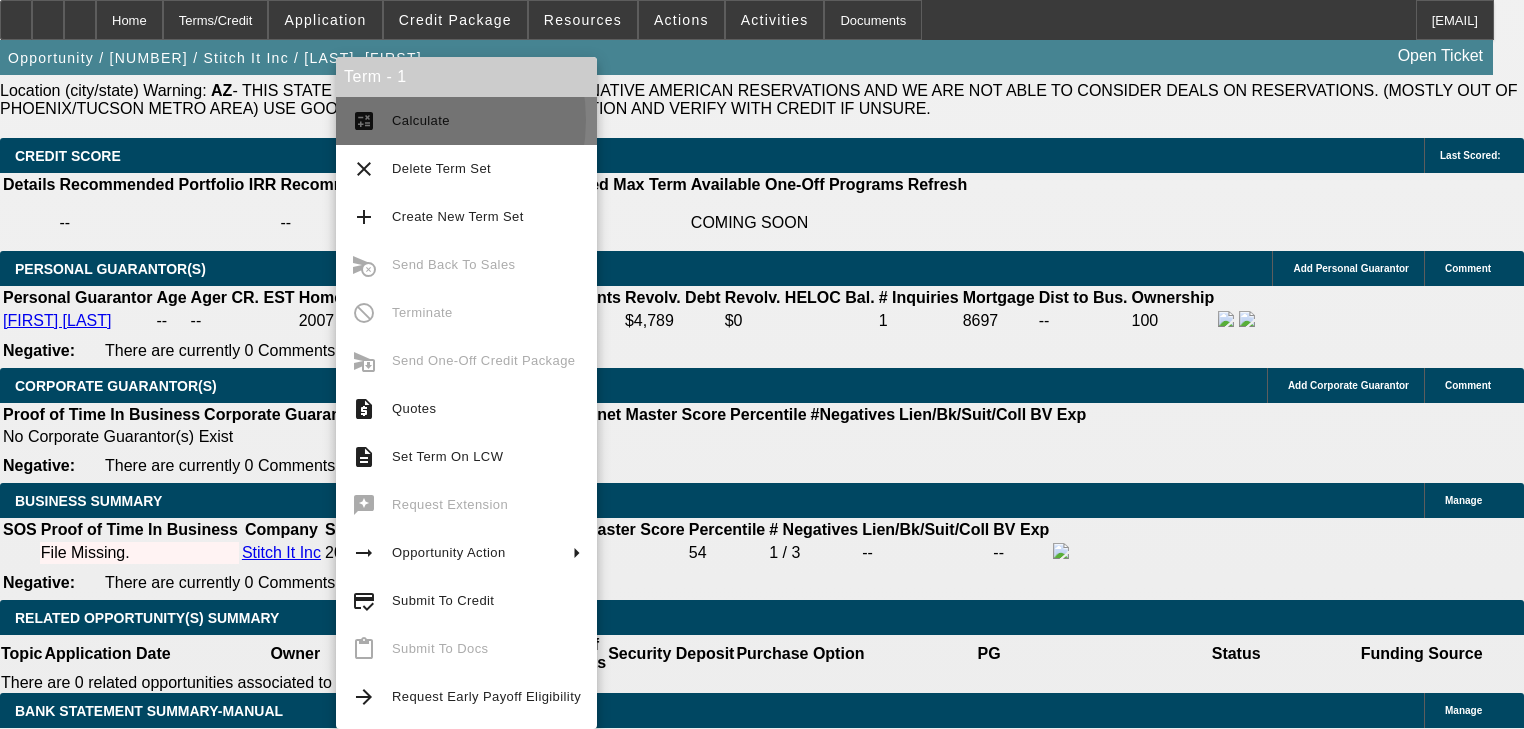 click on "Calculate" at bounding box center (421, 120) 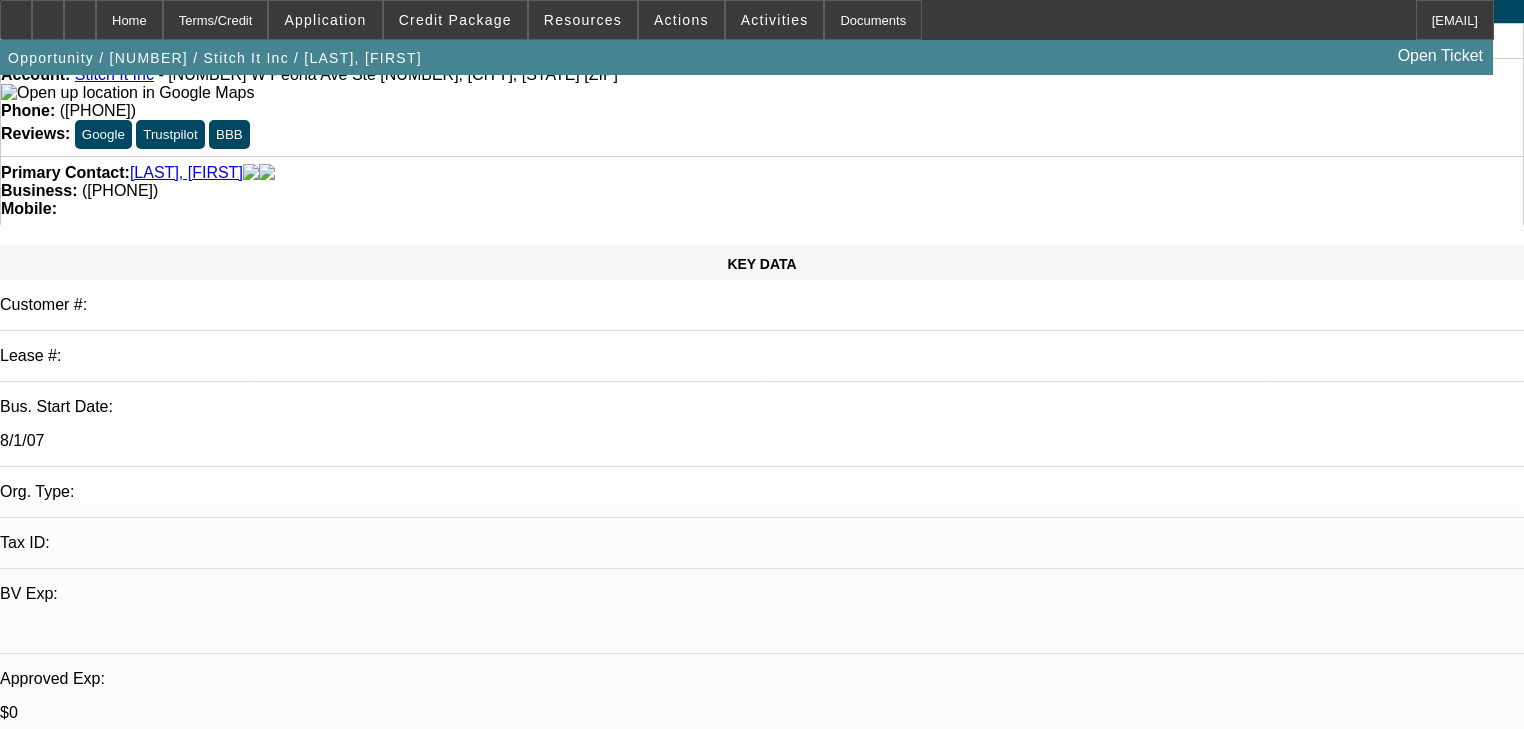 scroll, scrollTop: 0, scrollLeft: 0, axis: both 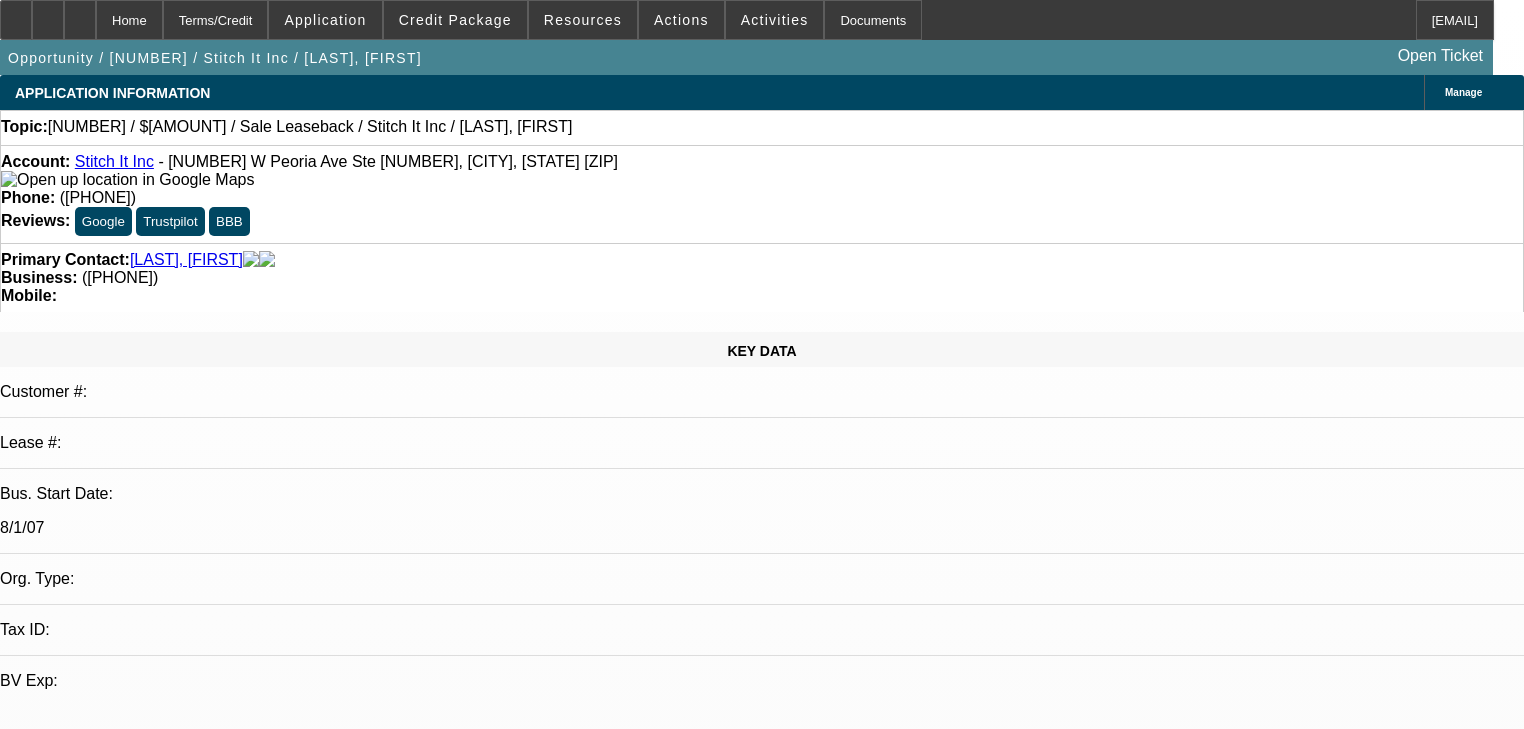 click on "8/1/07" at bounding box center (762, 528) 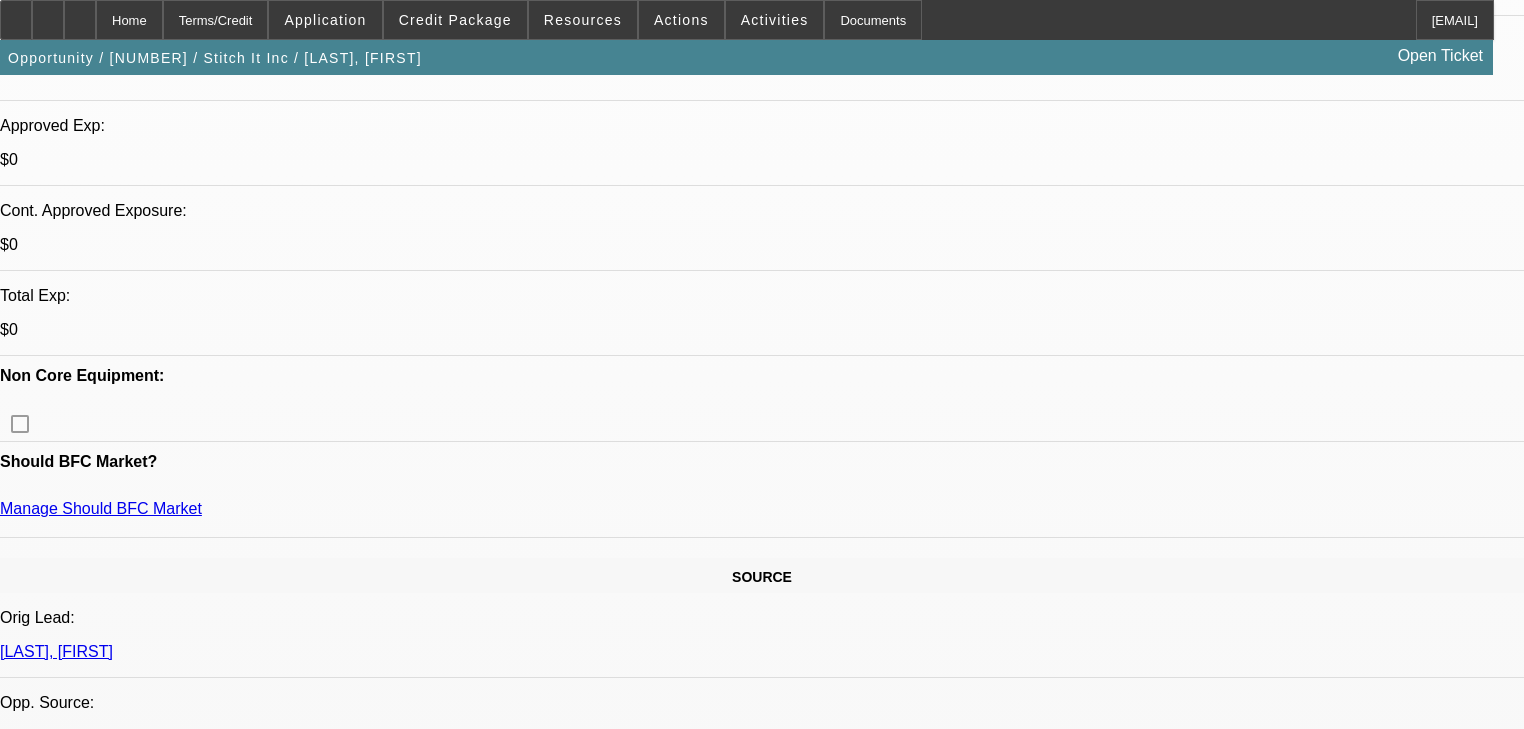 scroll, scrollTop: 240, scrollLeft: 0, axis: vertical 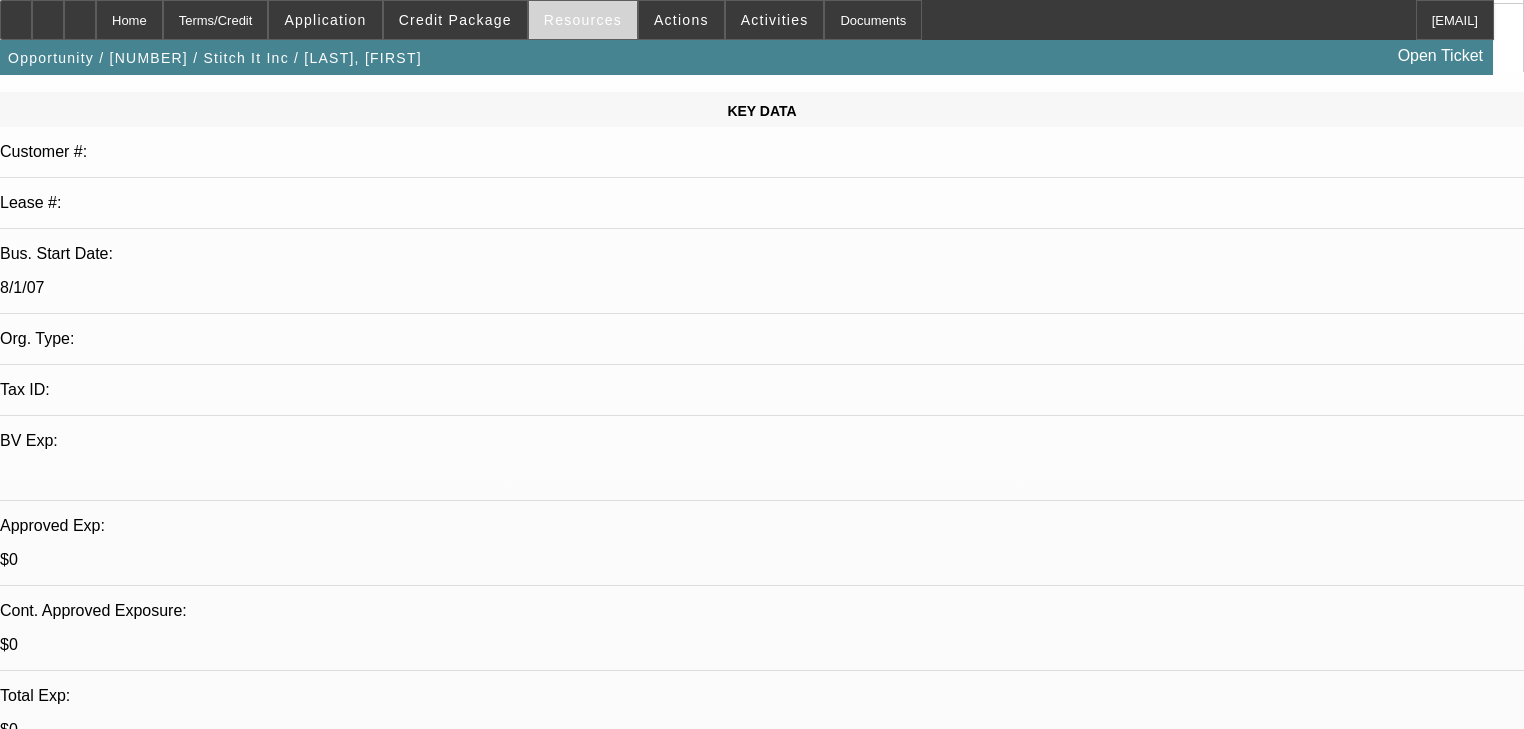 click on "Resources" at bounding box center [583, 20] 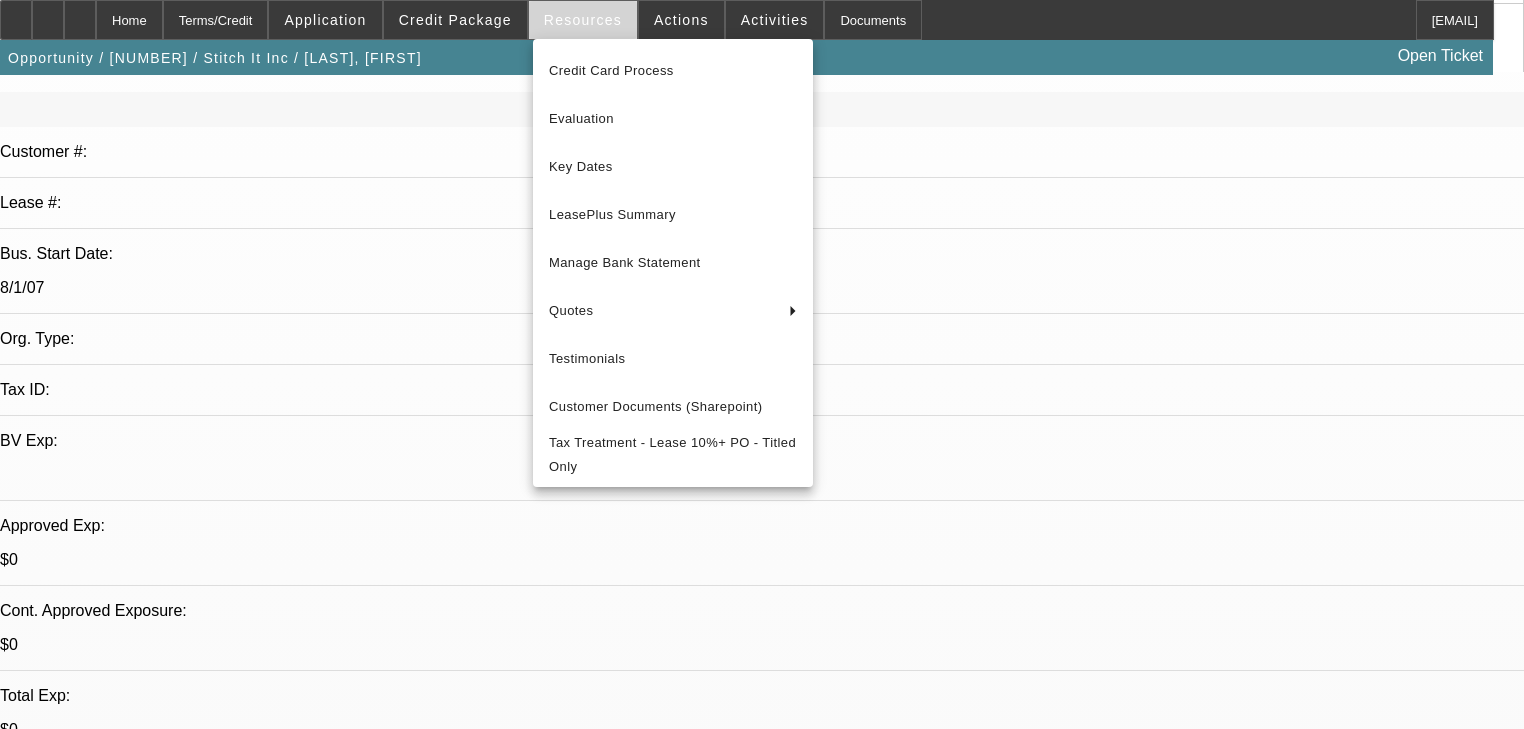 click at bounding box center [762, 364] 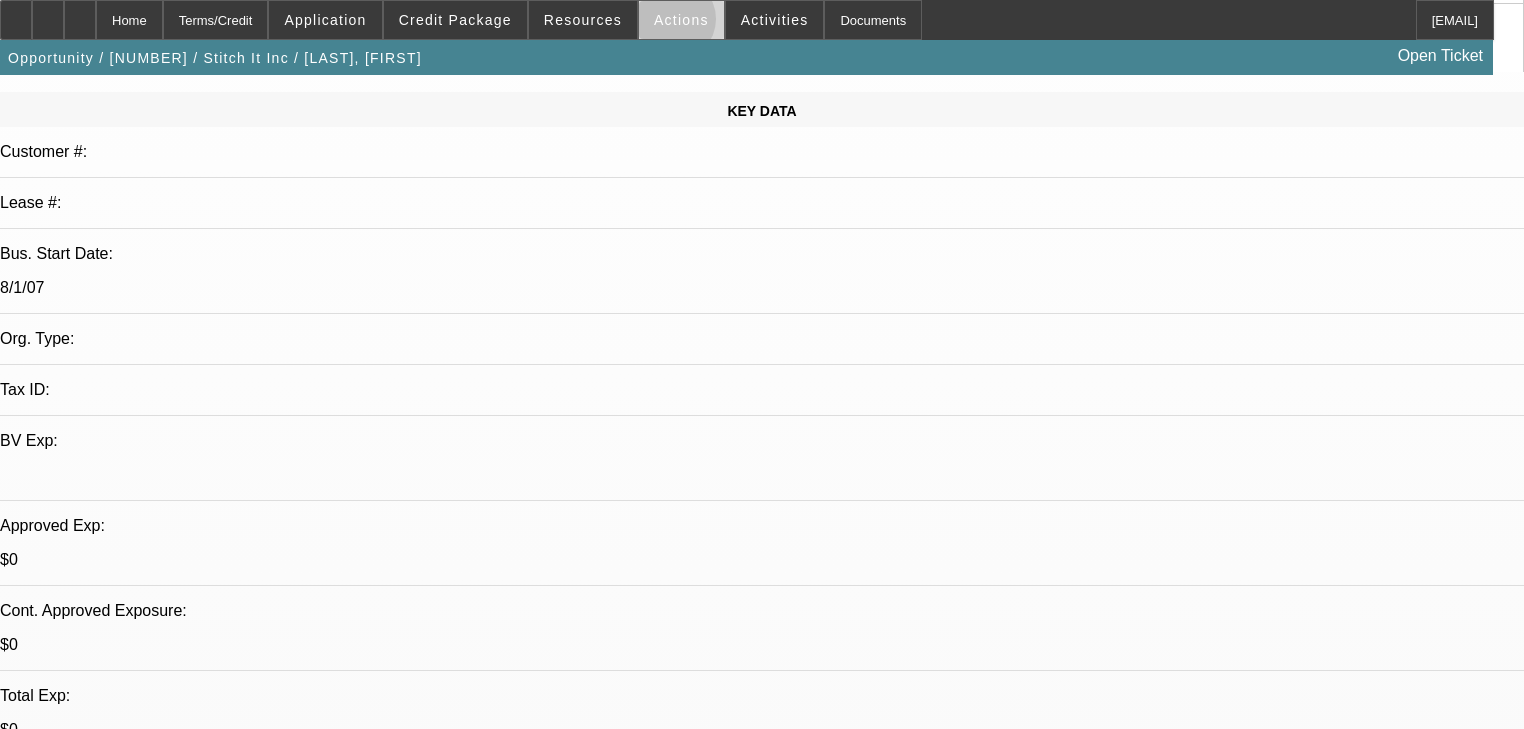 click on "Actions" at bounding box center [681, 20] 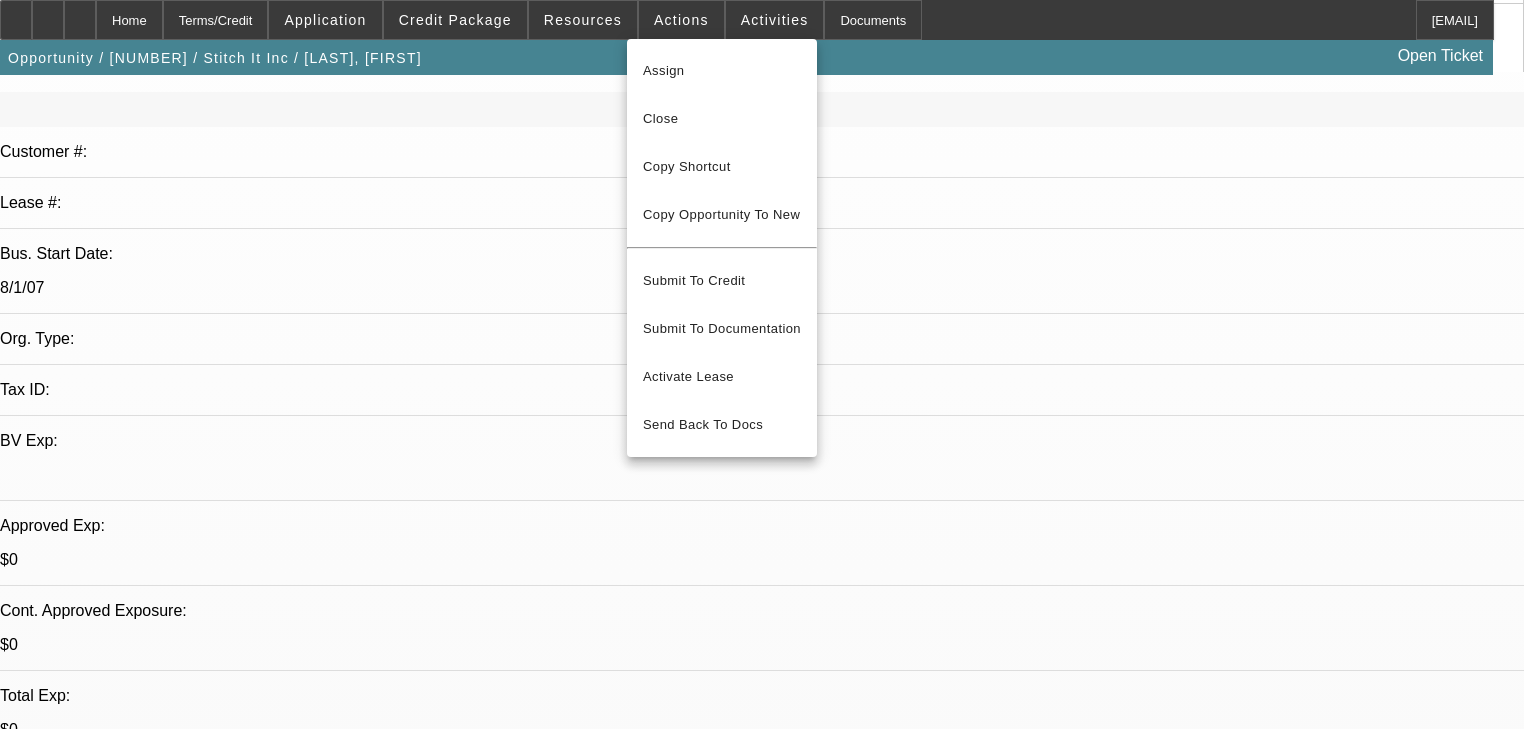 click at bounding box center (762, 364) 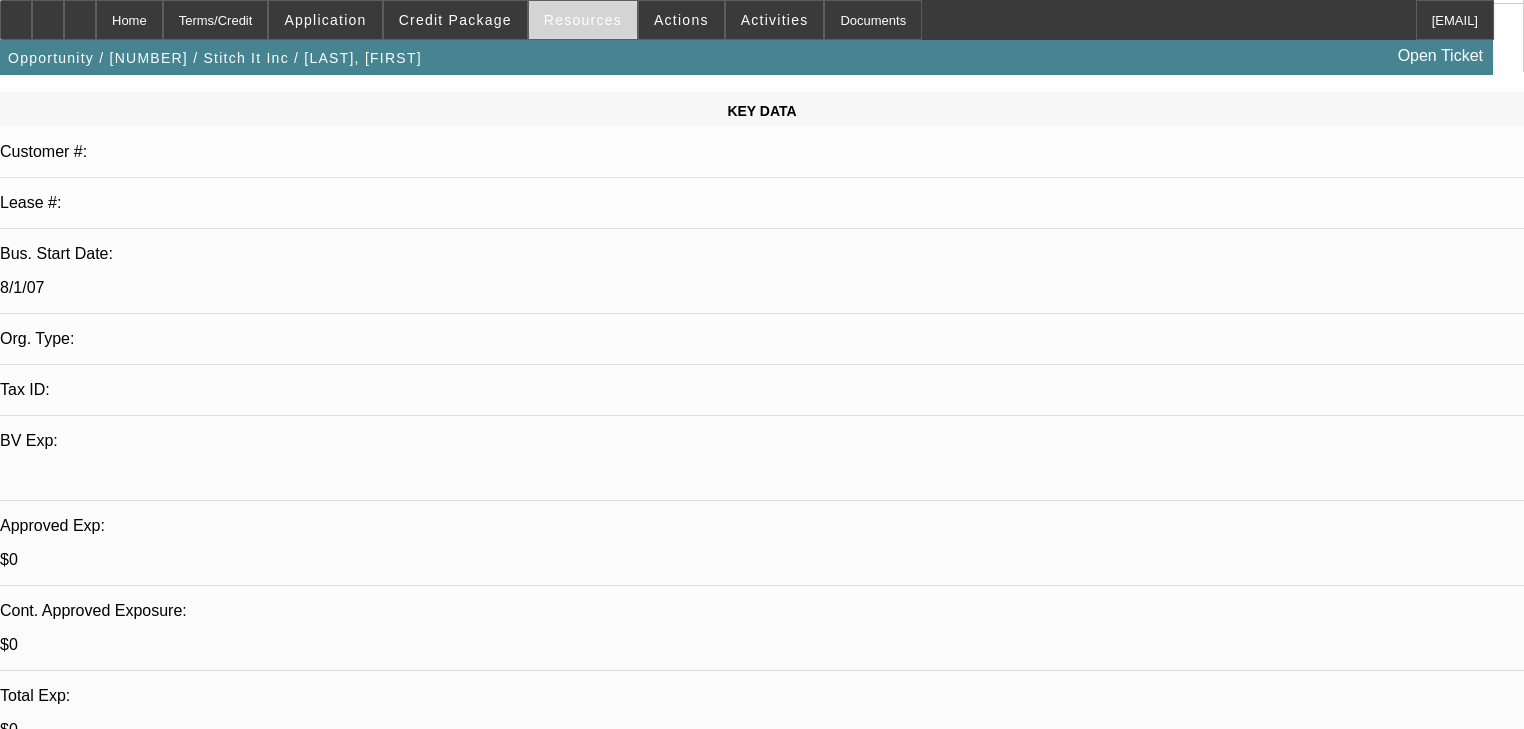 click at bounding box center [583, 20] 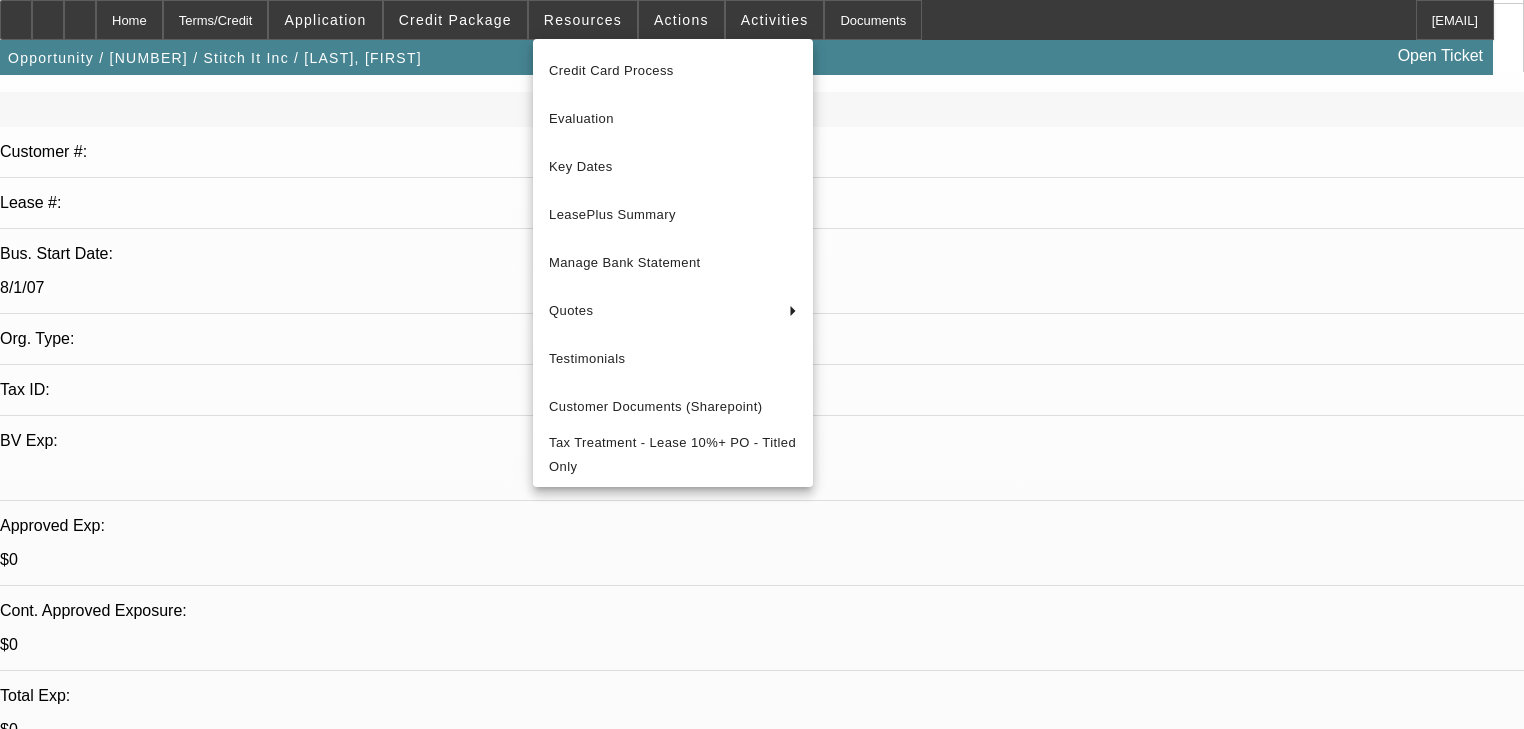 click at bounding box center [762, 364] 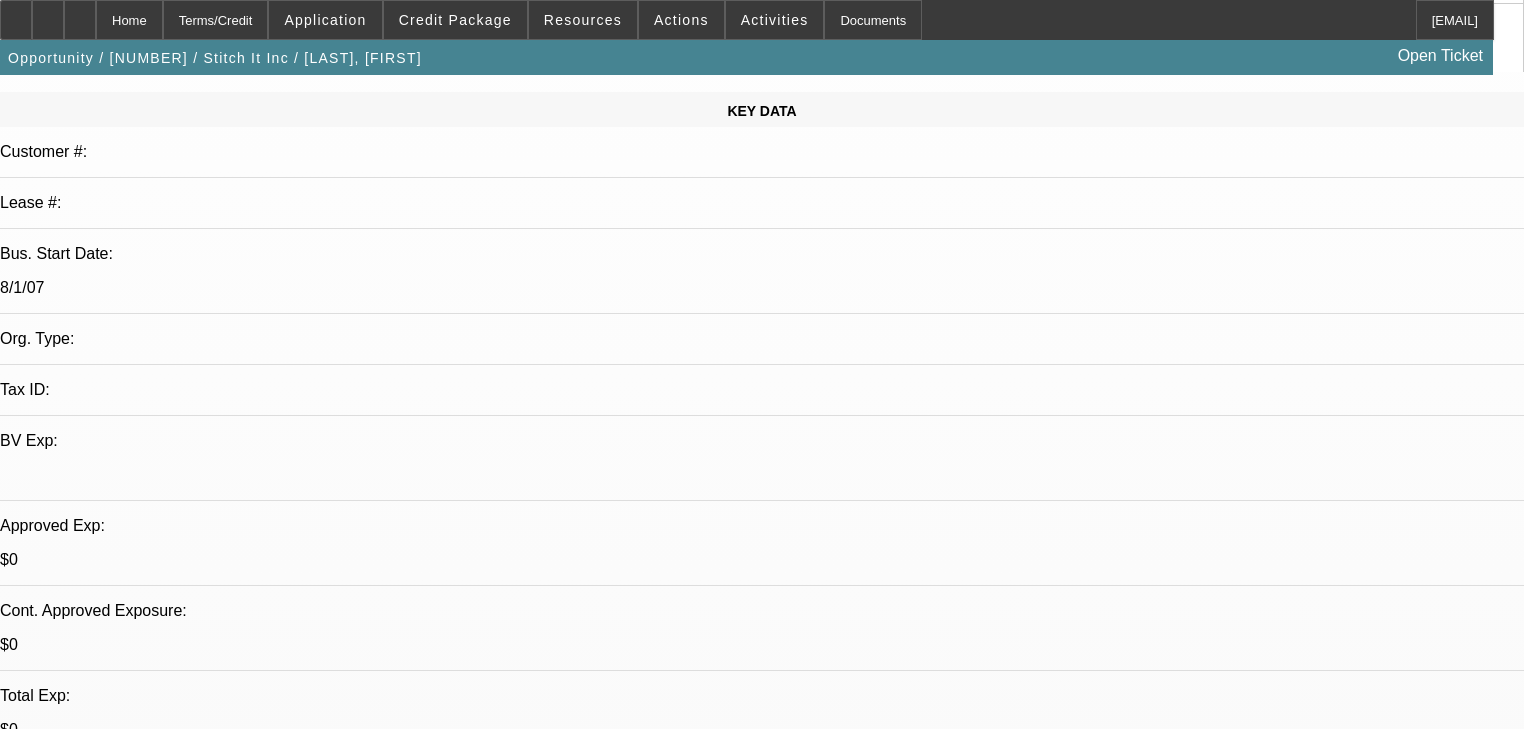 click at bounding box center (583, 20) 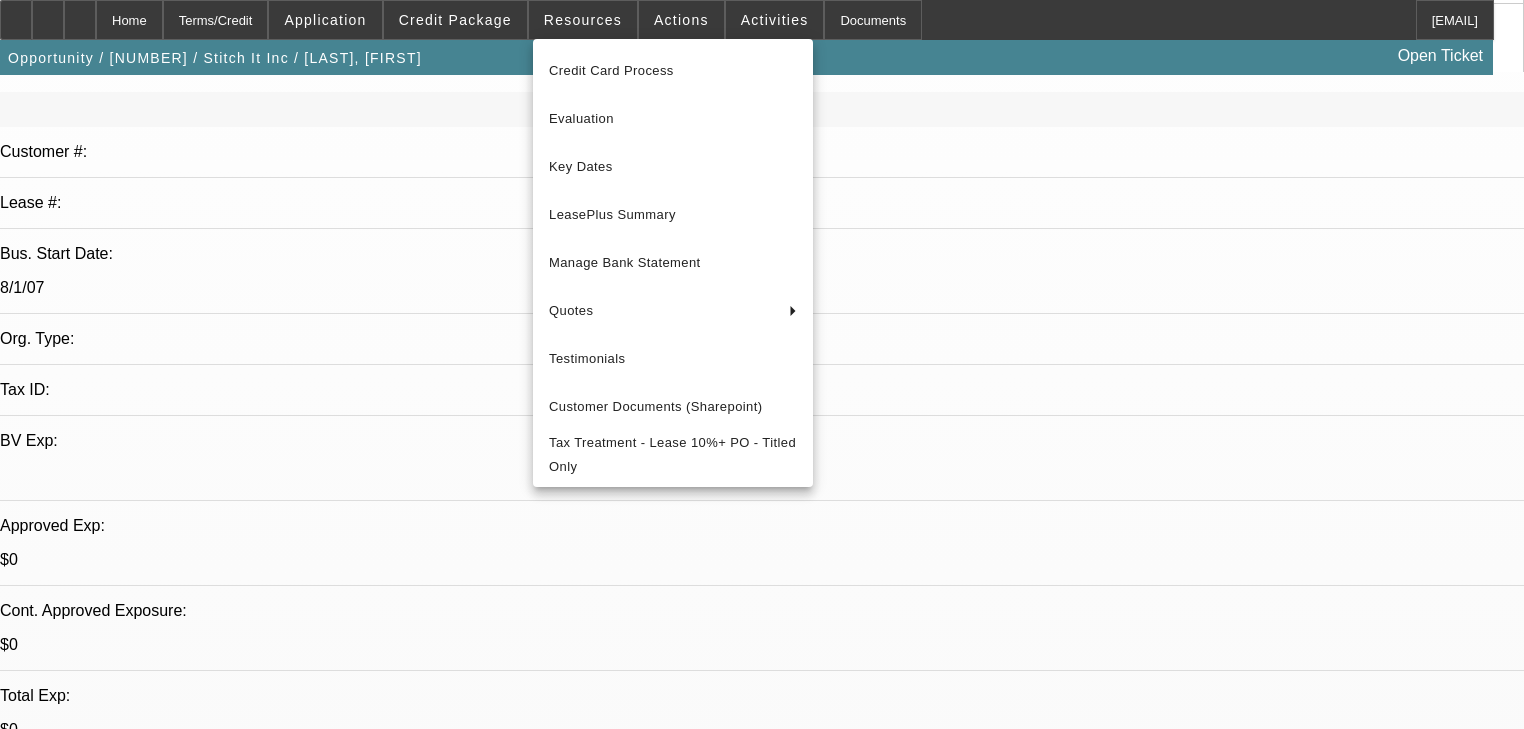 click at bounding box center [762, 364] 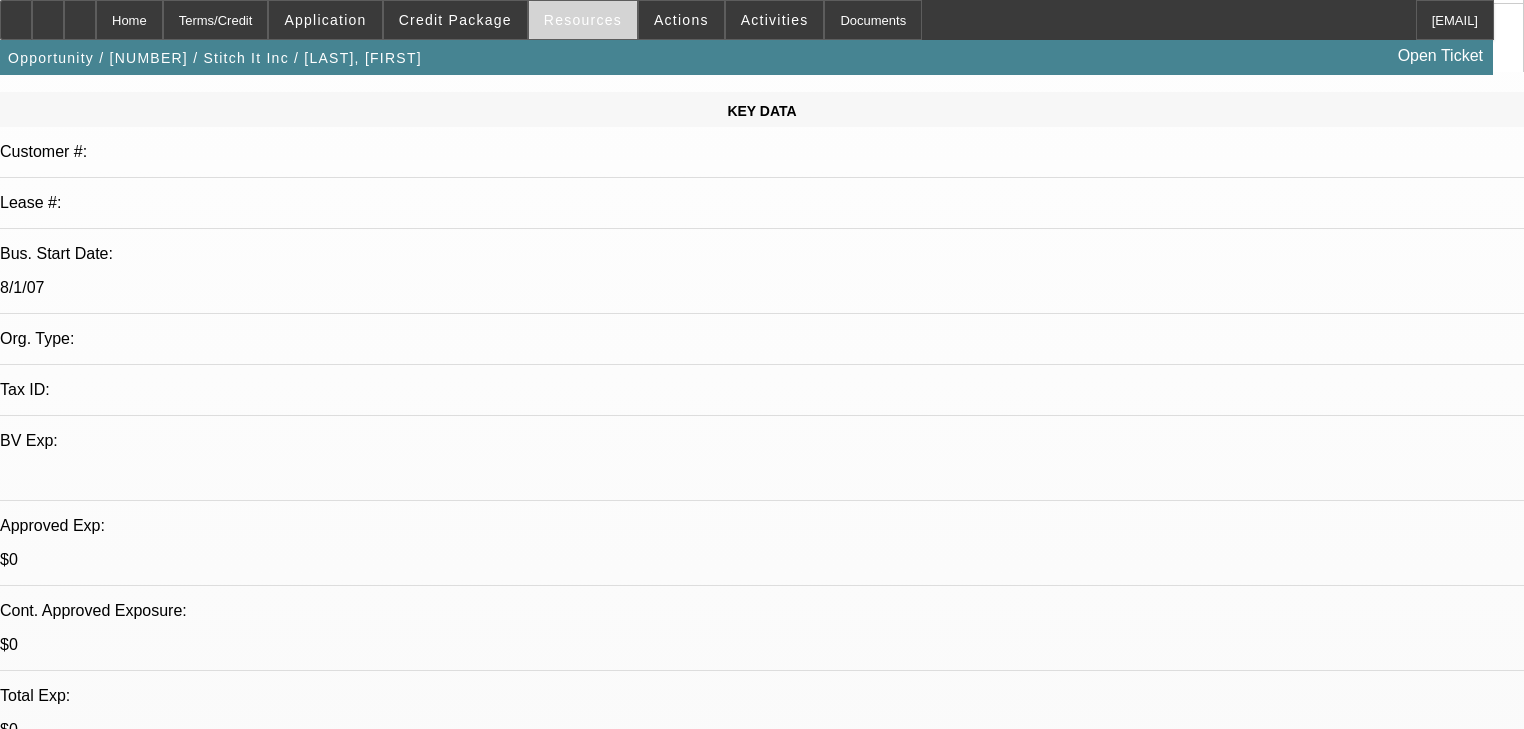 click on "Resources" at bounding box center [583, 20] 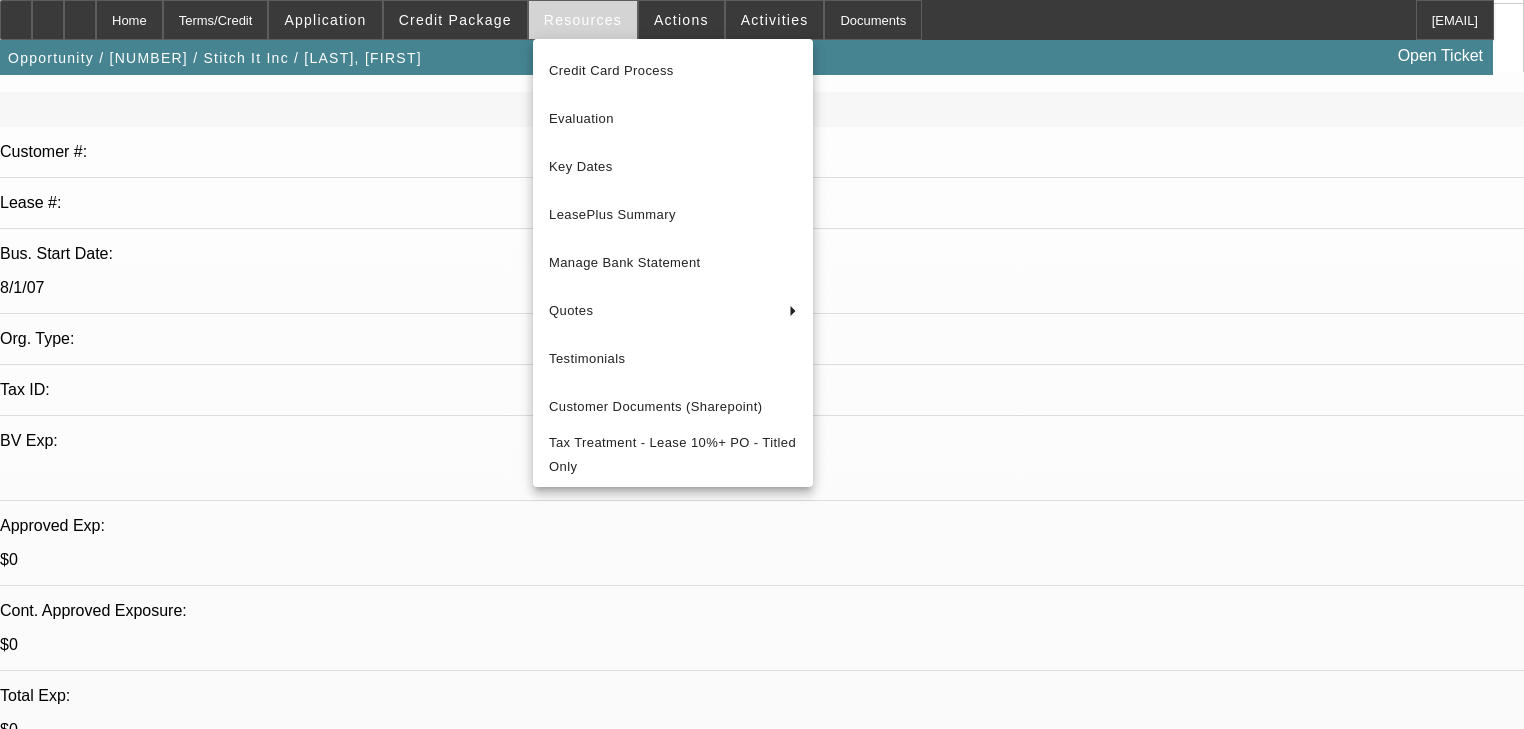 click at bounding box center (762, 364) 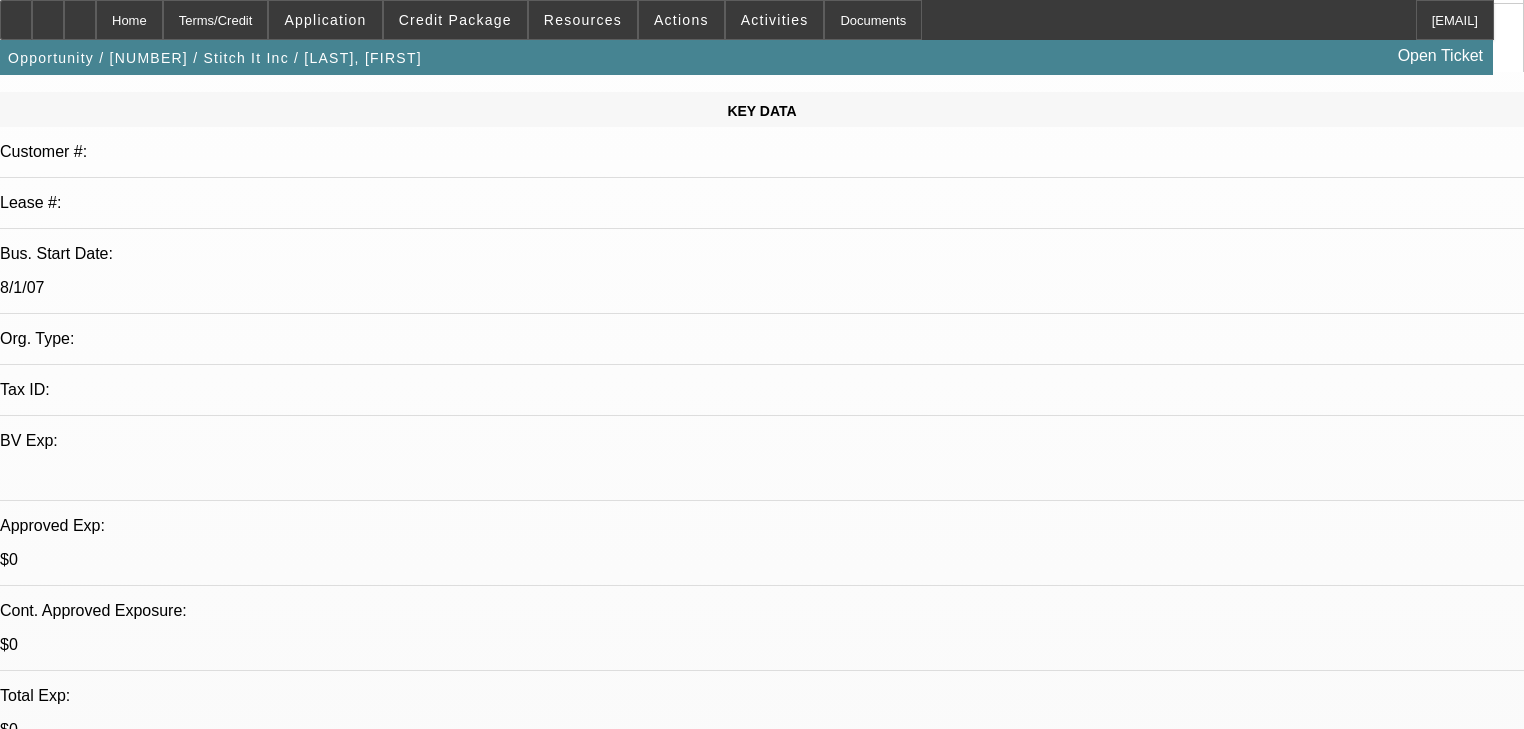 click on "Resources" at bounding box center (583, 20) 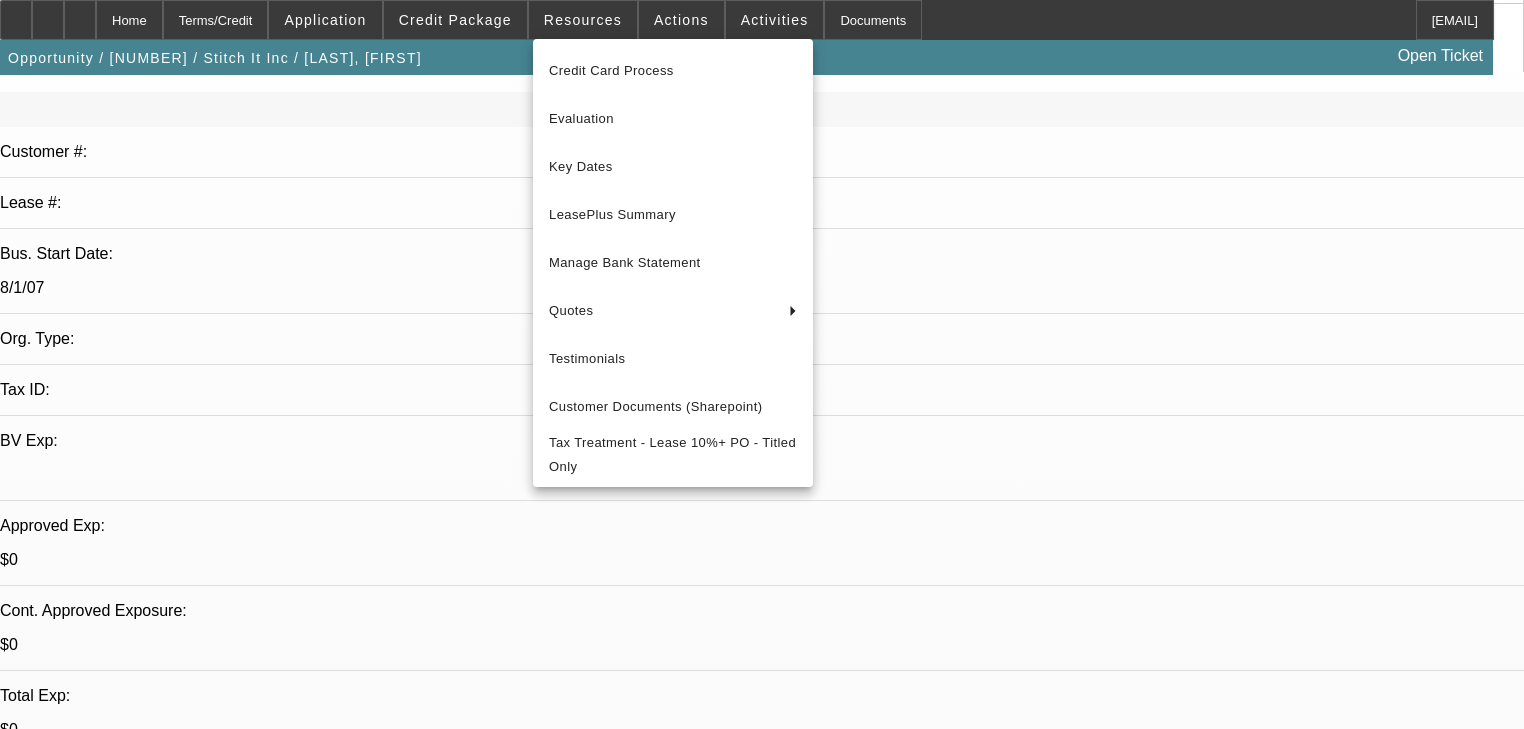 click at bounding box center [762, 364] 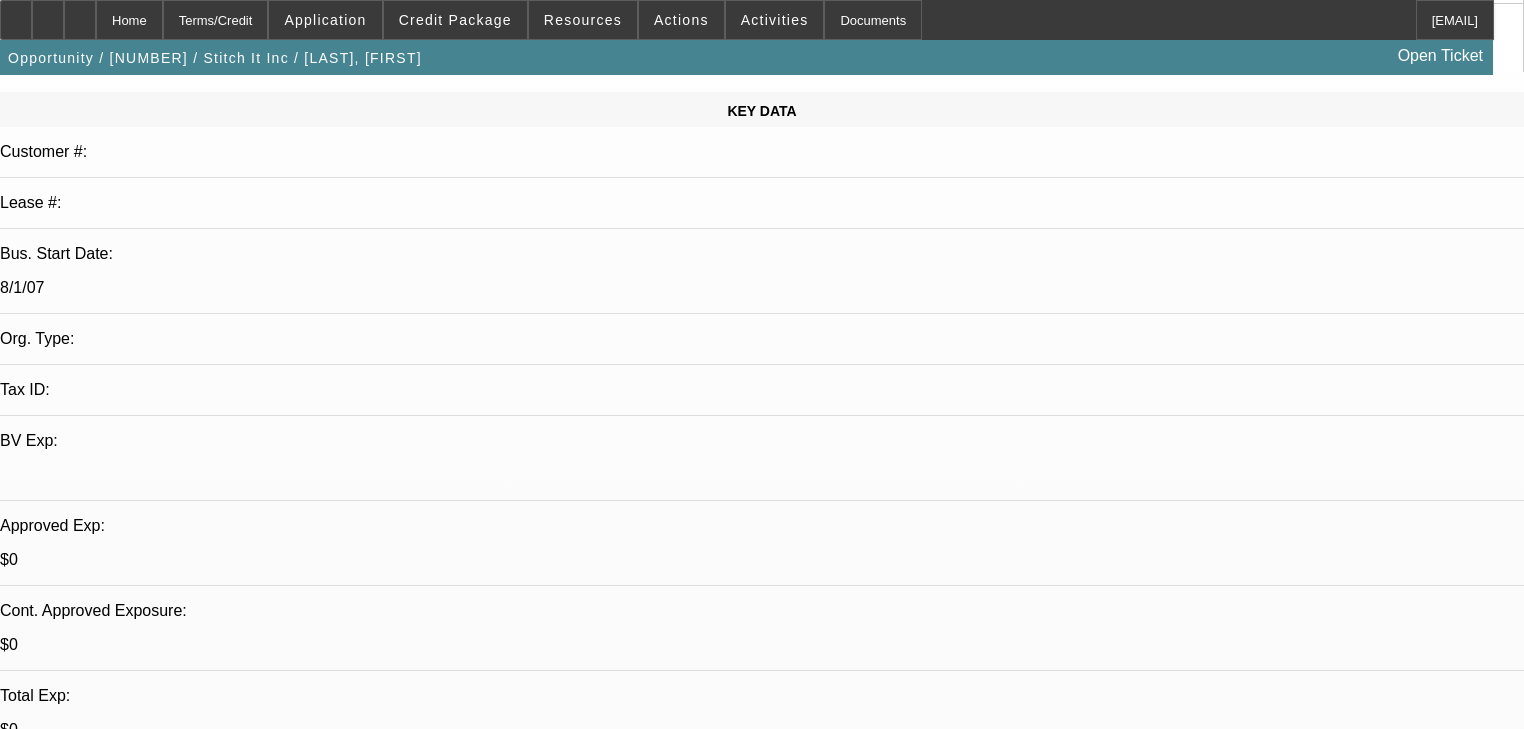 click on "Actions" at bounding box center [681, 20] 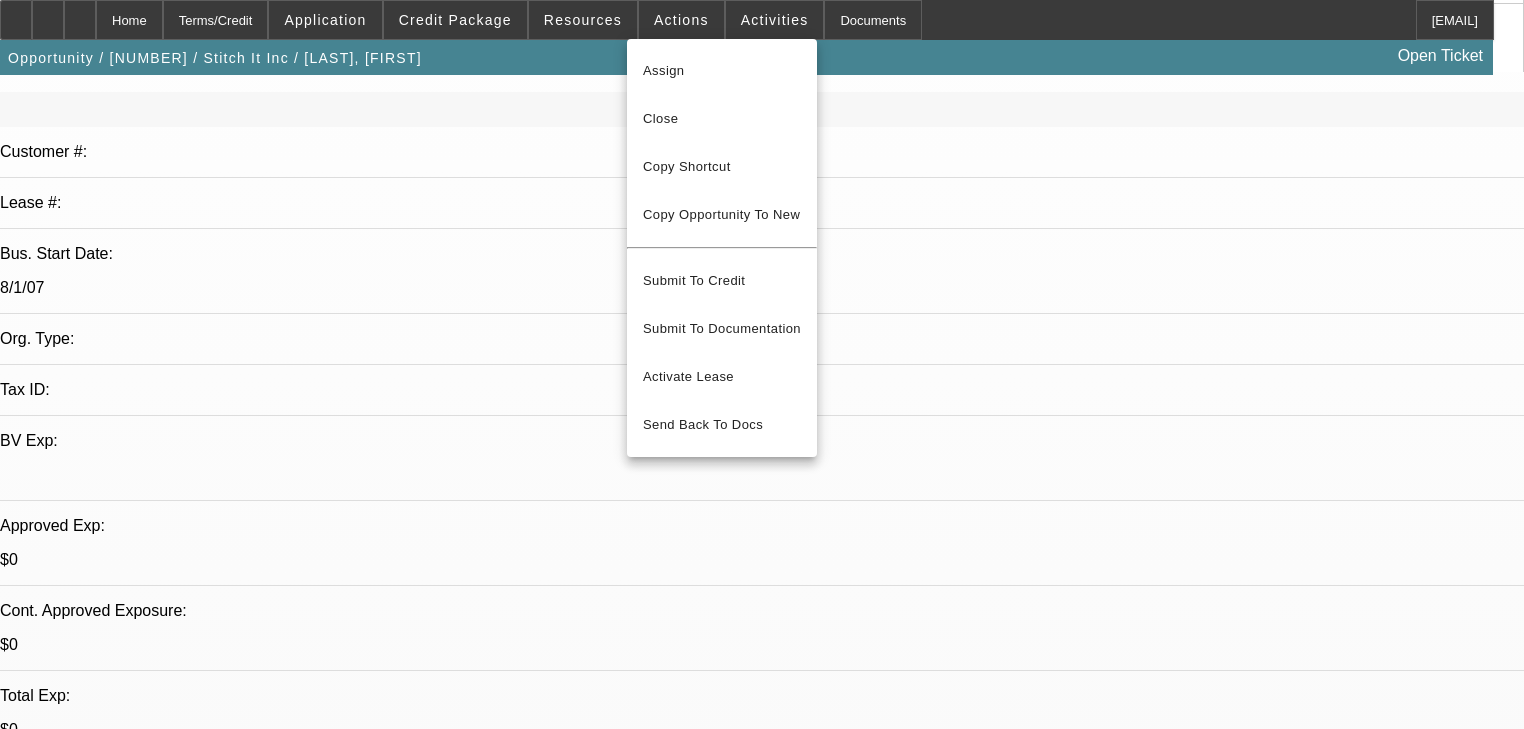 click at bounding box center [762, 364] 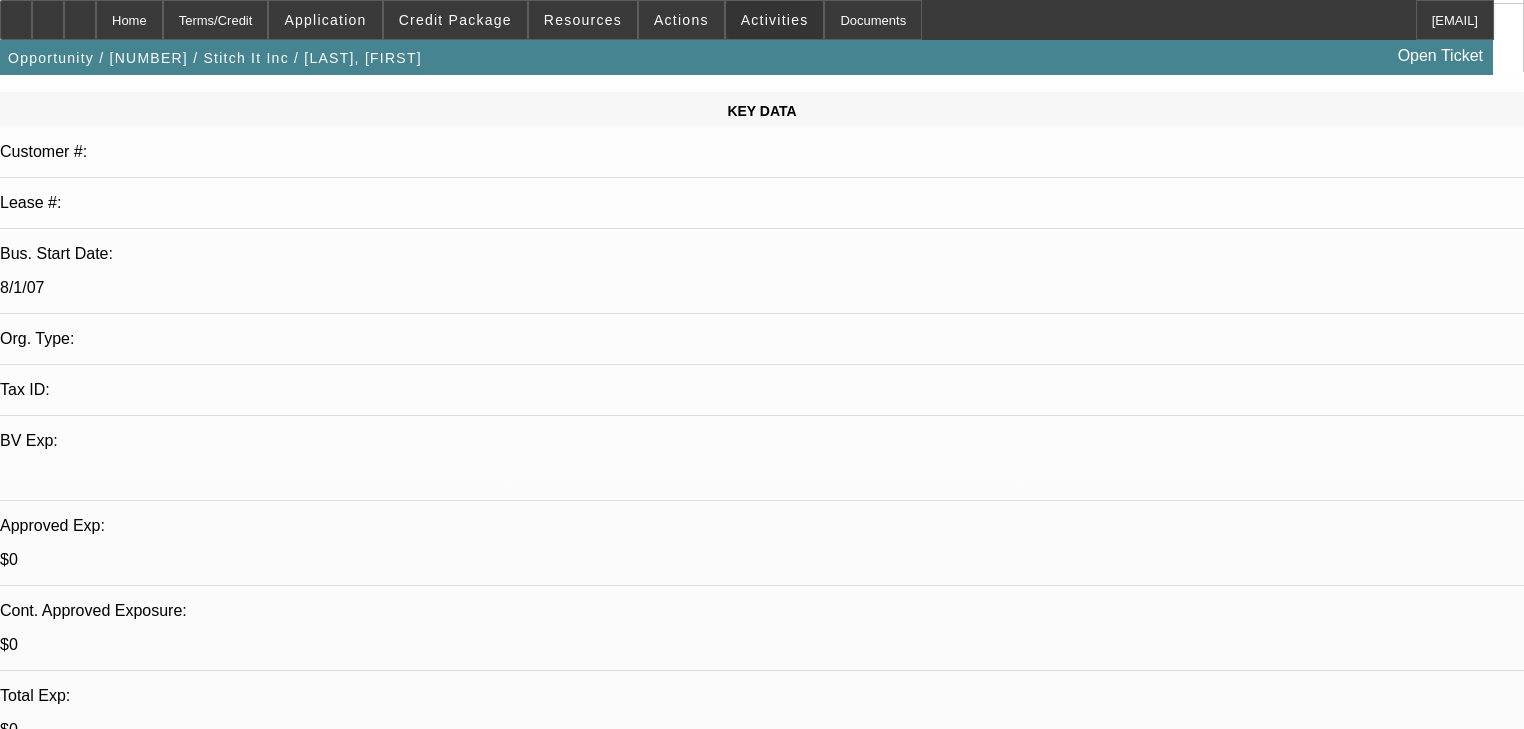 click on "Activities" at bounding box center (775, 20) 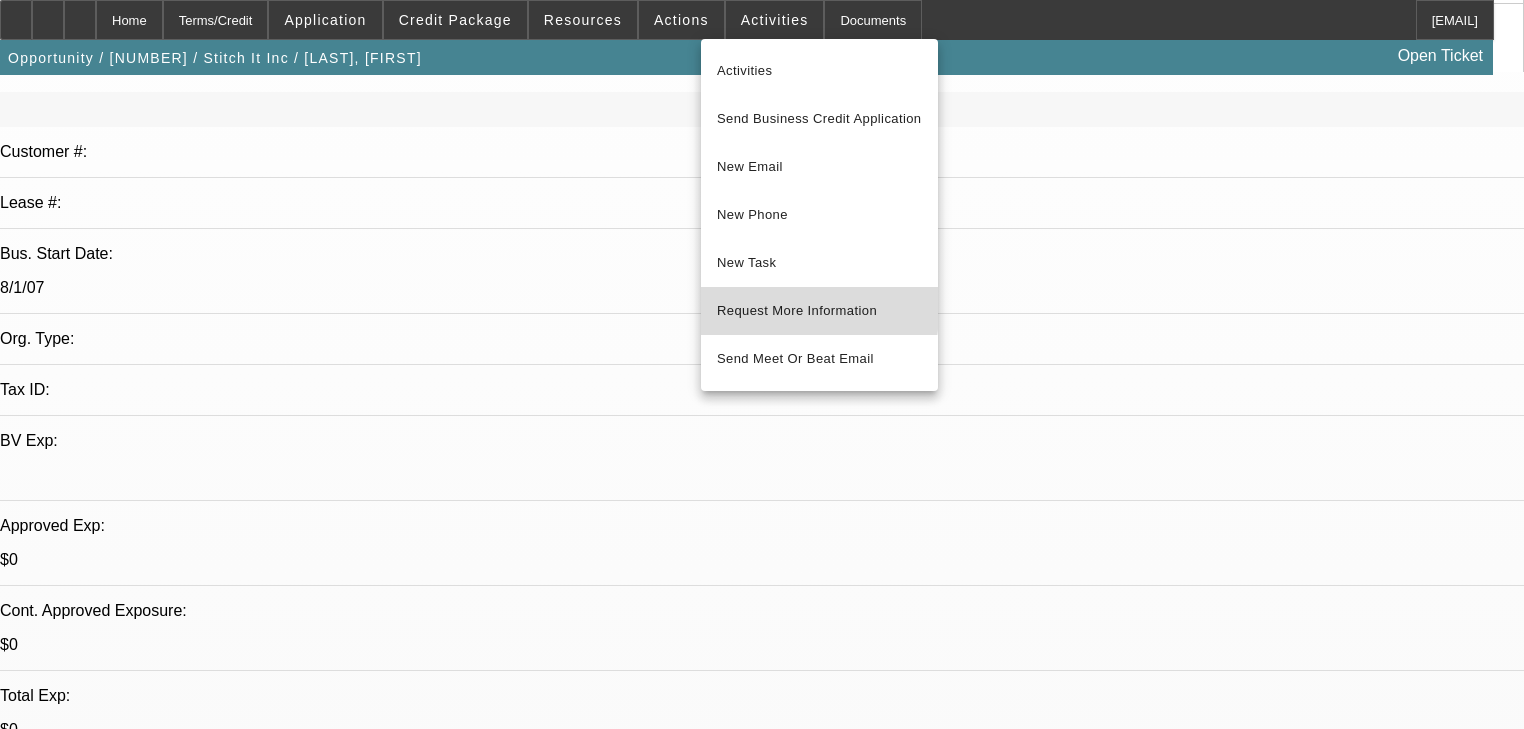 click on "Request More Information" at bounding box center (819, 311) 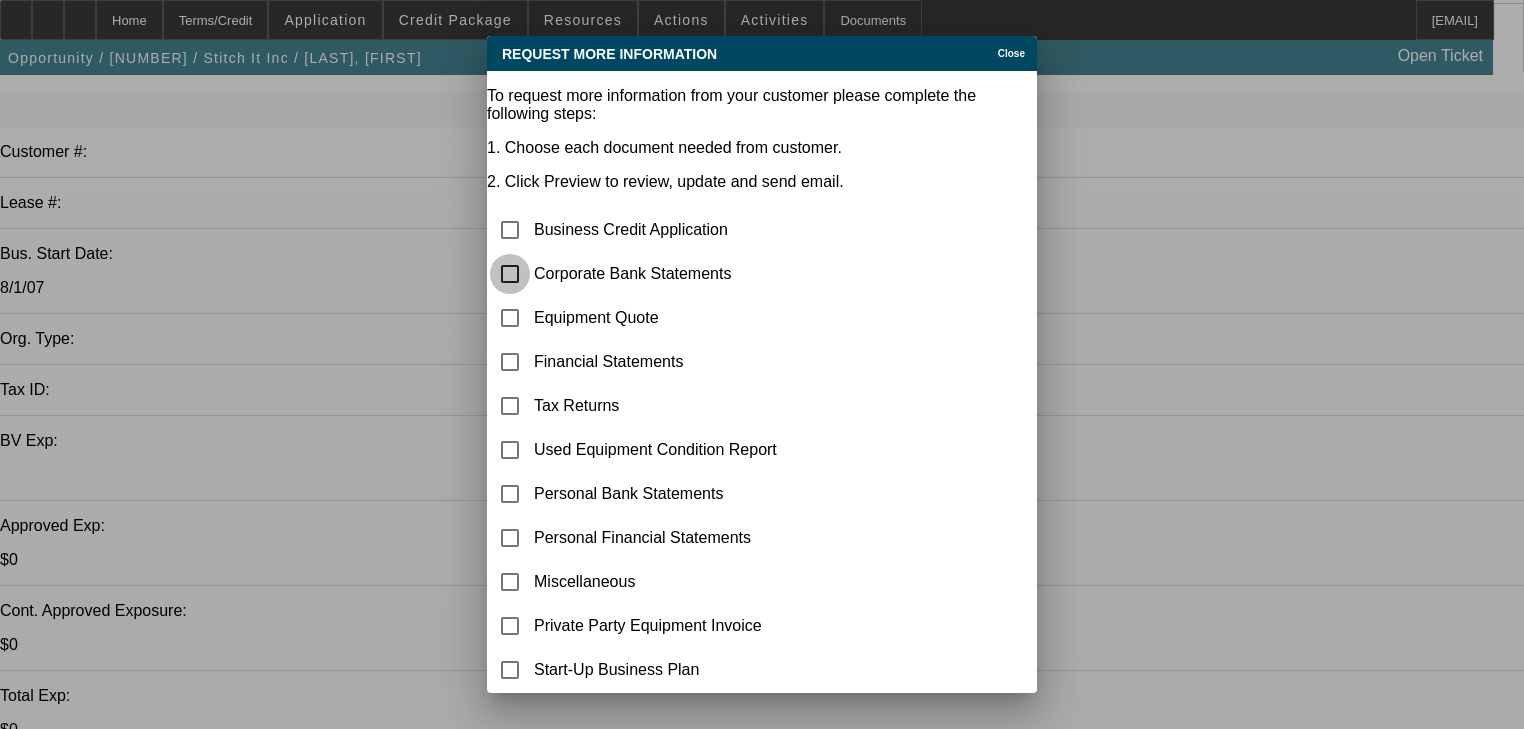 click at bounding box center (510, 274) 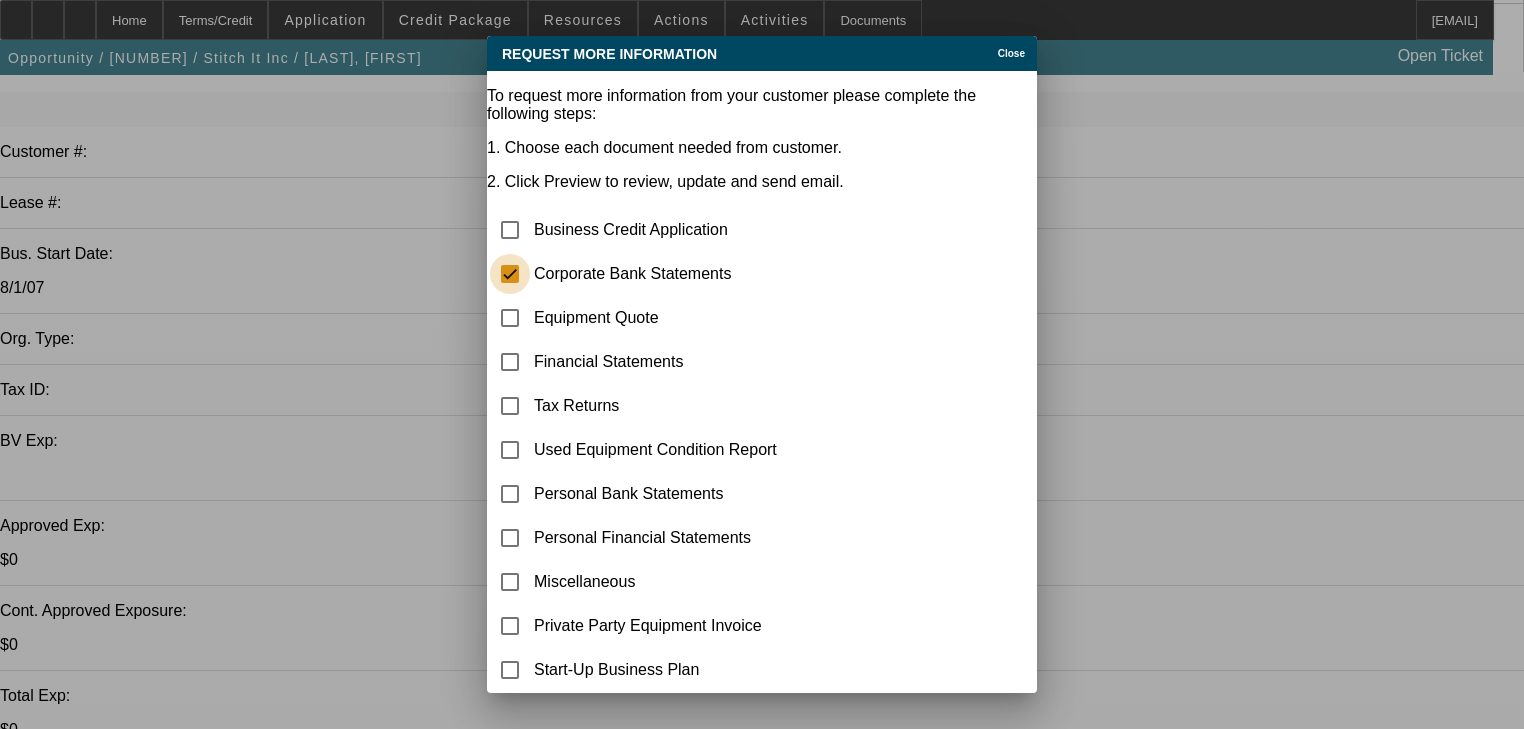 checkbox on "true" 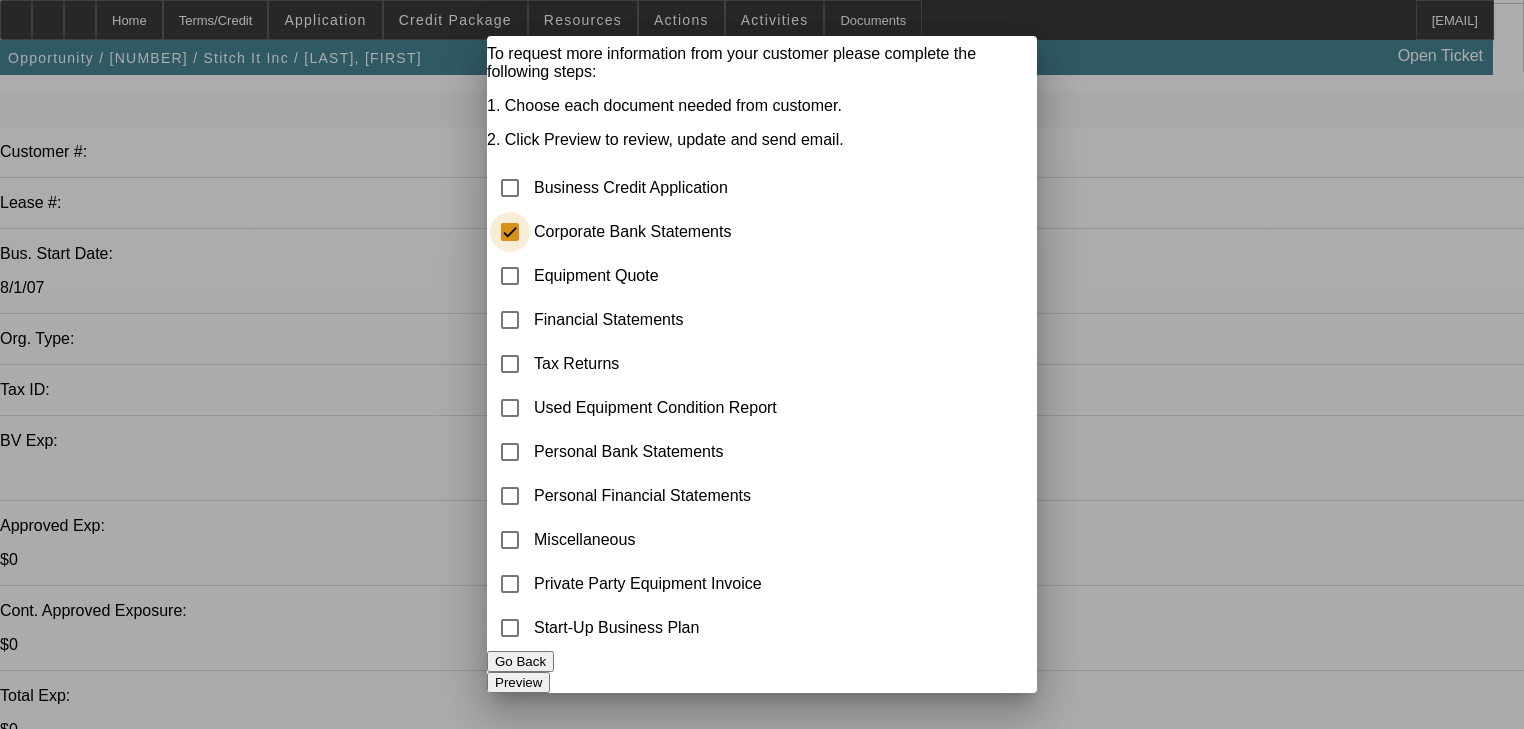 scroll, scrollTop: 64, scrollLeft: 0, axis: vertical 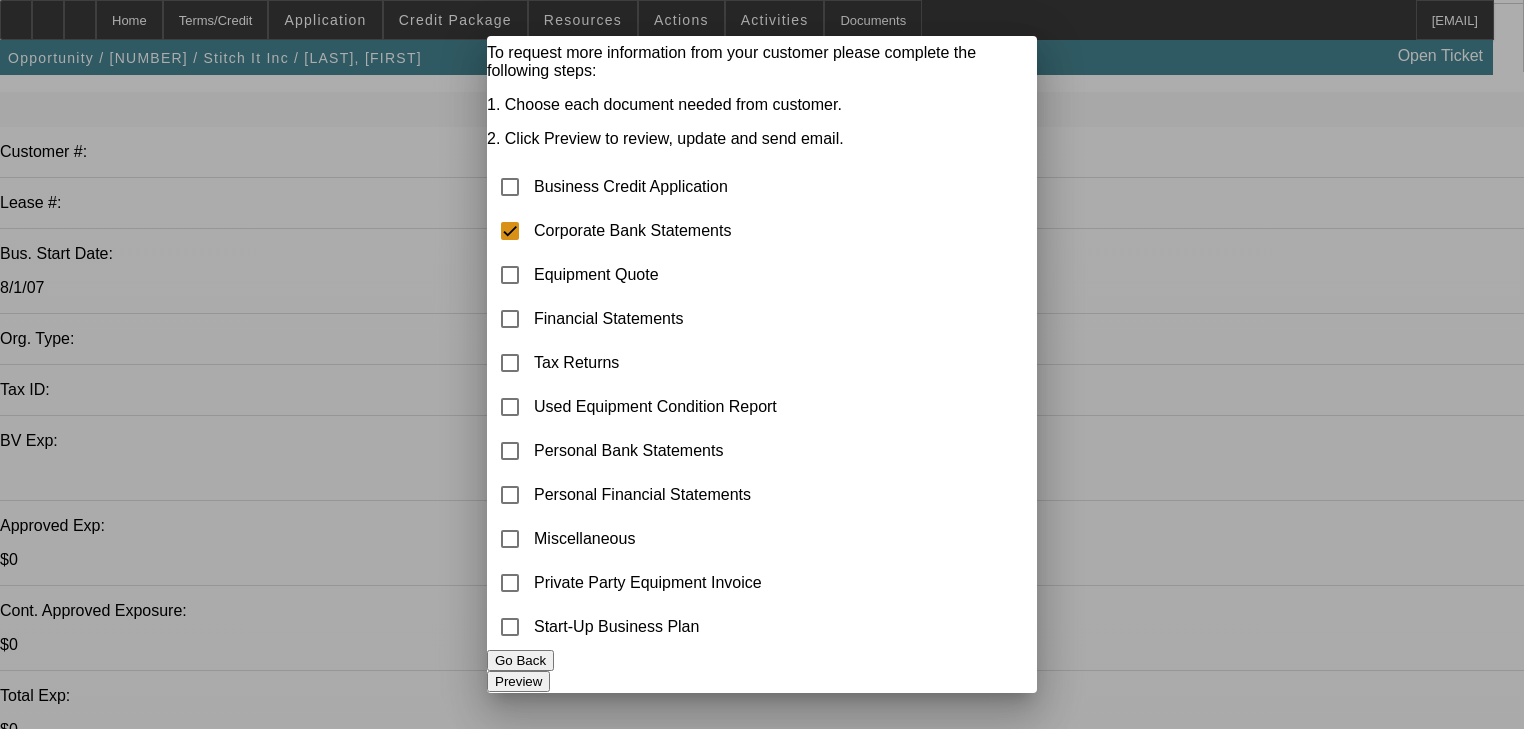 click on "Preview" at bounding box center [518, 681] 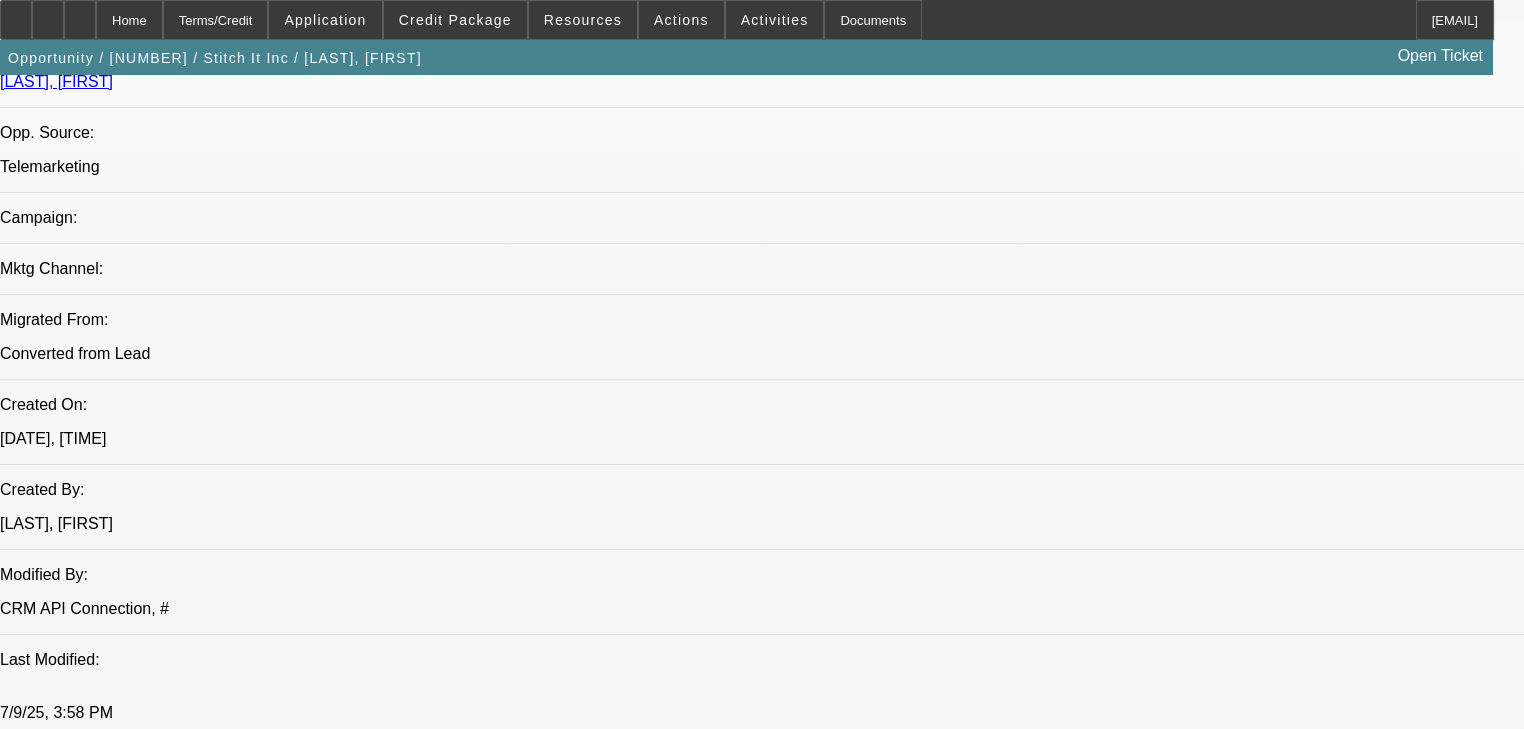 scroll, scrollTop: 1200, scrollLeft: 0, axis: vertical 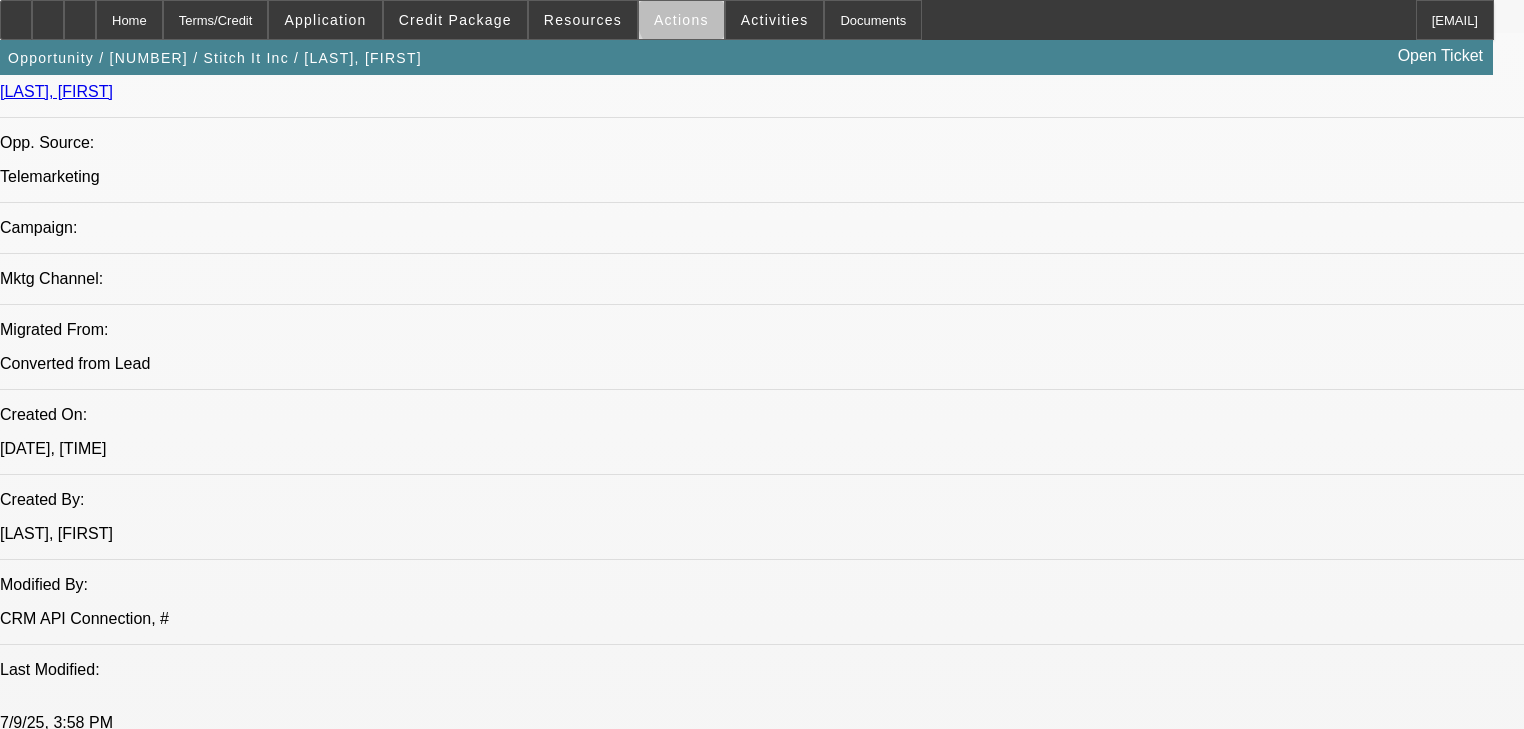 click on "Actions" at bounding box center [681, 20] 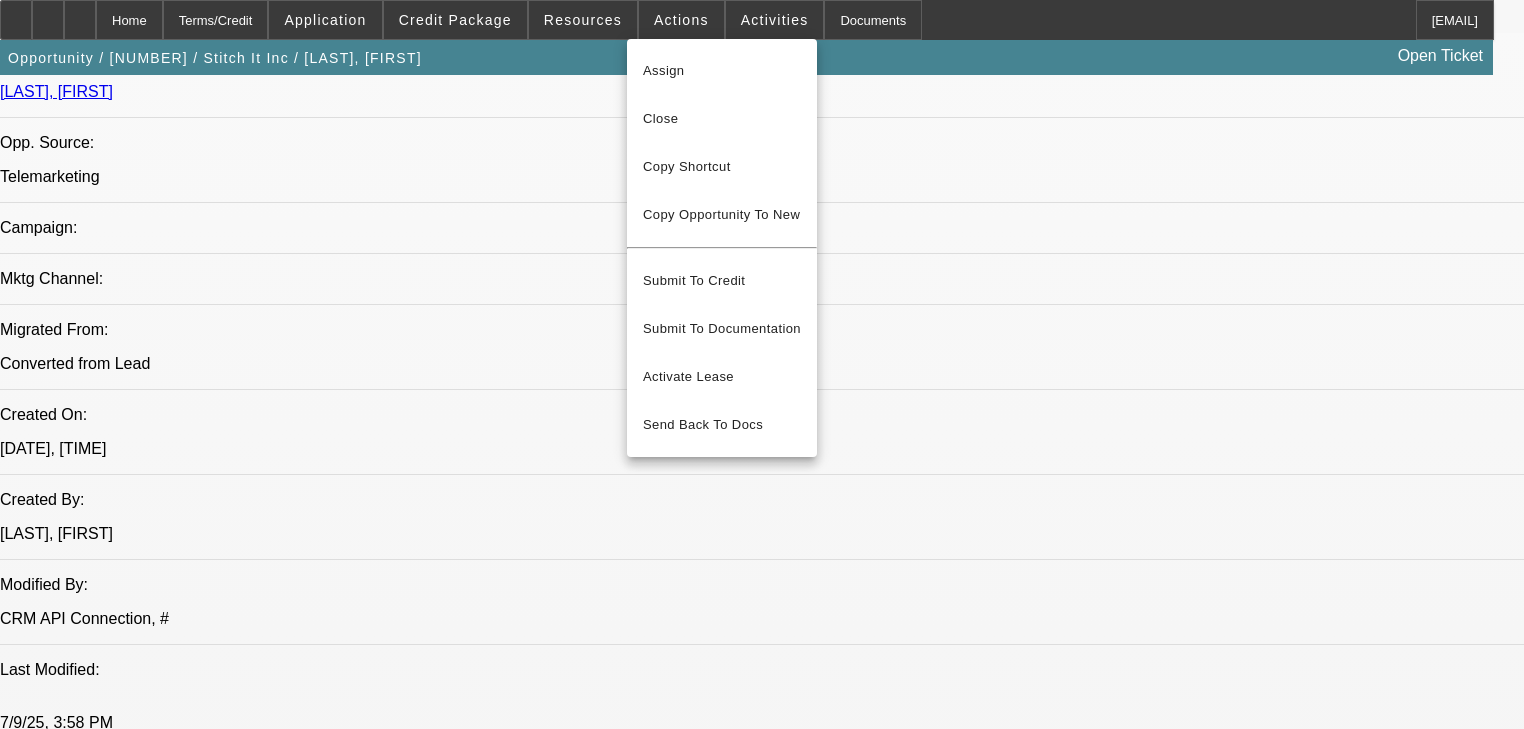 click at bounding box center [762, 364] 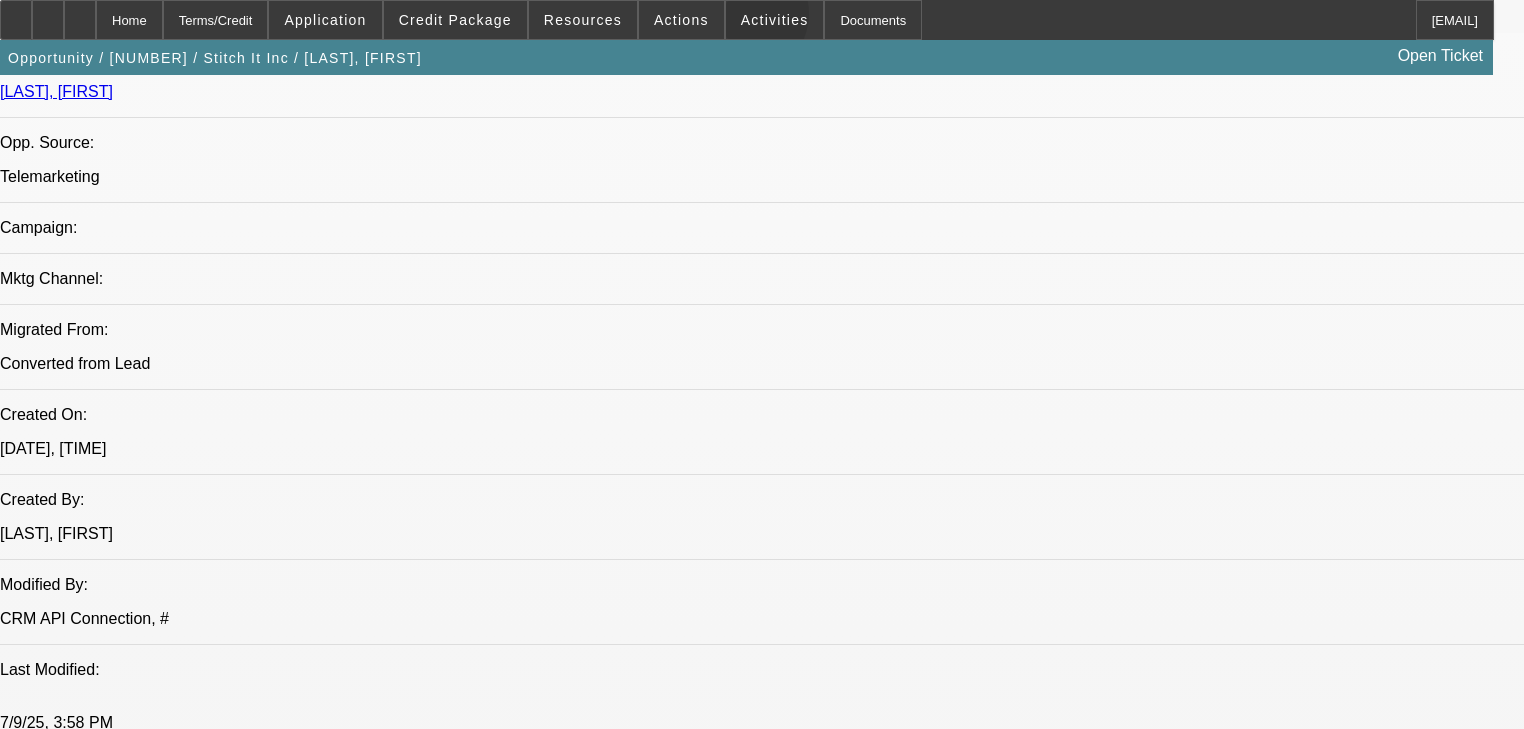 click on "Activities" at bounding box center [775, 20] 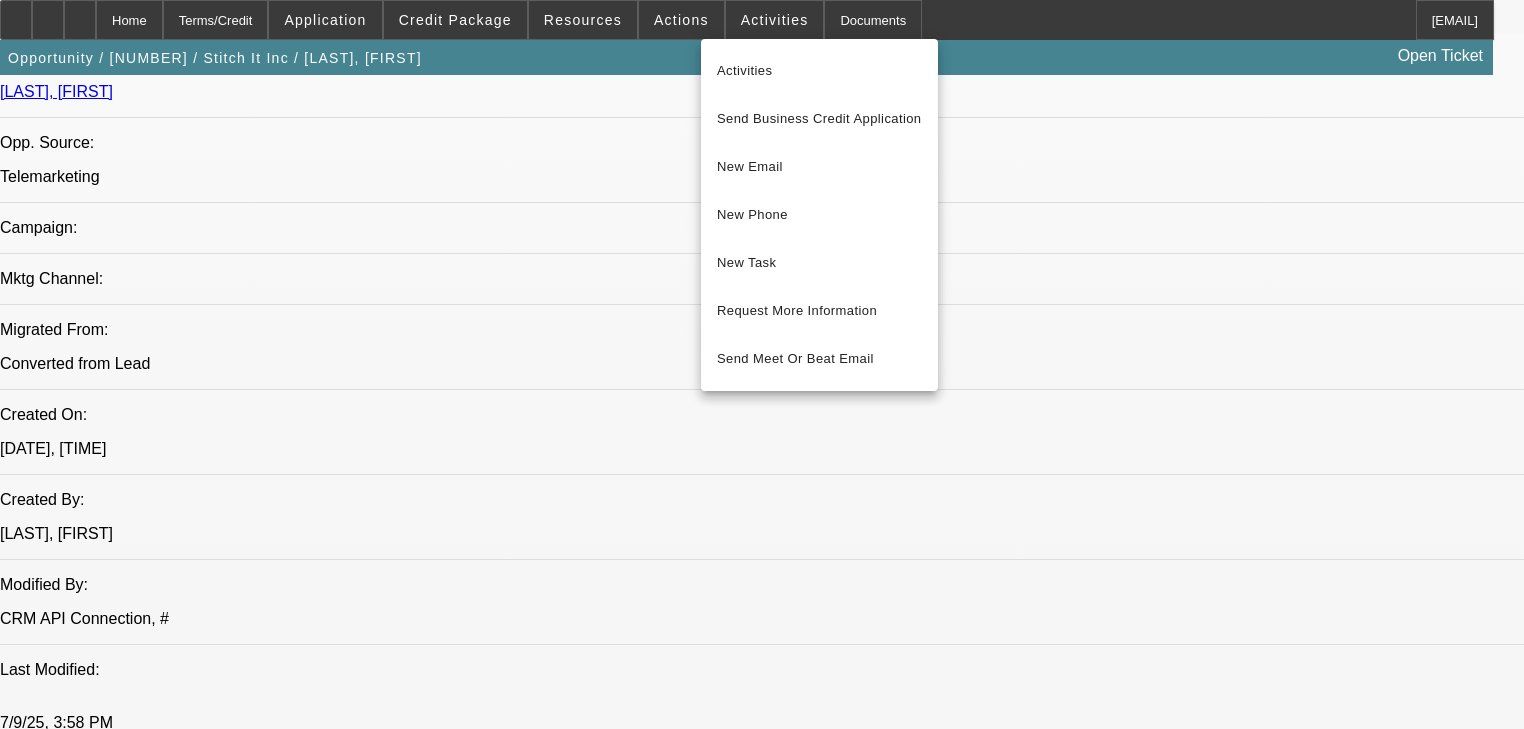 click at bounding box center [762, 364] 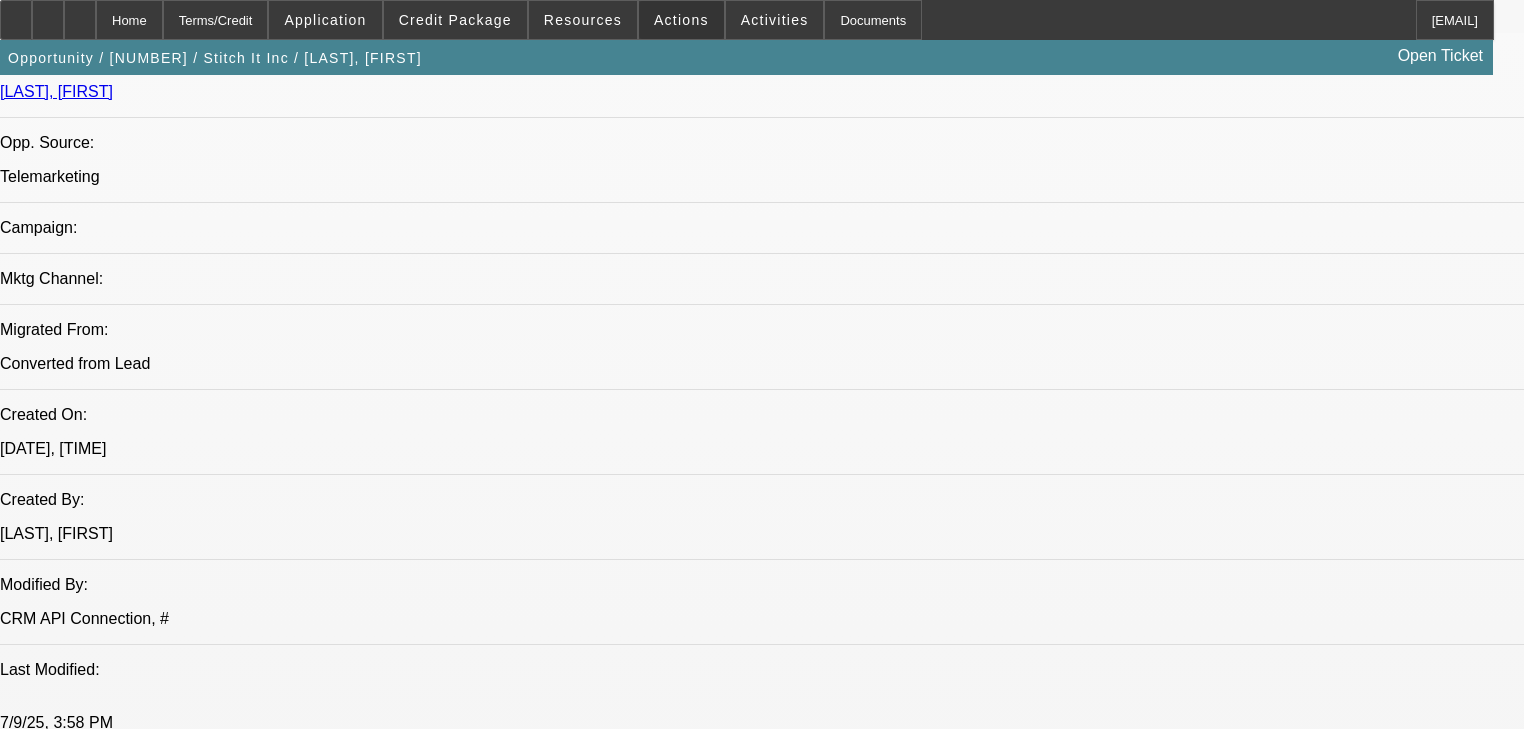 click at bounding box center (681, 20) 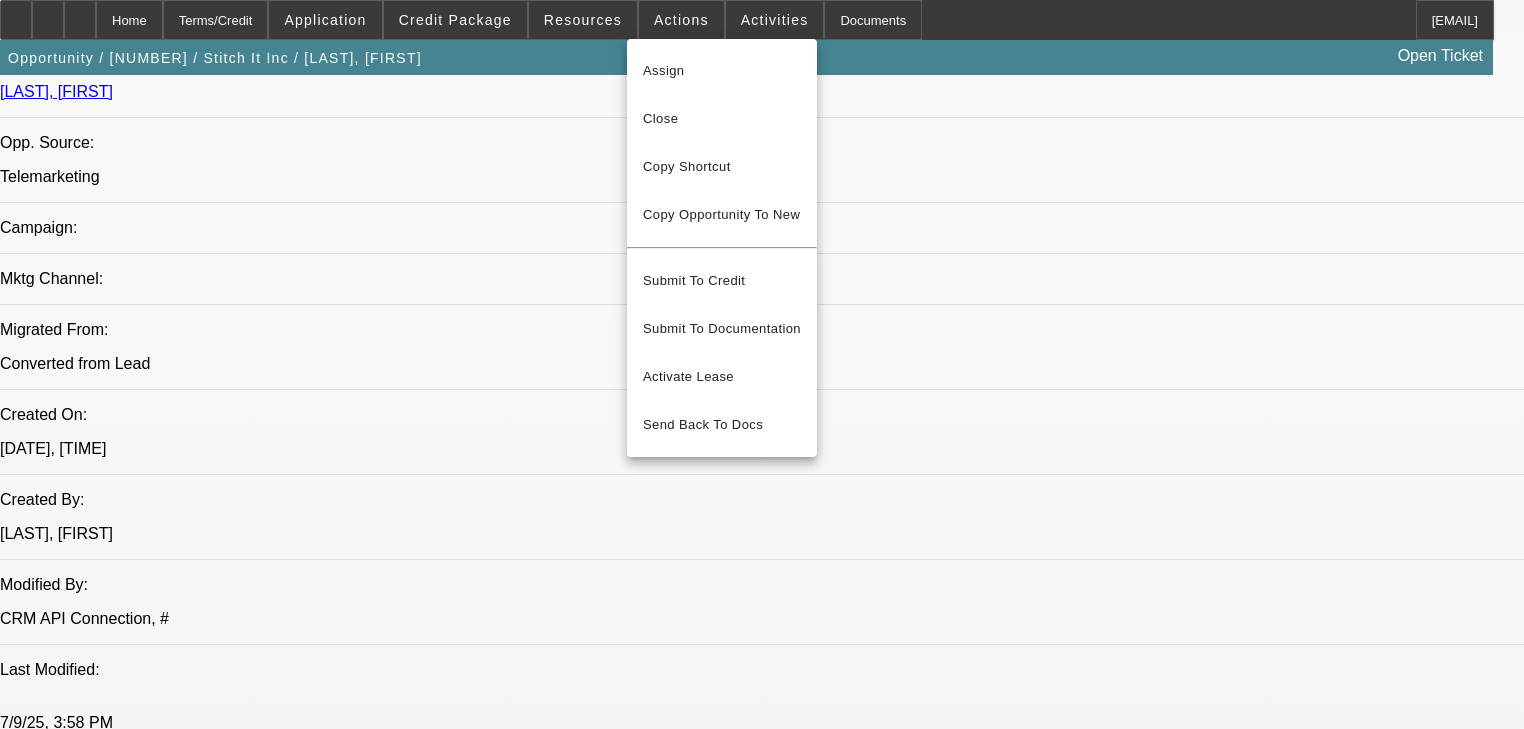 click at bounding box center (762, 364) 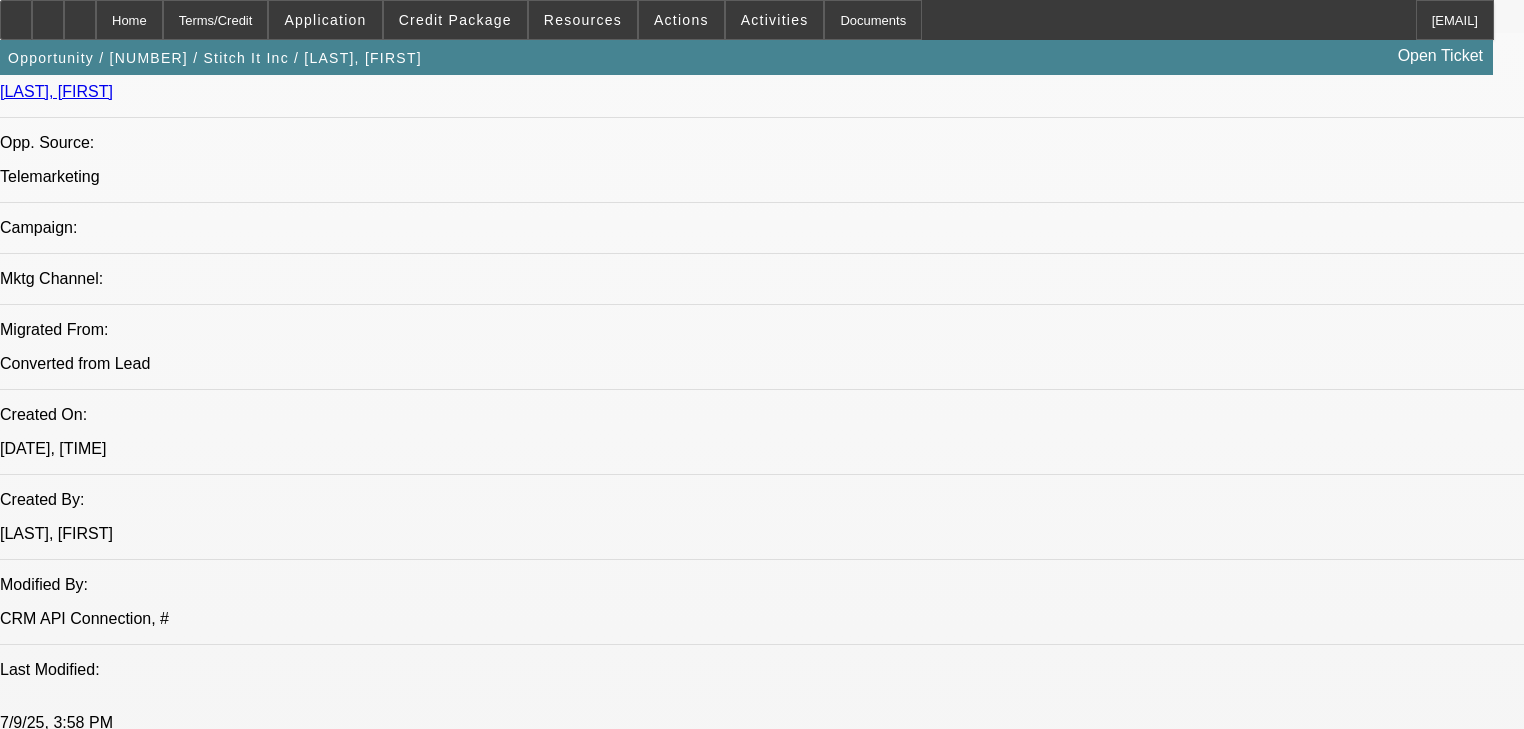 click on "Activities" at bounding box center (775, 20) 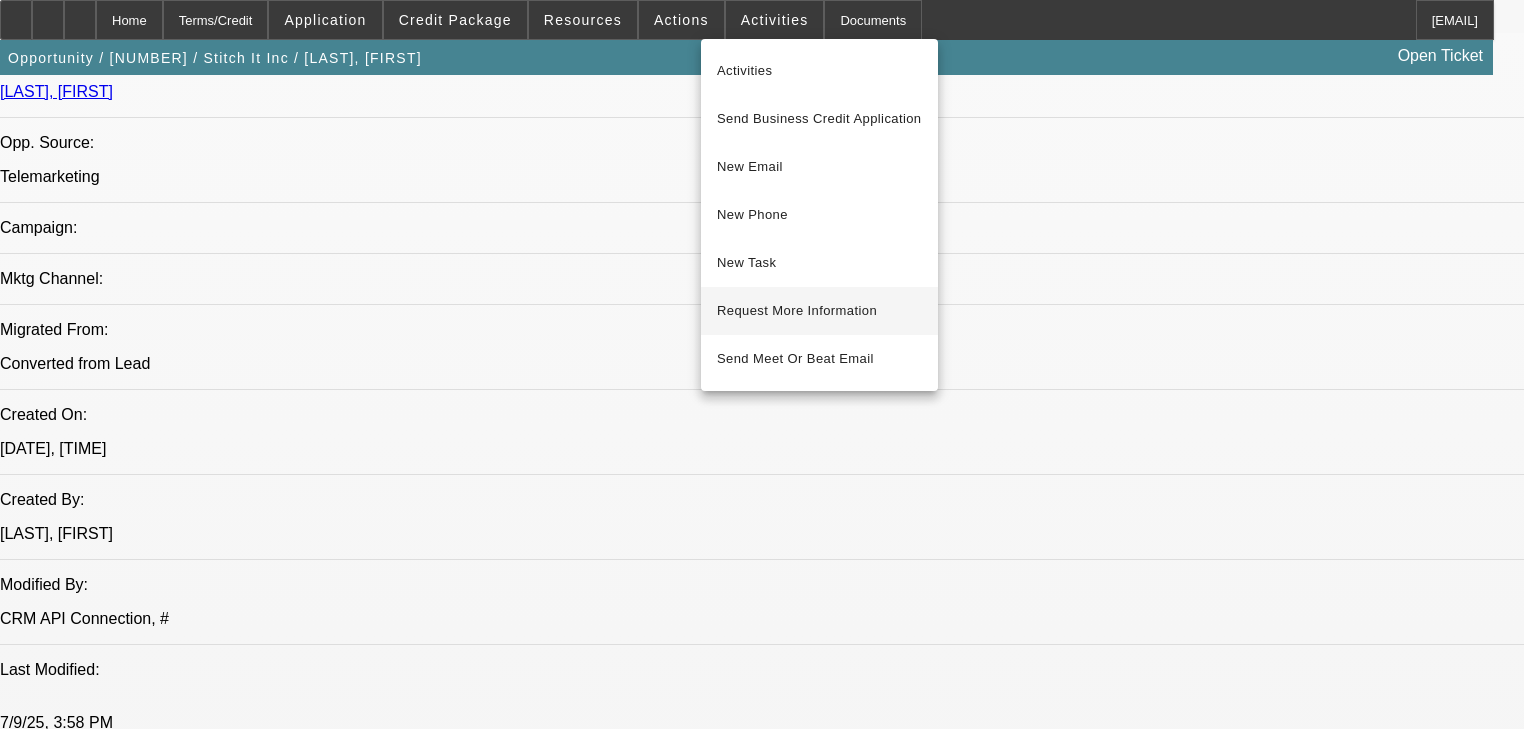 click on "Request More Information" at bounding box center (819, 311) 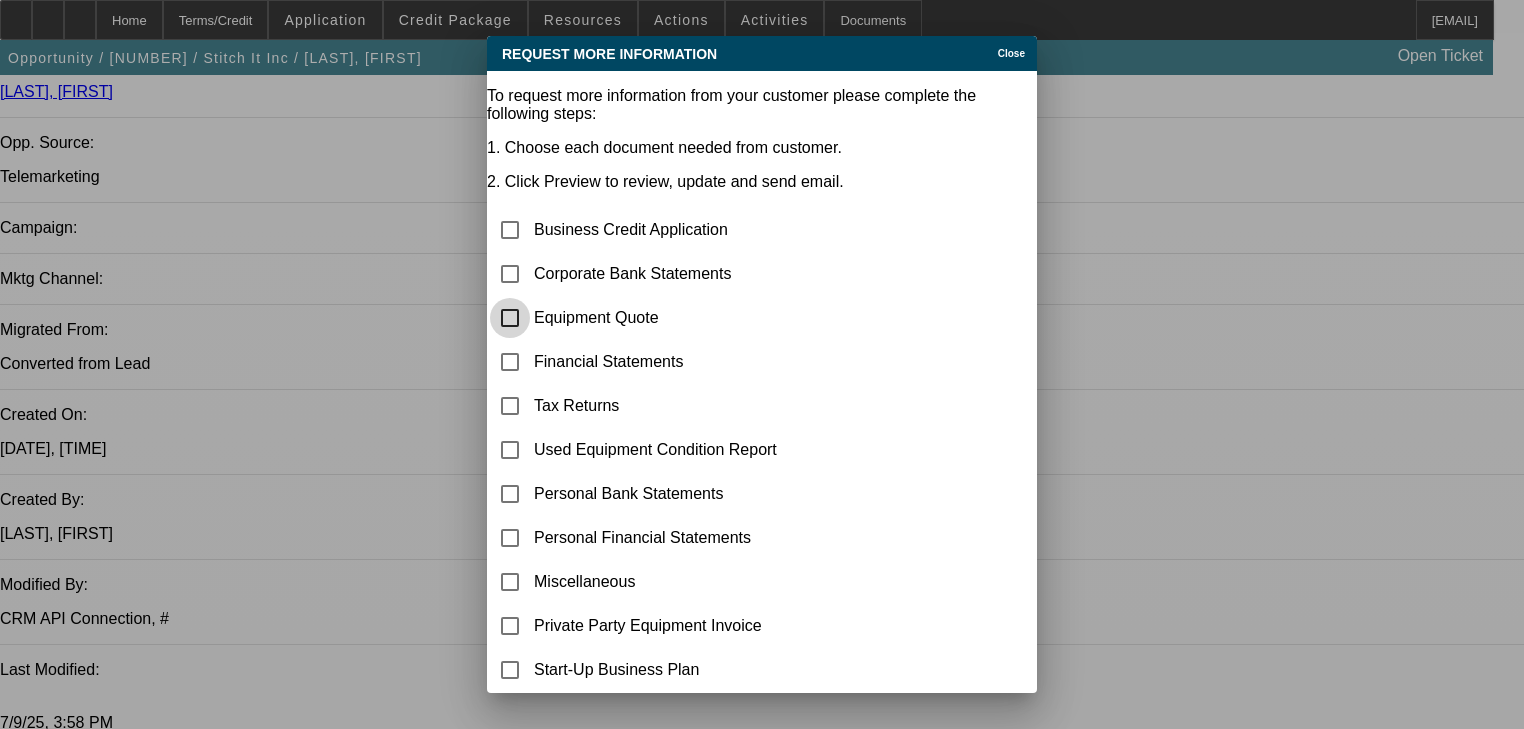 click at bounding box center (510, 318) 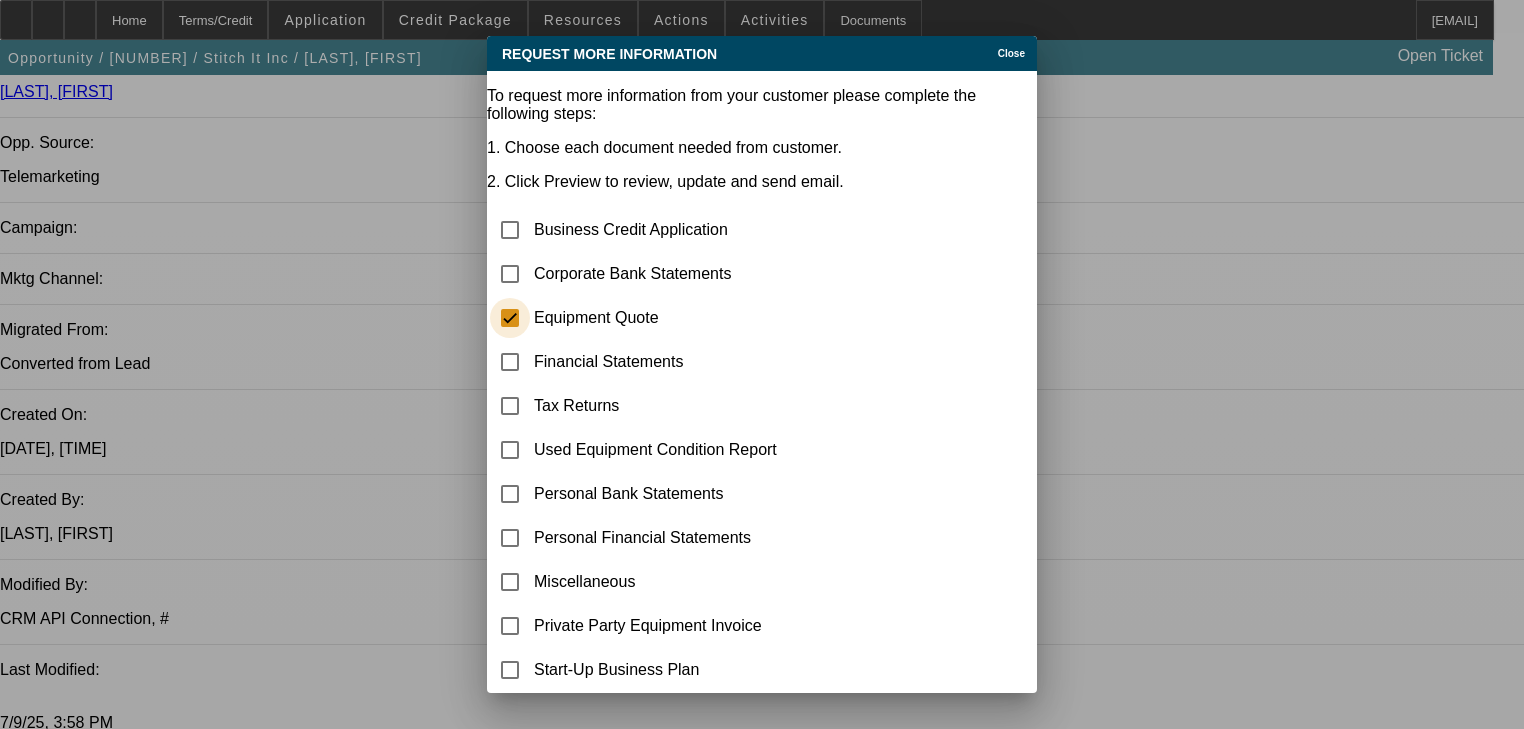 checkbox on "true" 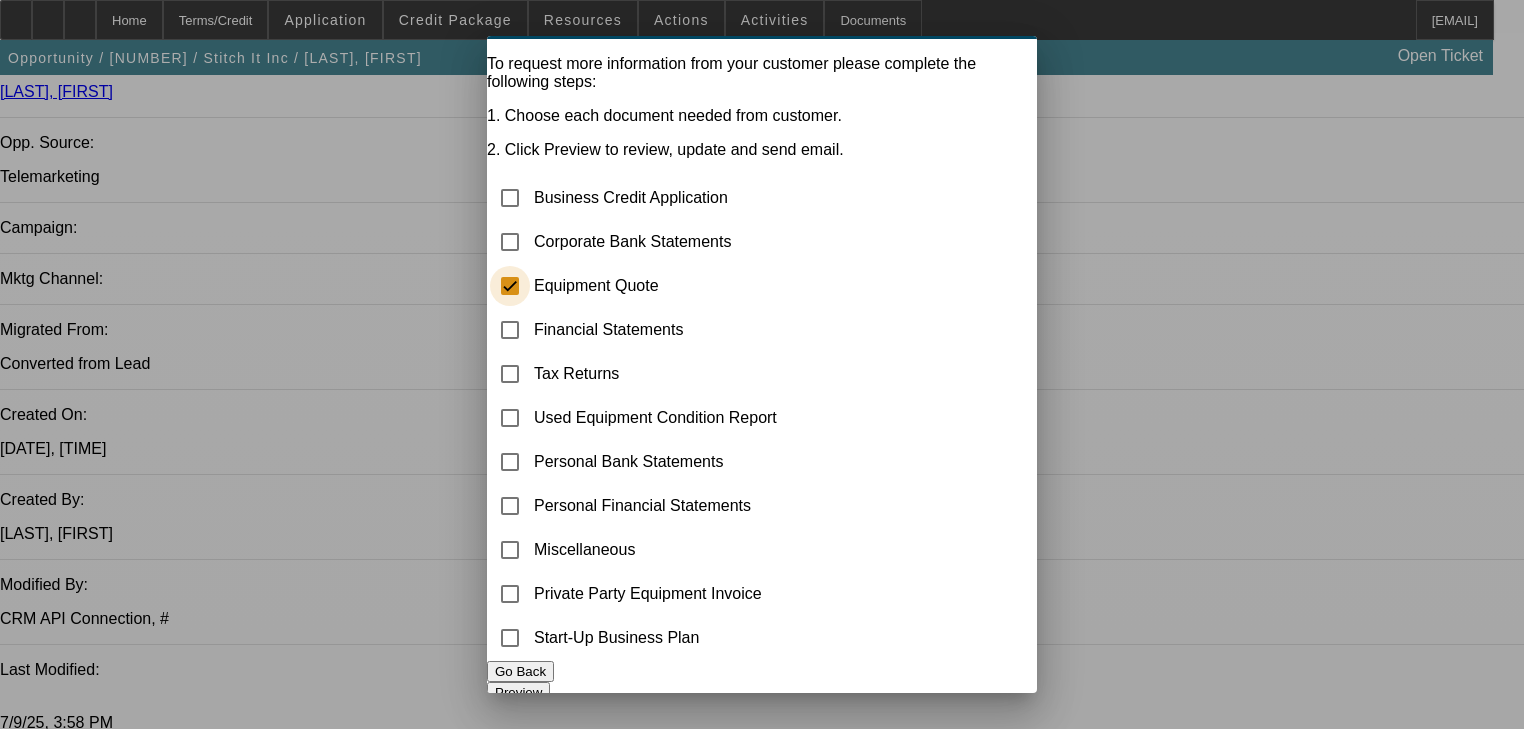 scroll, scrollTop: 64, scrollLeft: 0, axis: vertical 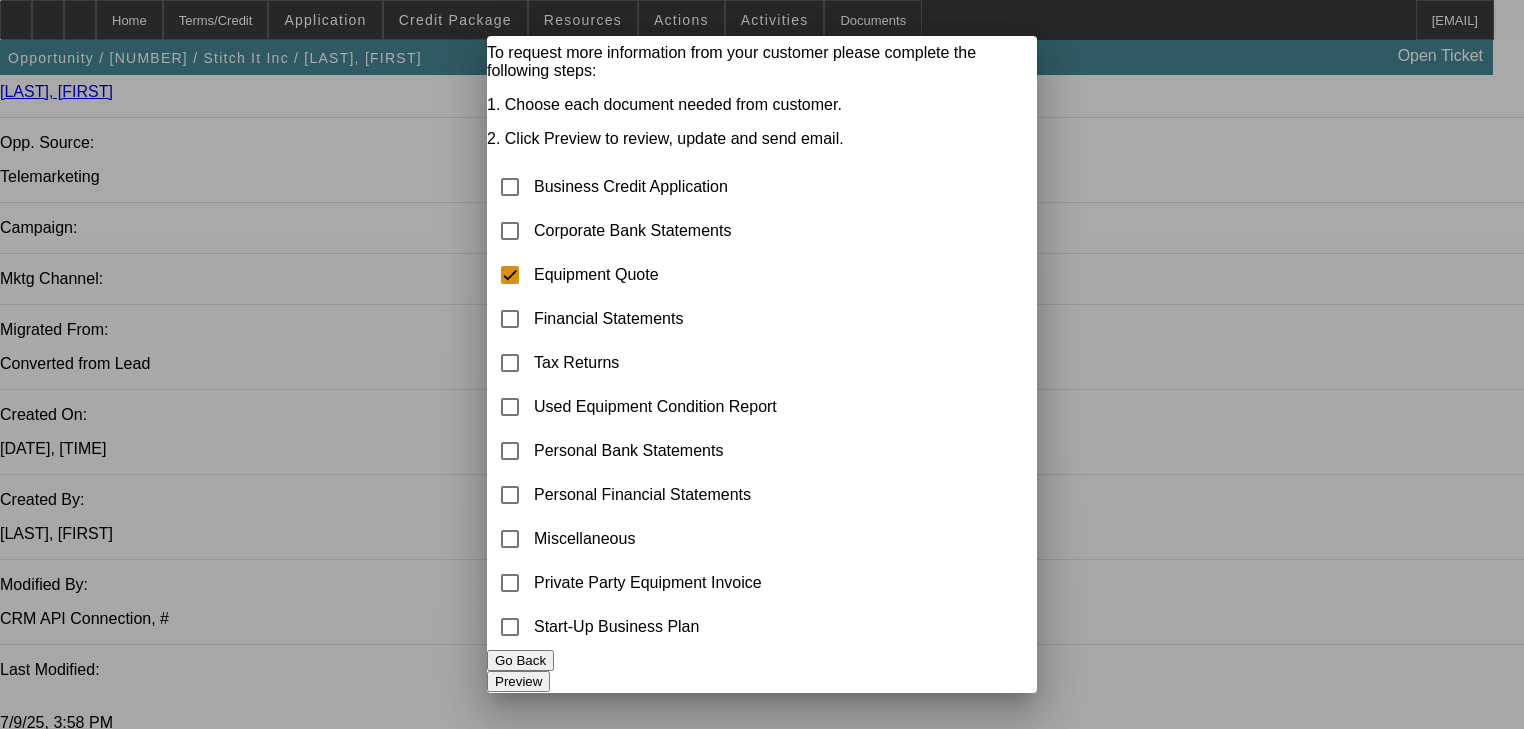 click on "Preview" at bounding box center (518, 681) 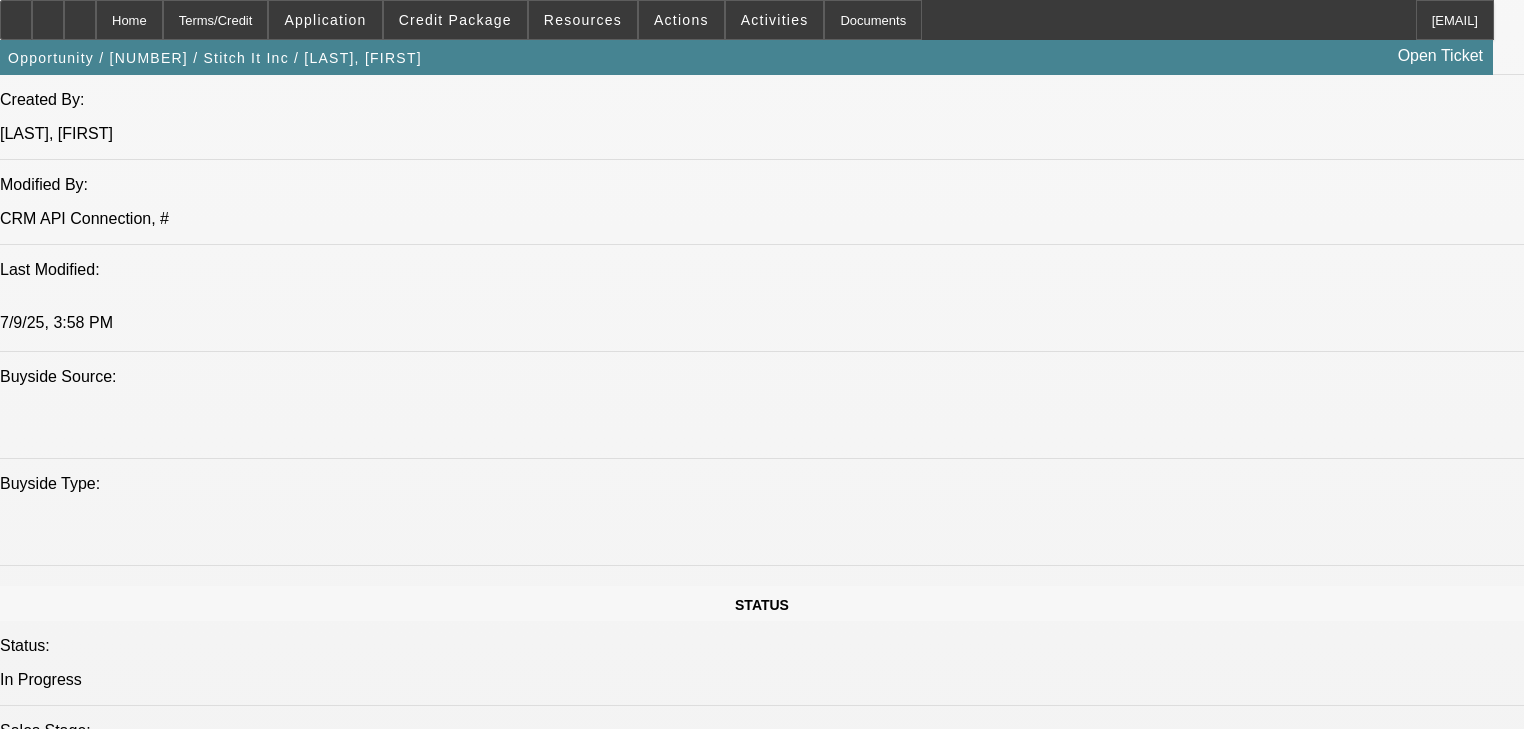 scroll, scrollTop: 1040, scrollLeft: 0, axis: vertical 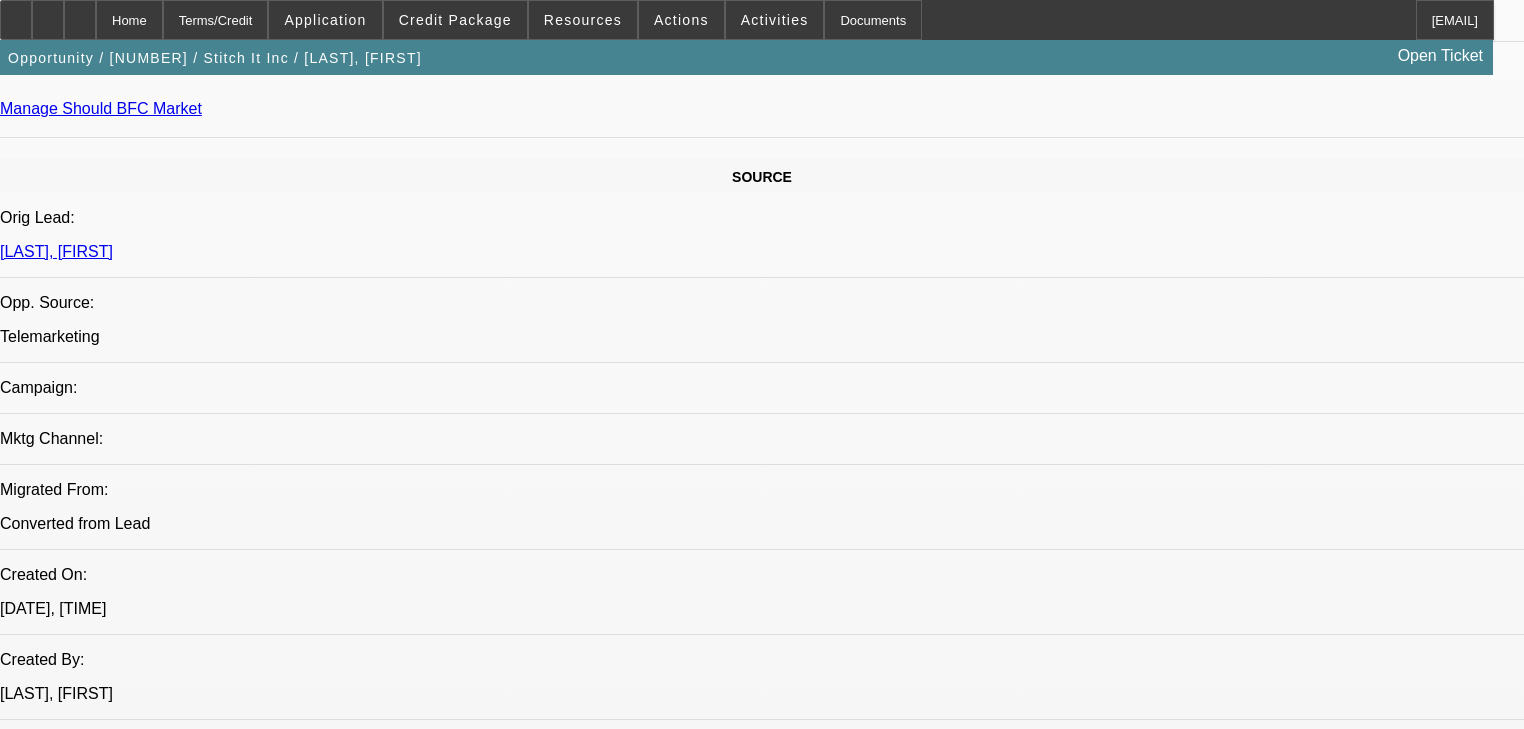 click on "PayNet MasterScore® v2
689
Percentile
54
Key Factors in MasterScore v2
Impact on Score
Higher Risk Industry/State/Local Econom
Negative
Recent / Overall Prompt Payments
Positive
Borrowings Paid Down
Positive" at bounding box center (606, 2492) 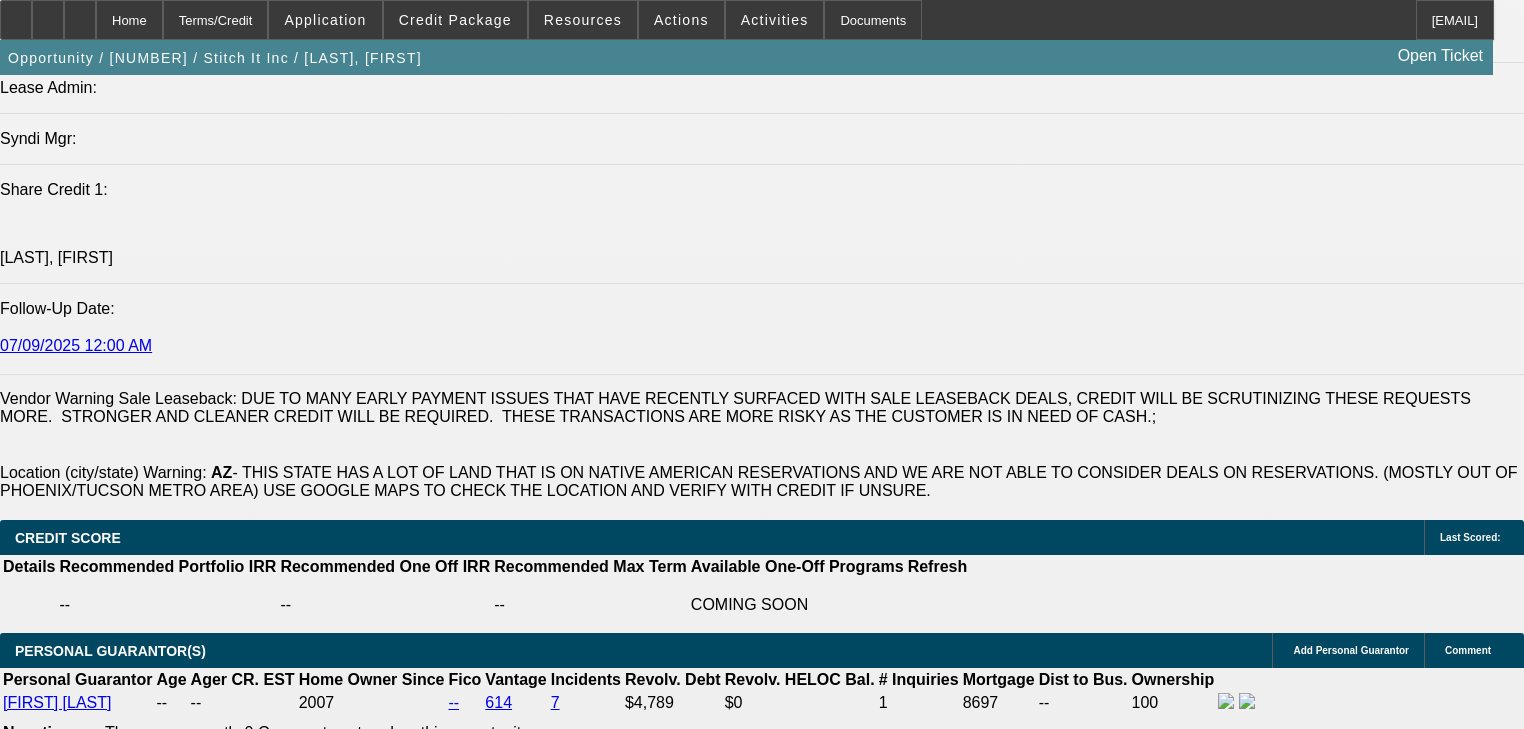 scroll, scrollTop: 2800, scrollLeft: 0, axis: vertical 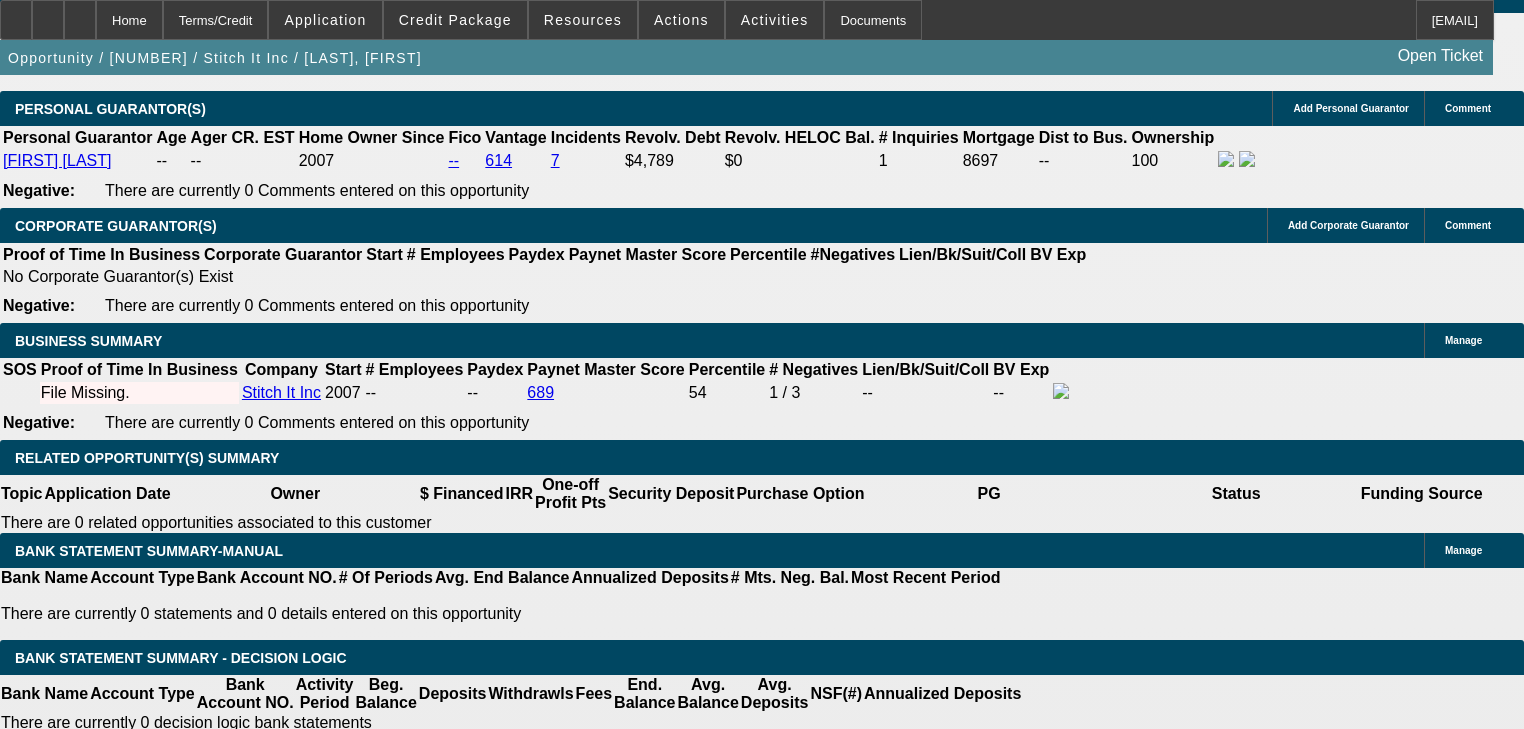 click on "48" at bounding box center [447, 2195] 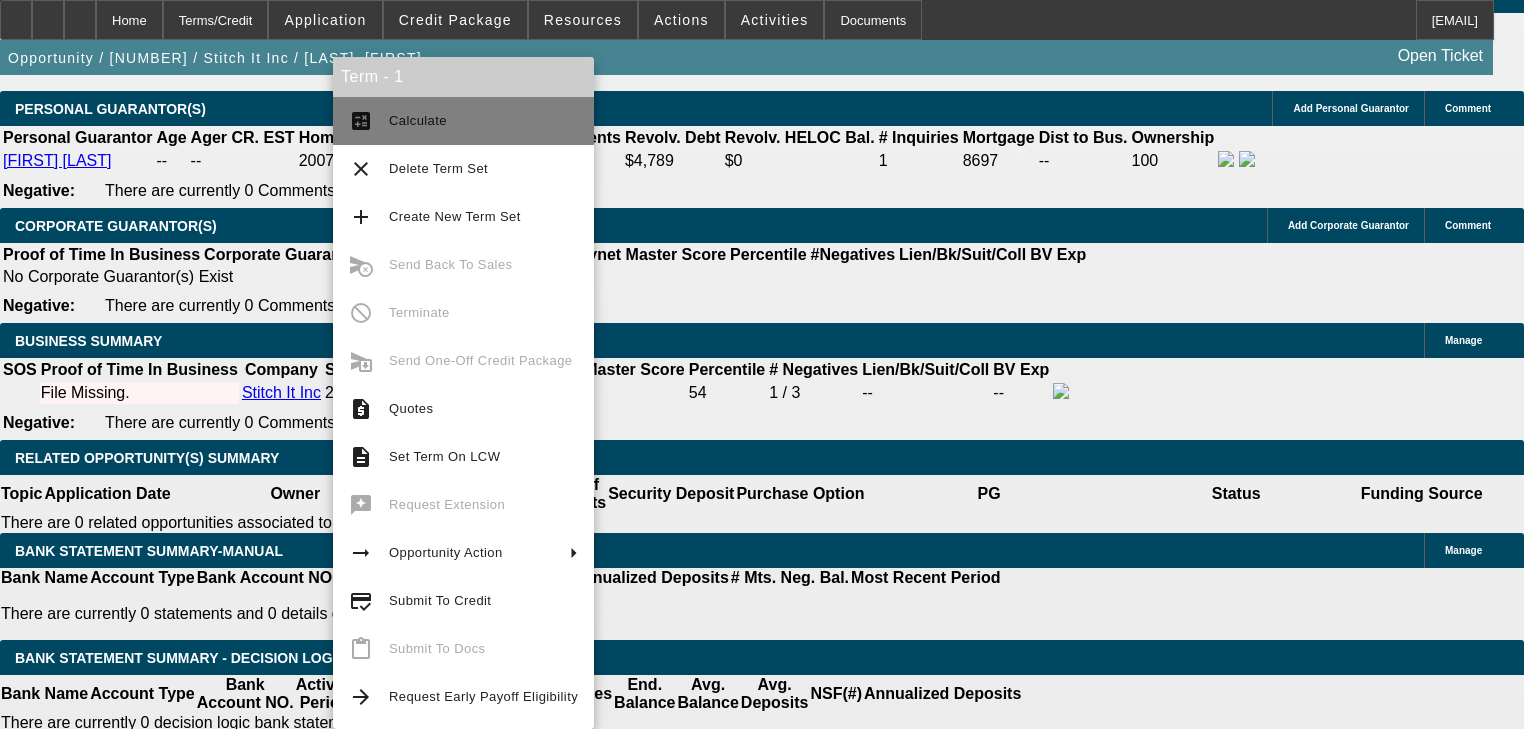 click on "Calculate" at bounding box center [483, 121] 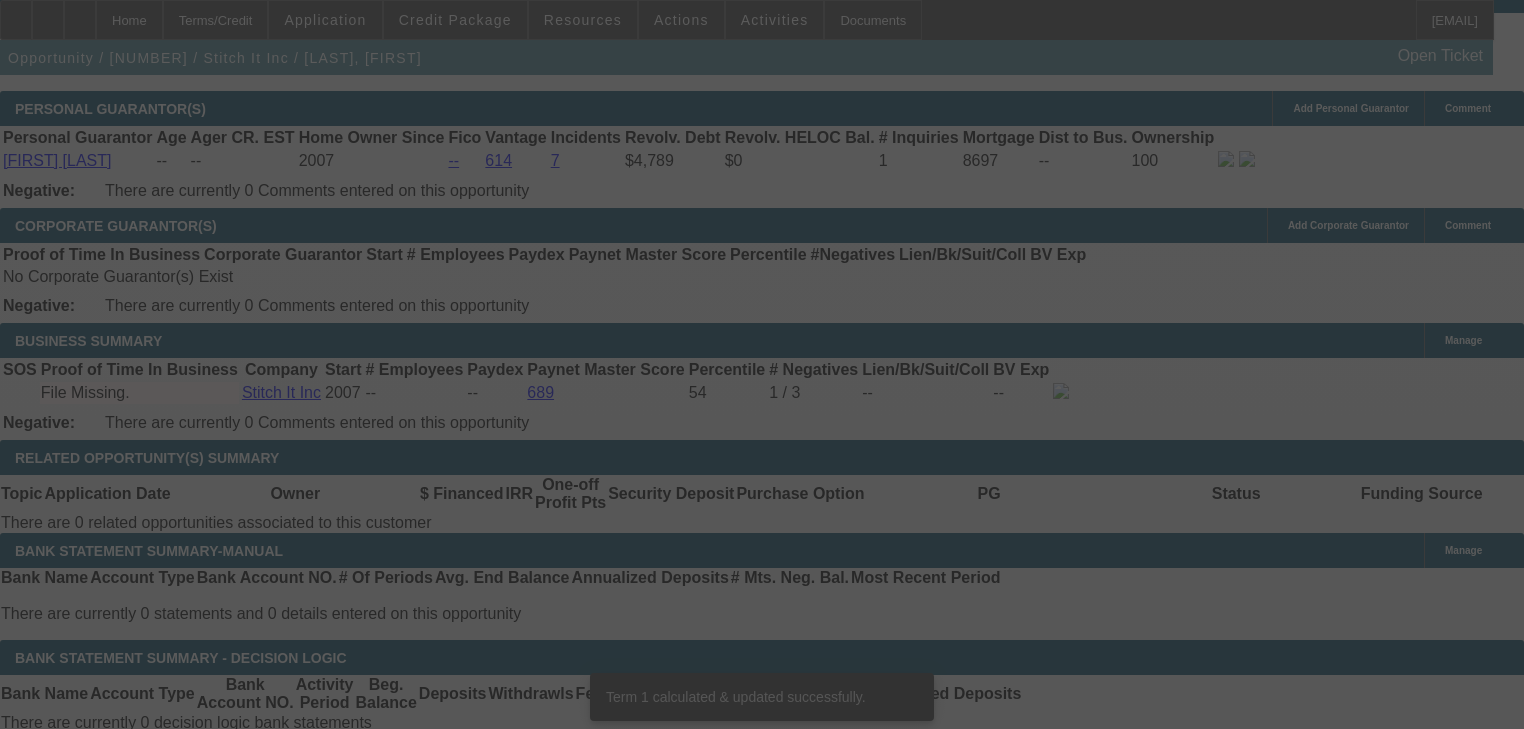 scroll, scrollTop: 3028, scrollLeft: 0, axis: vertical 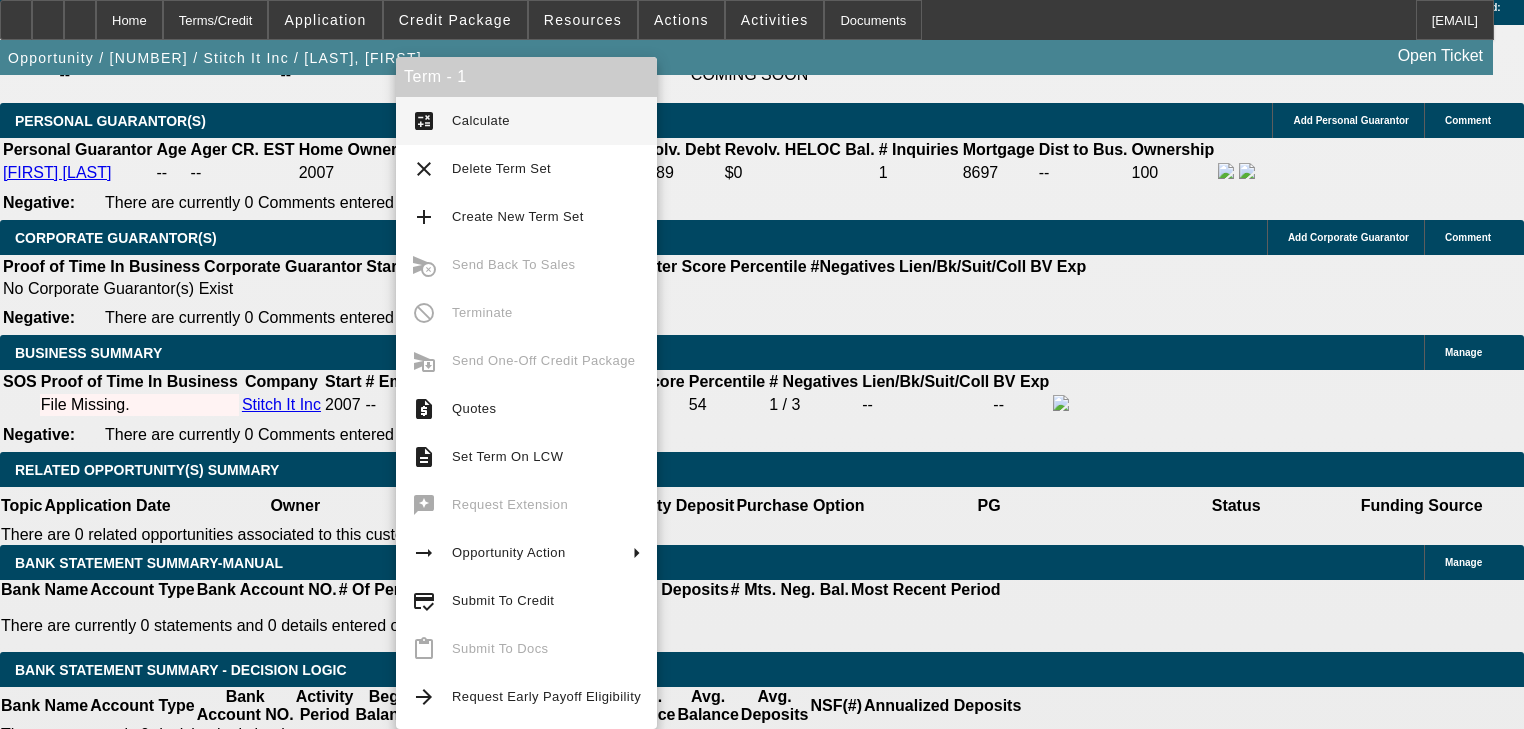 drag, startPoint x: 456, startPoint y: 133, endPoint x: 268, endPoint y: 144, distance: 188.32153 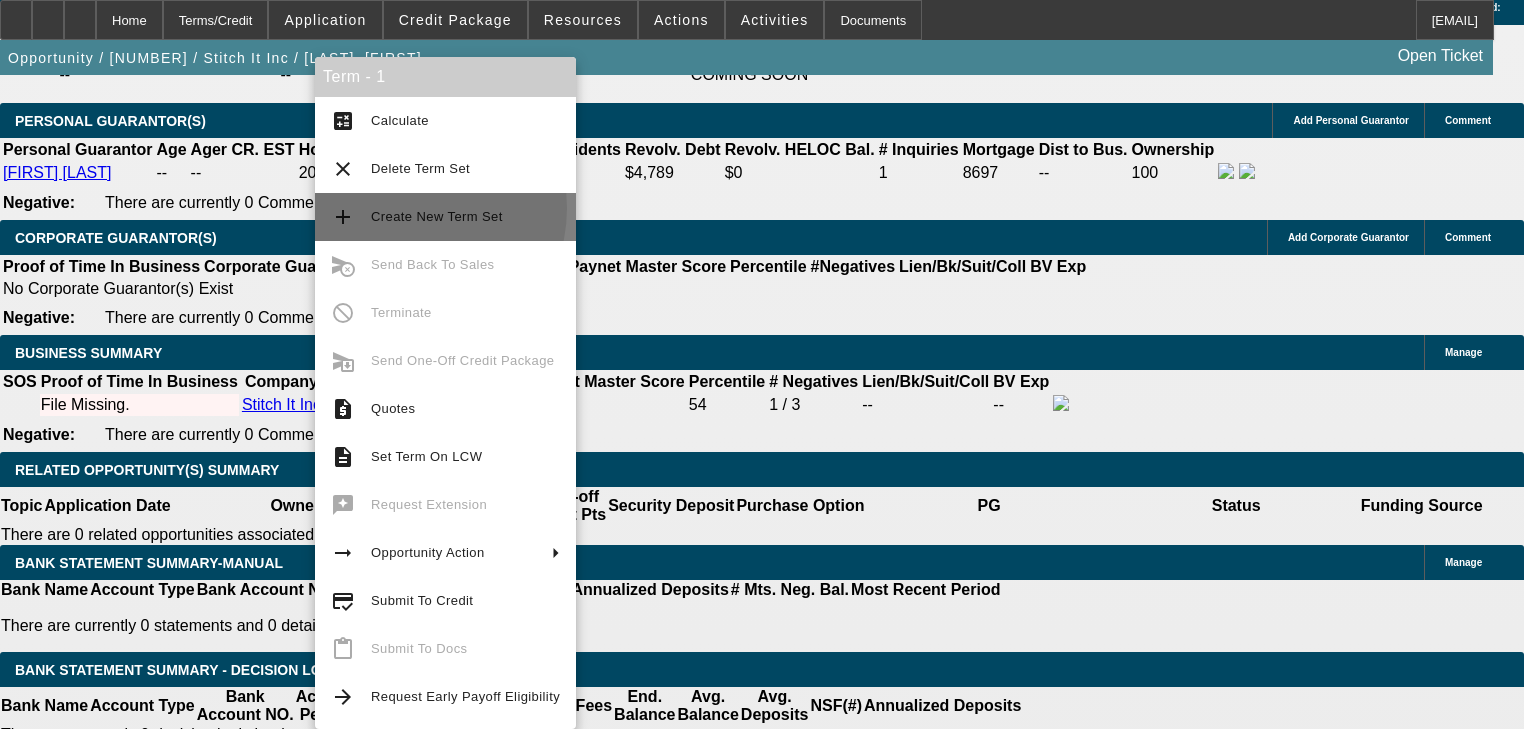 click on "Create New Term Set" at bounding box center (465, 217) 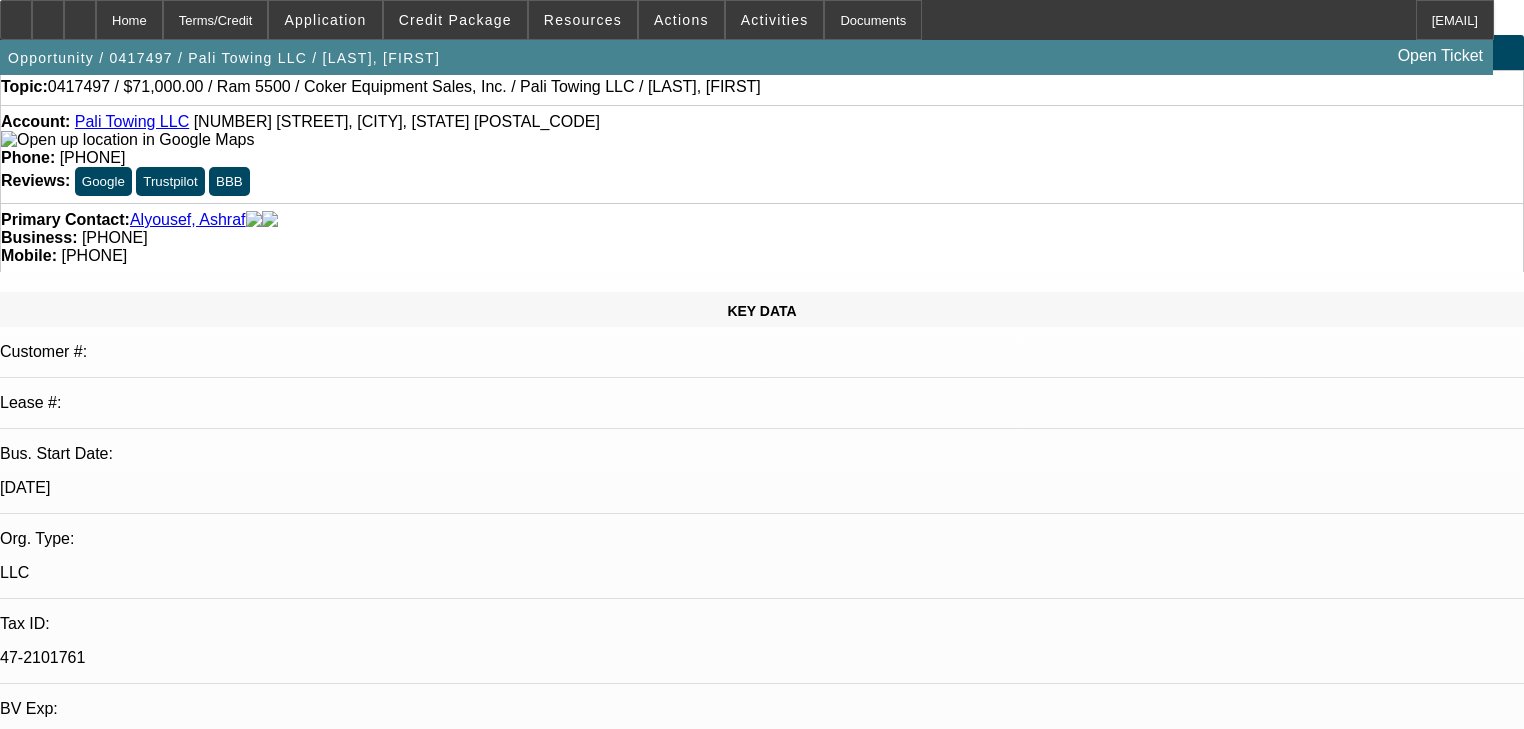 scroll, scrollTop: 0, scrollLeft: 0, axis: both 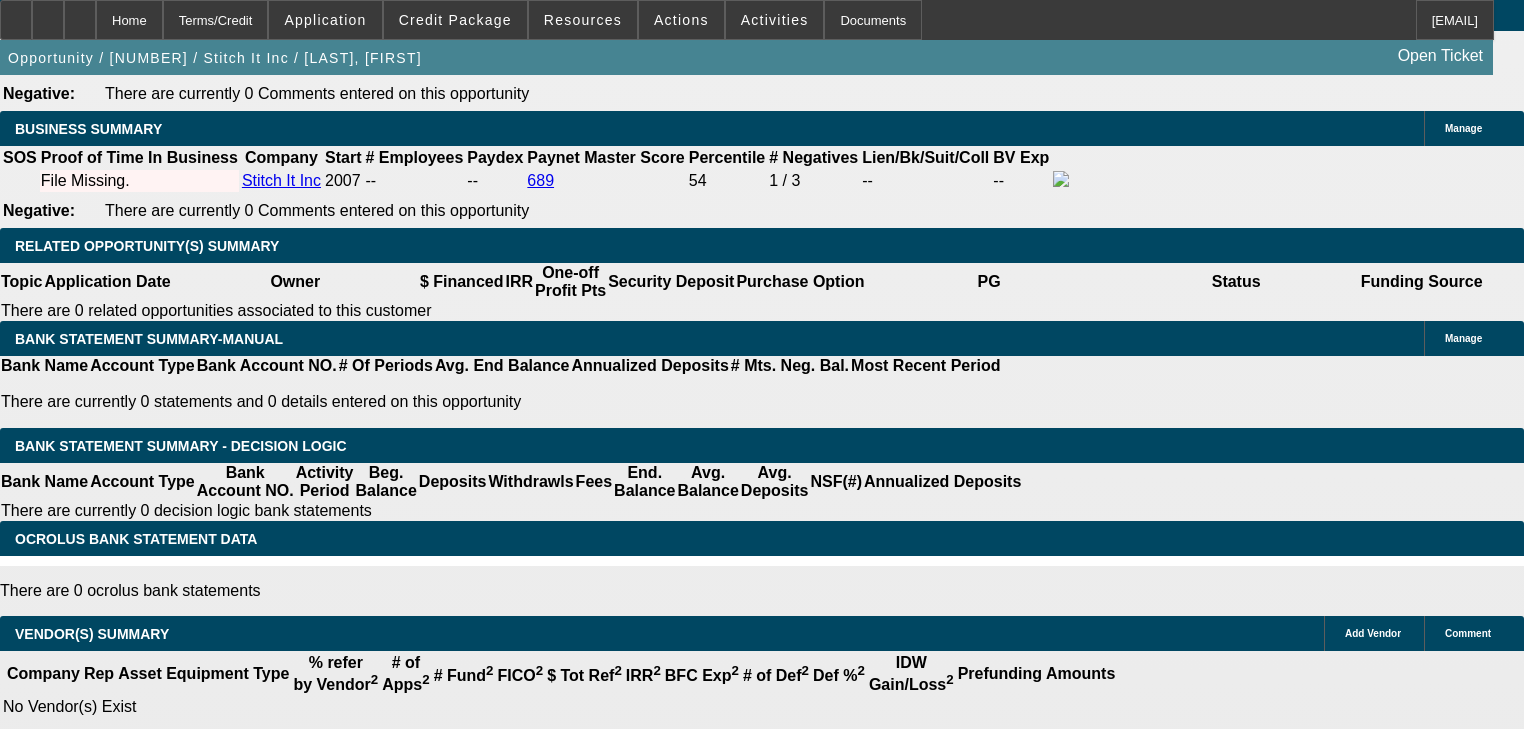 click on "[AMOUNT]" at bounding box center (370, 1983) 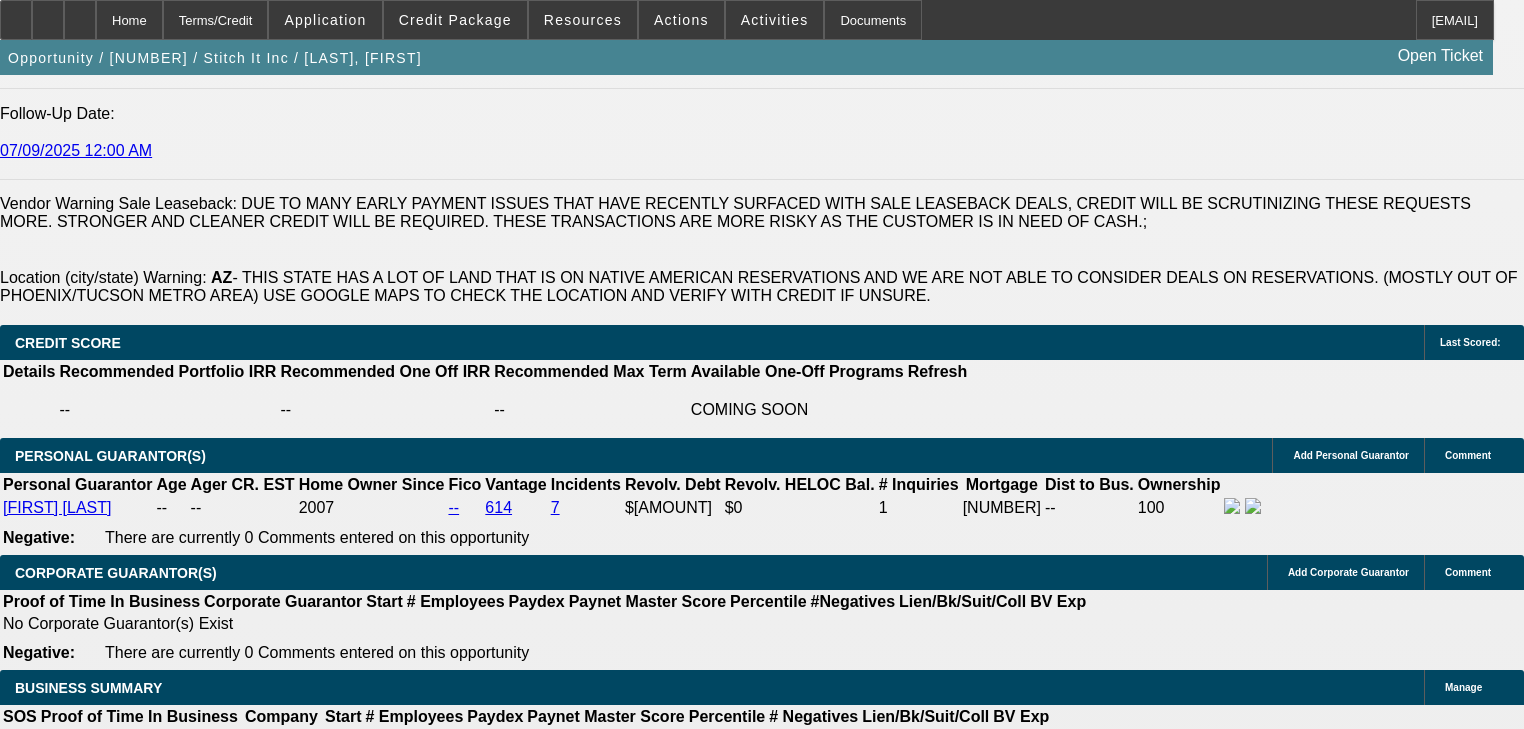 scroll, scrollTop: 2692, scrollLeft: 0, axis: vertical 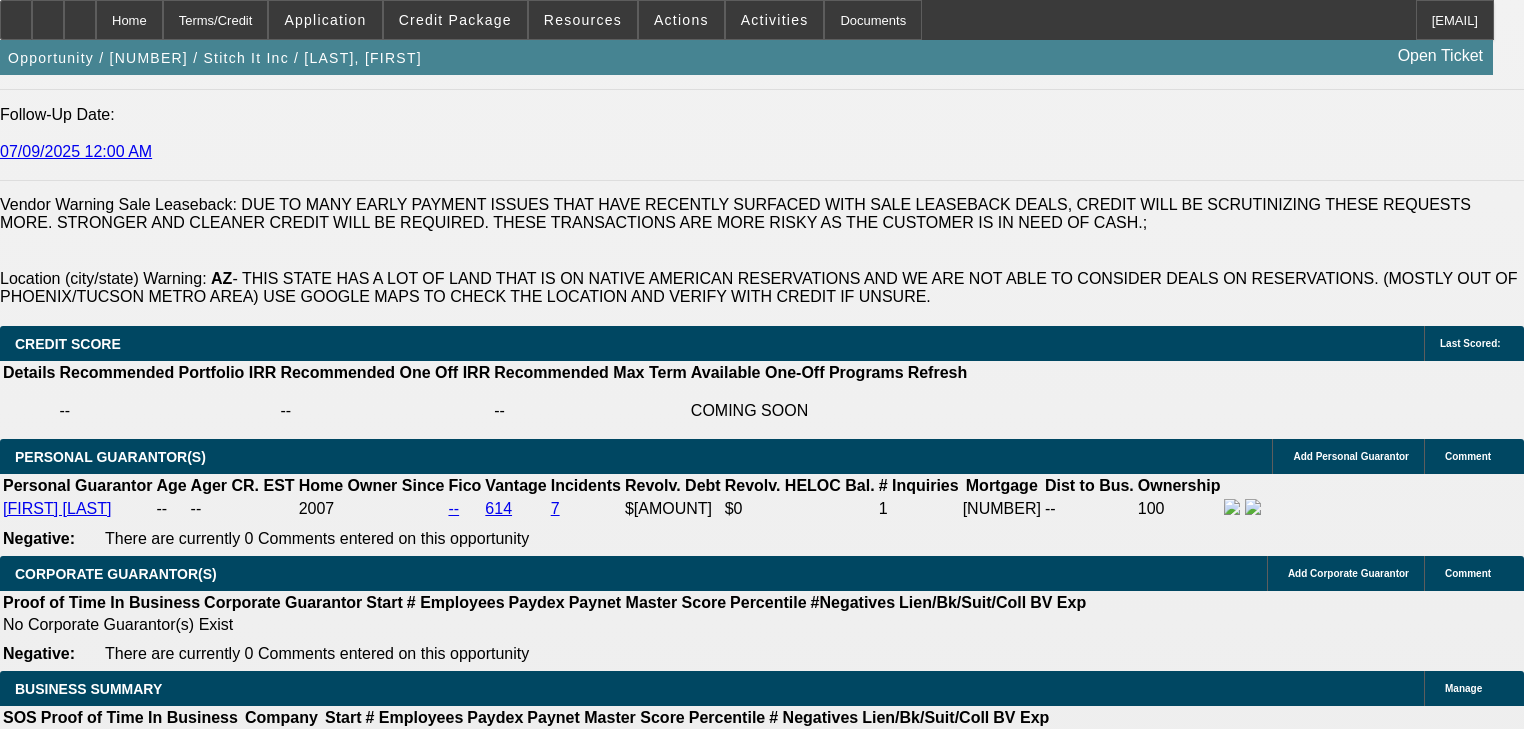 click on "Sale Leaseback" at bounding box center (380, 1990) 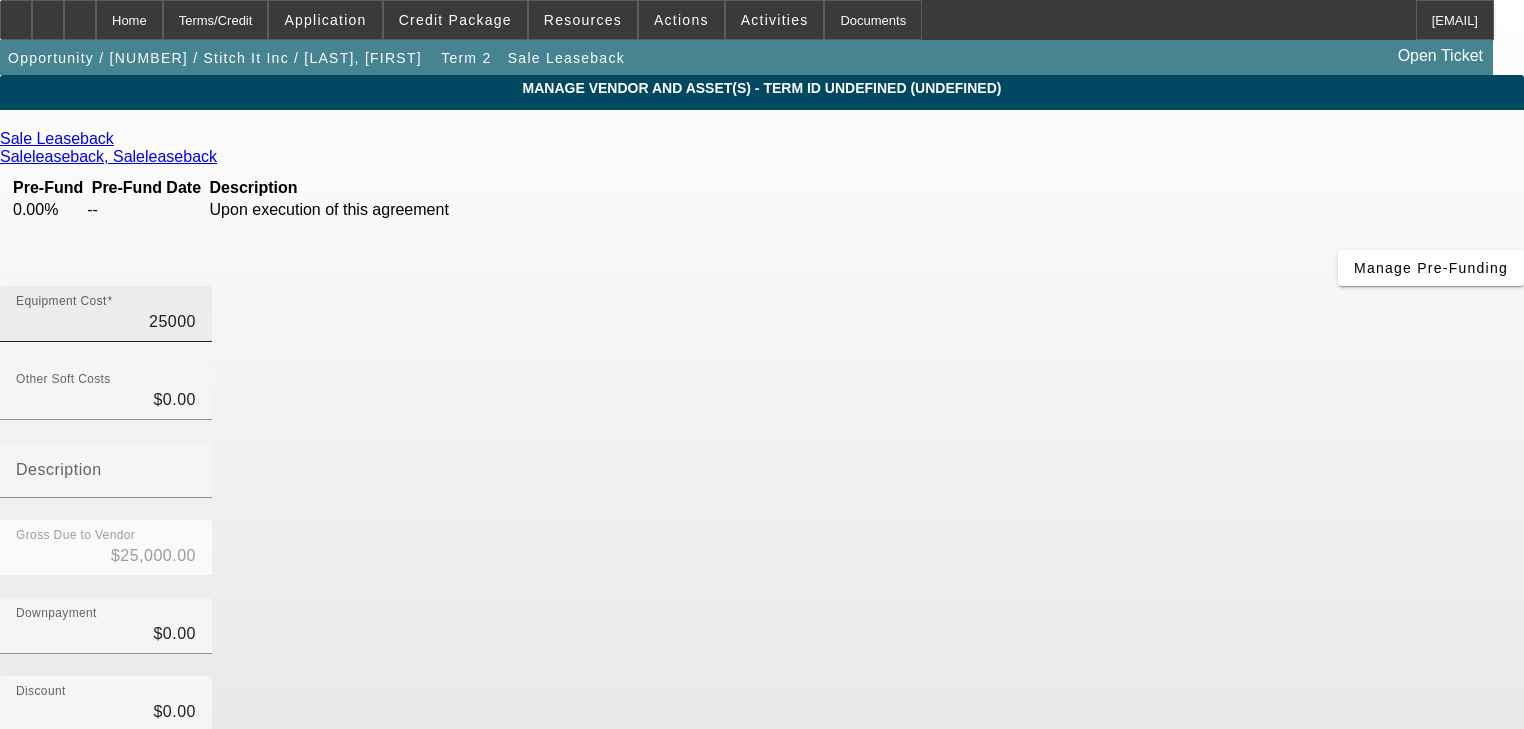 click on "25000" at bounding box center (106, 322) 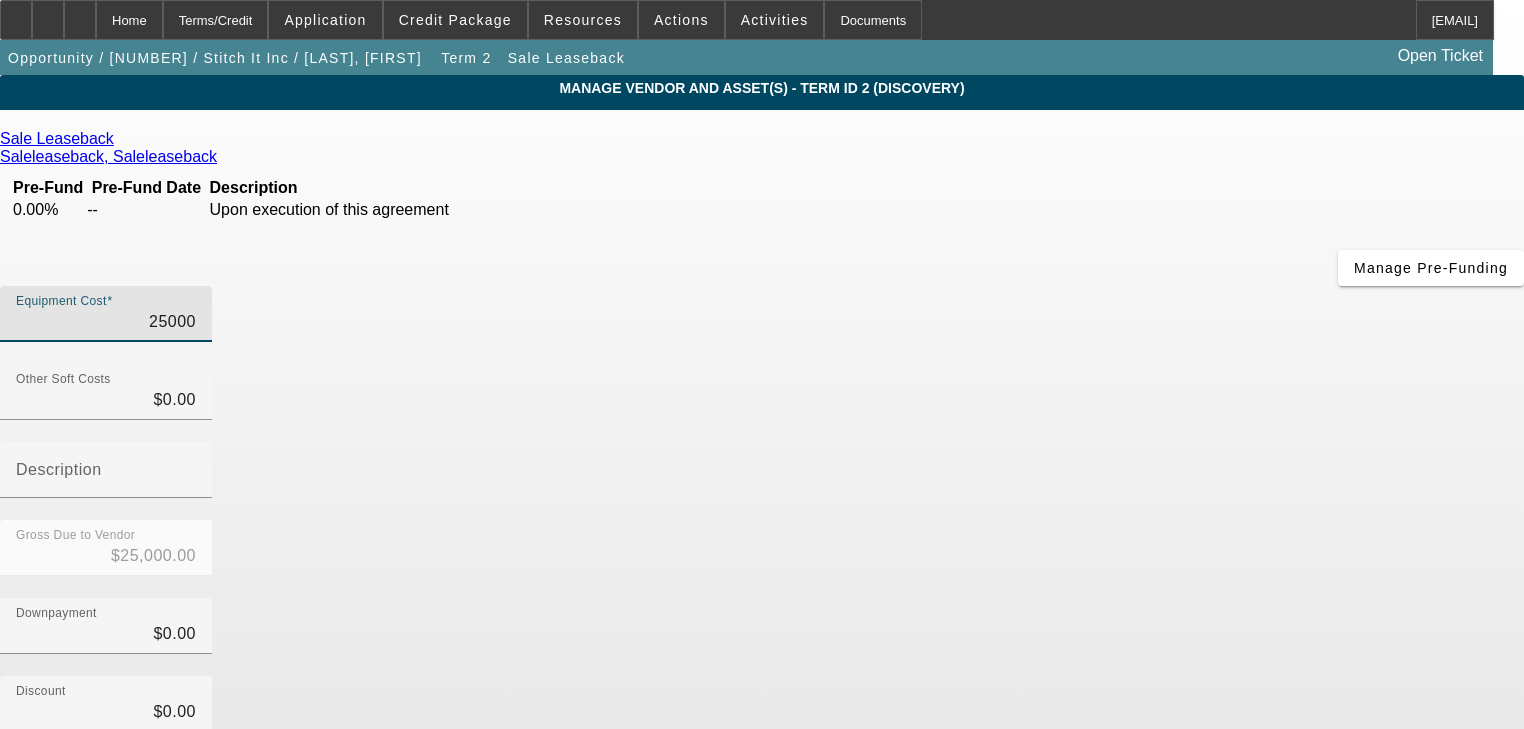 click on "25000" at bounding box center (106, 322) 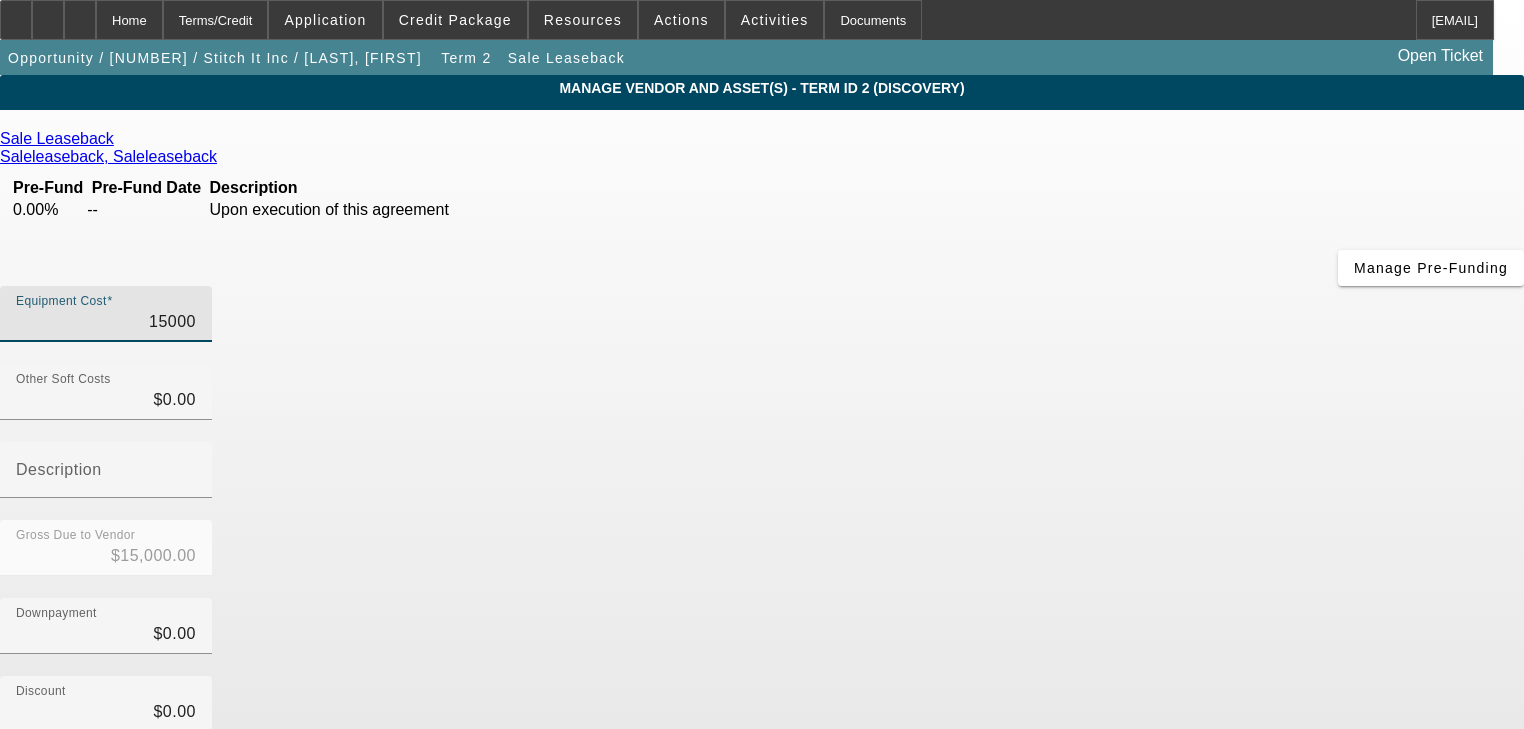 type on "15000" 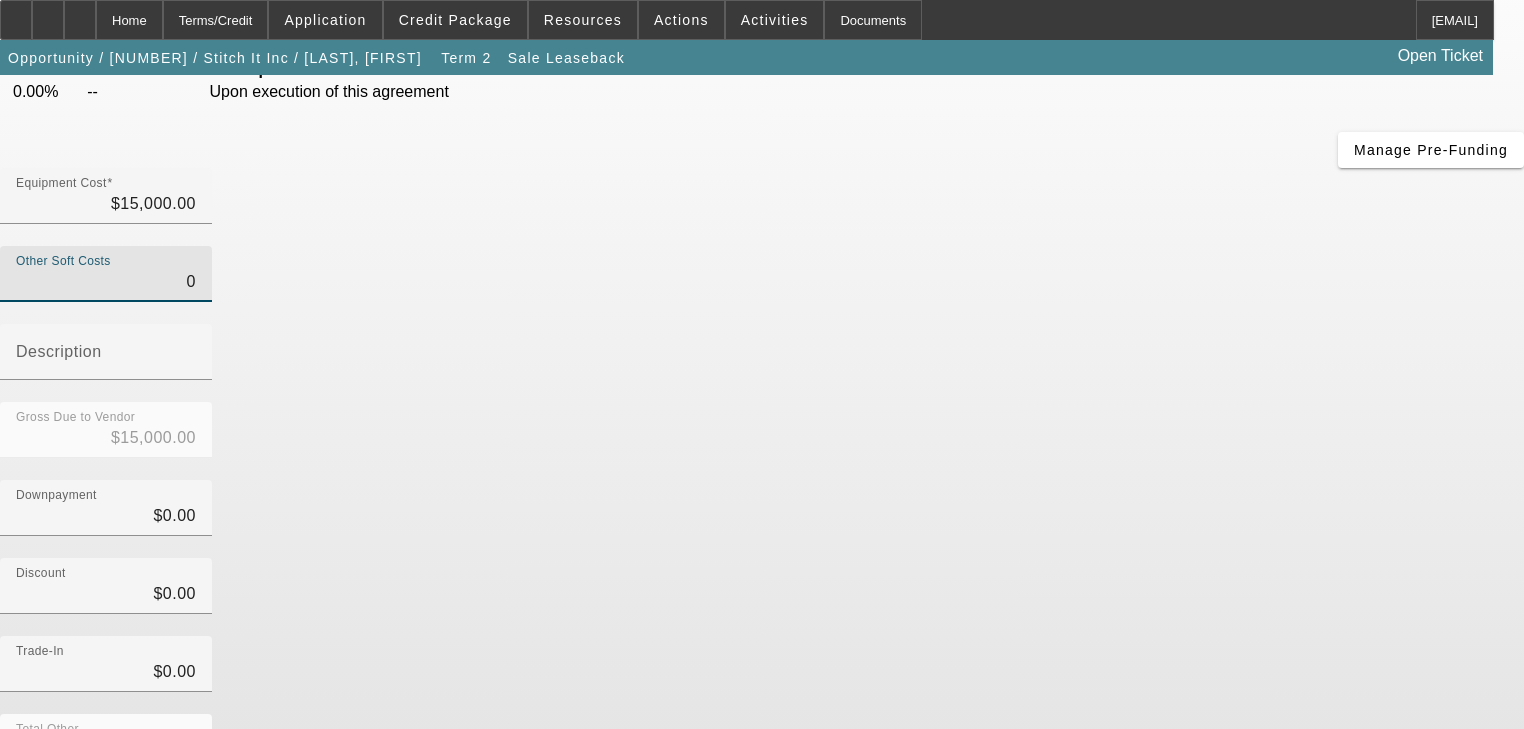 scroll, scrollTop: 196, scrollLeft: 0, axis: vertical 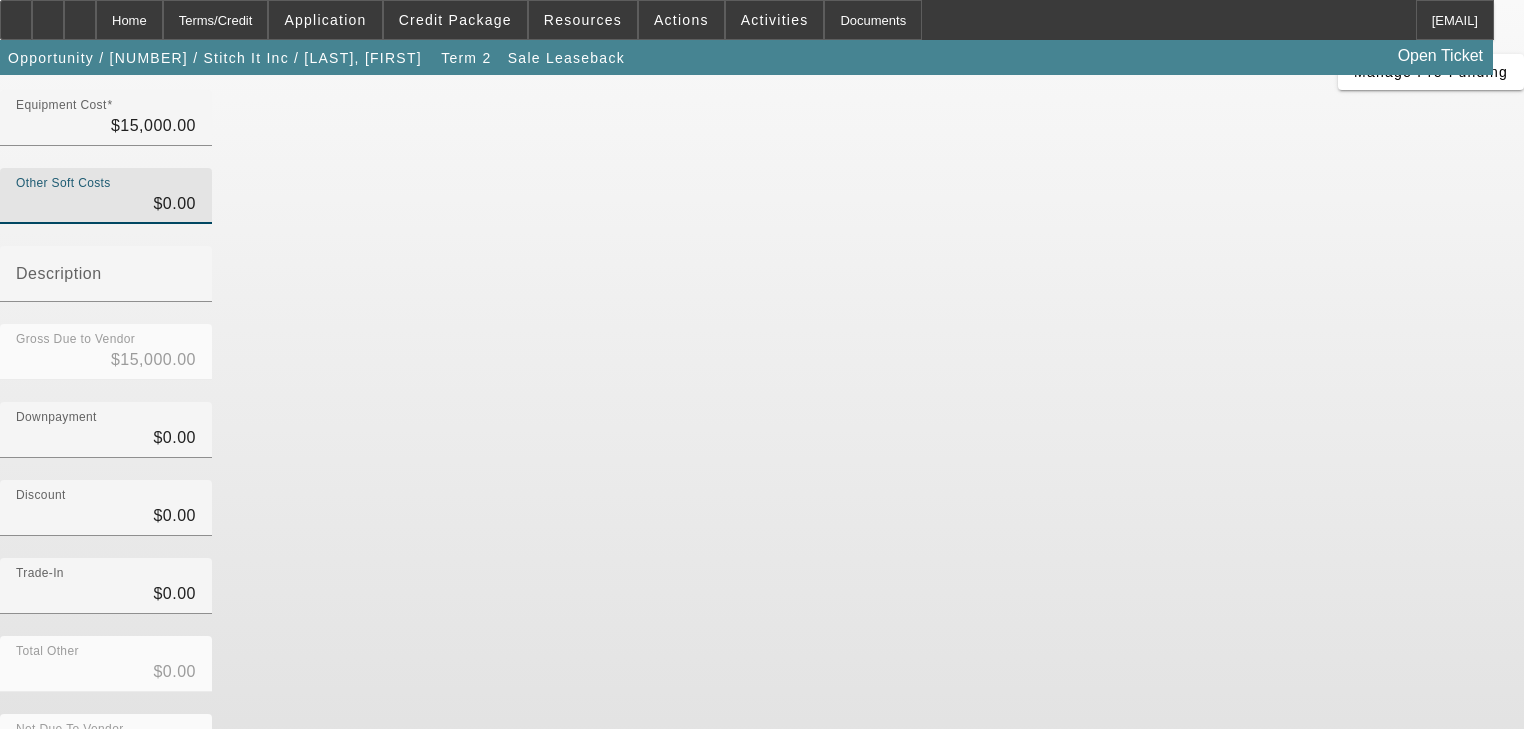 click on "Submit" at bounding box center (28, 823) 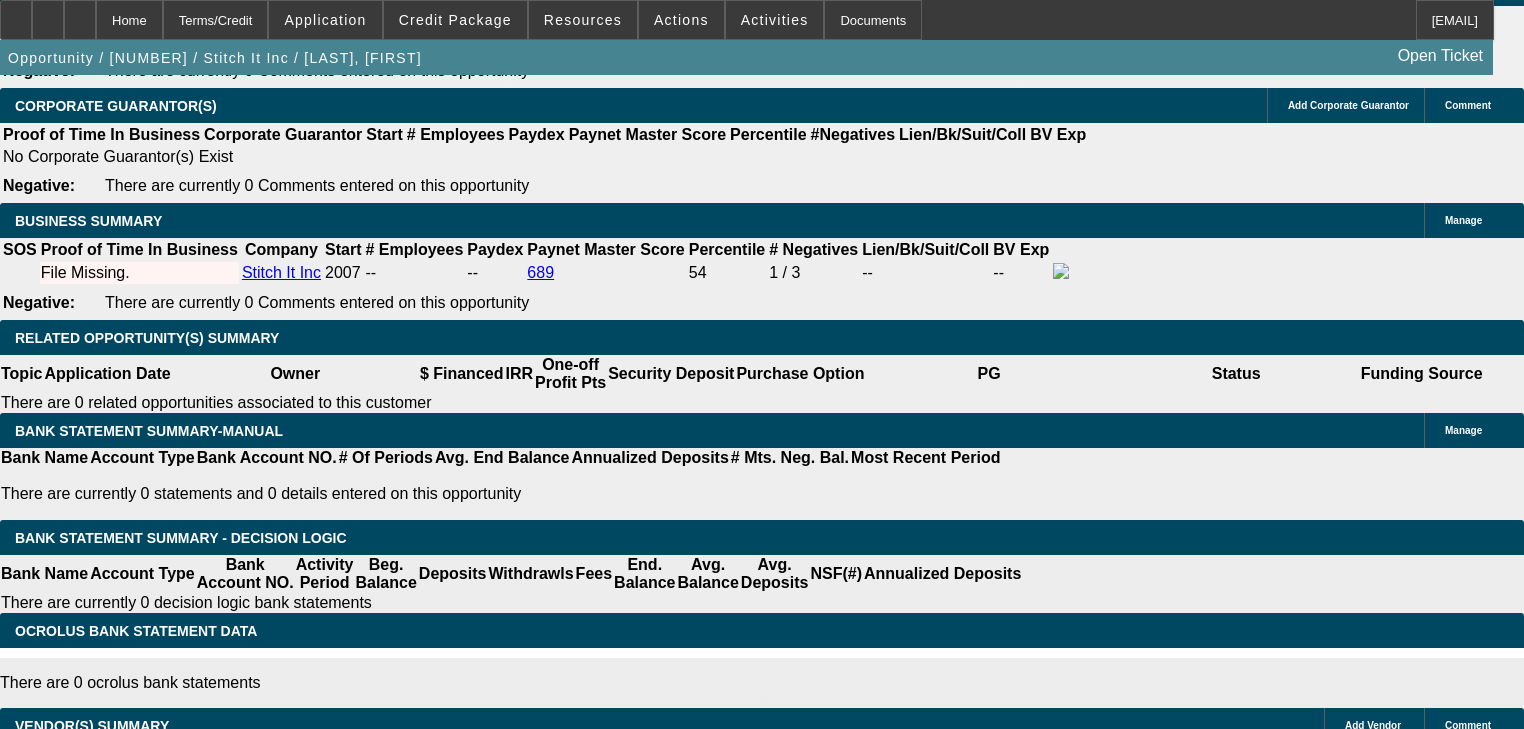 scroll, scrollTop: 3120, scrollLeft: 0, axis: vertical 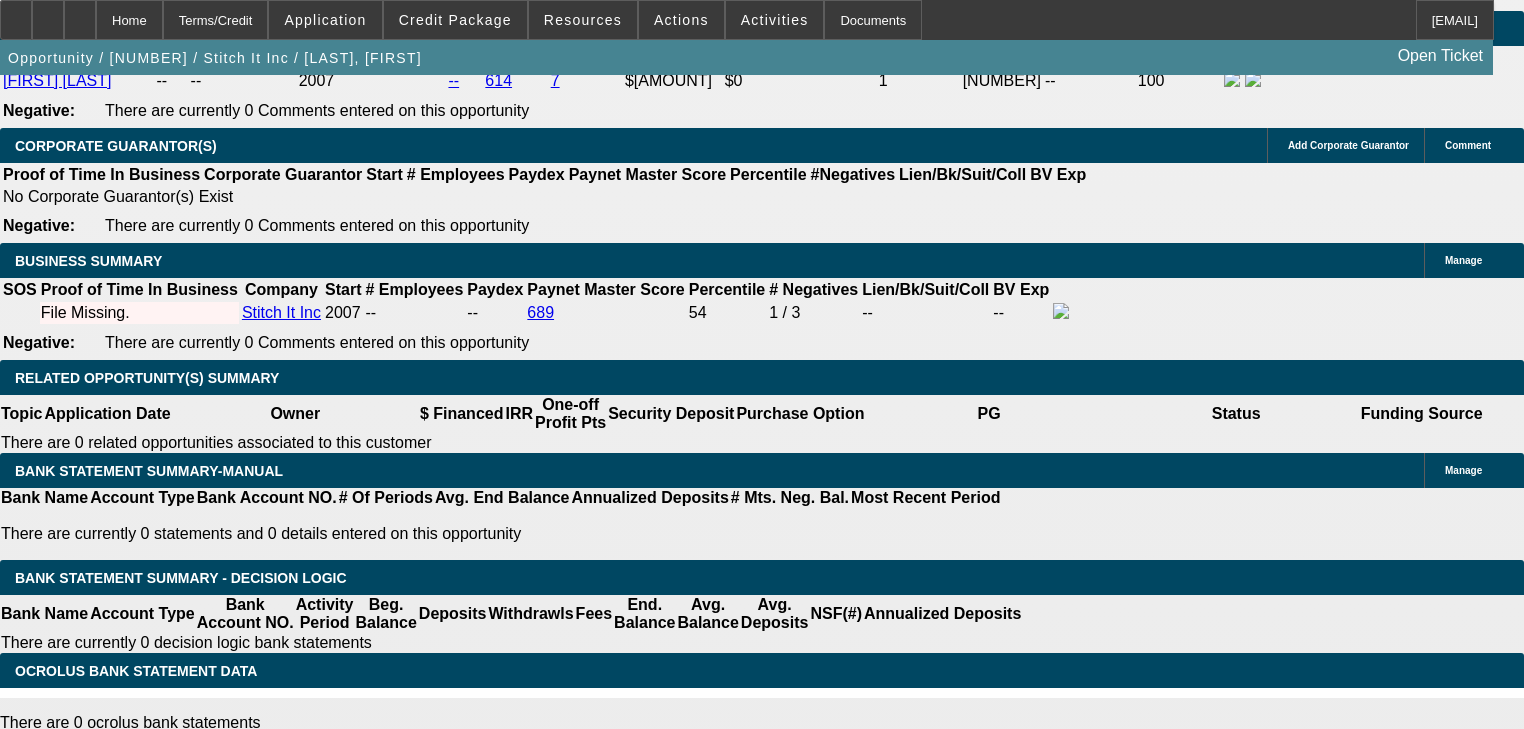 click on "17" at bounding box center [488, 2115] 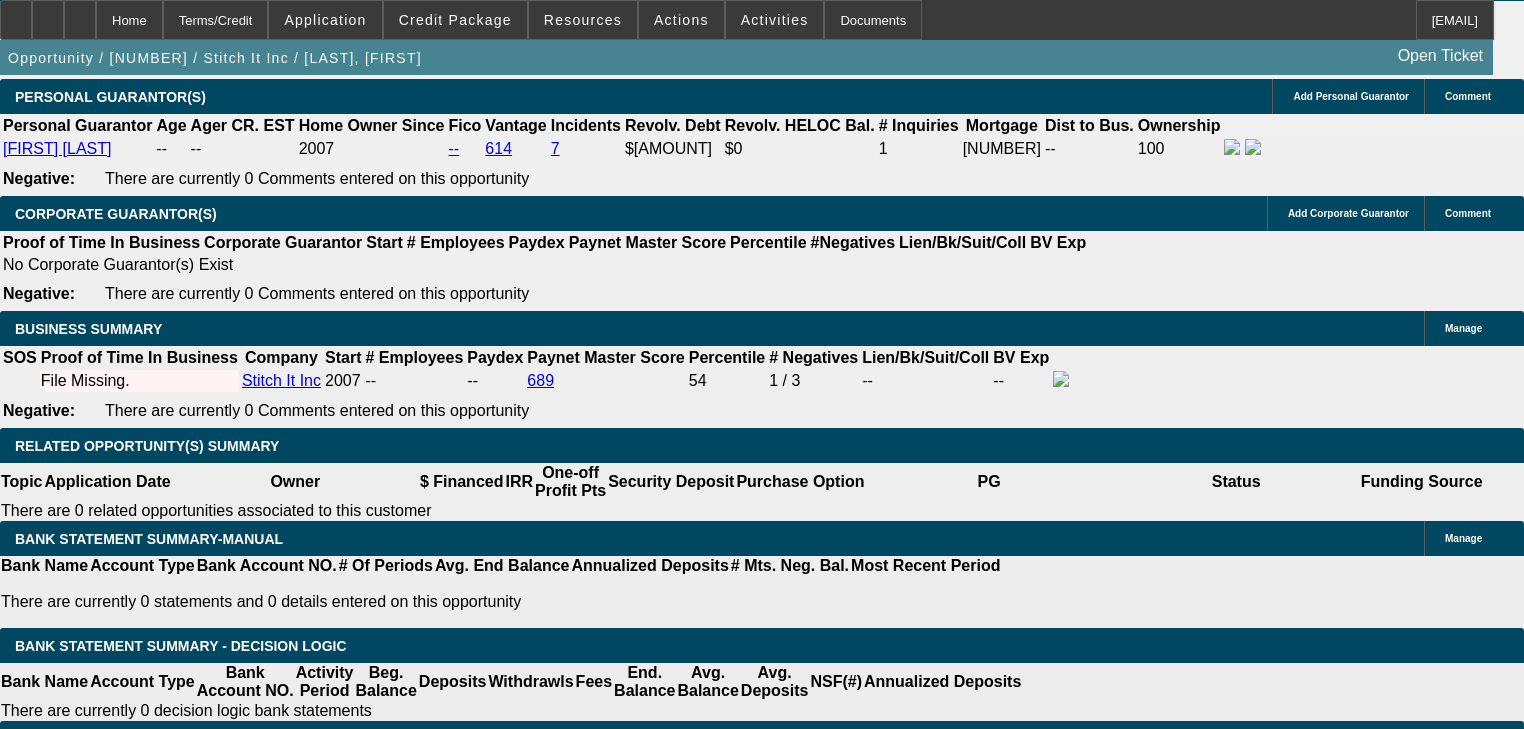 scroll, scrollTop: 2960, scrollLeft: 0, axis: vertical 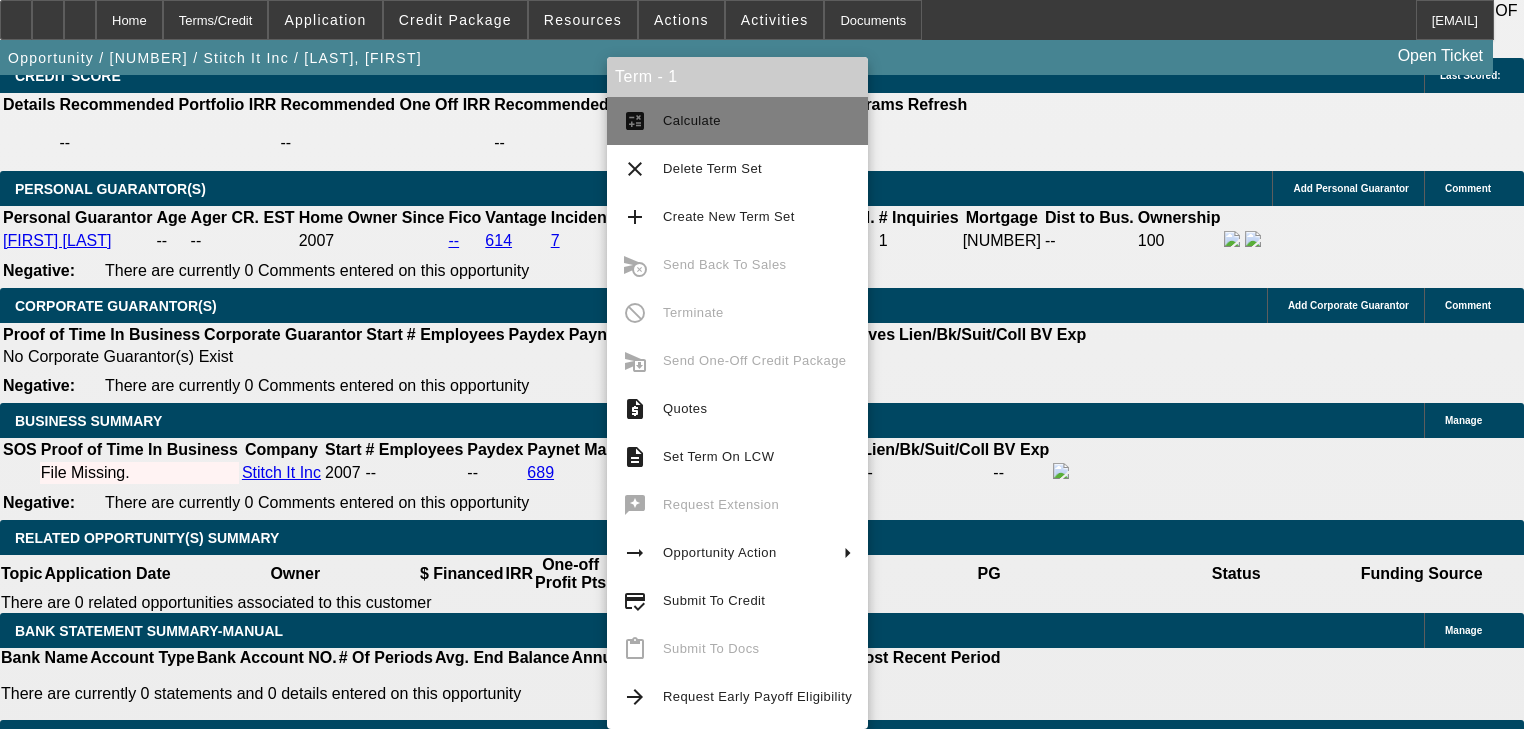 click on "calculate
Calculate" at bounding box center (737, 121) 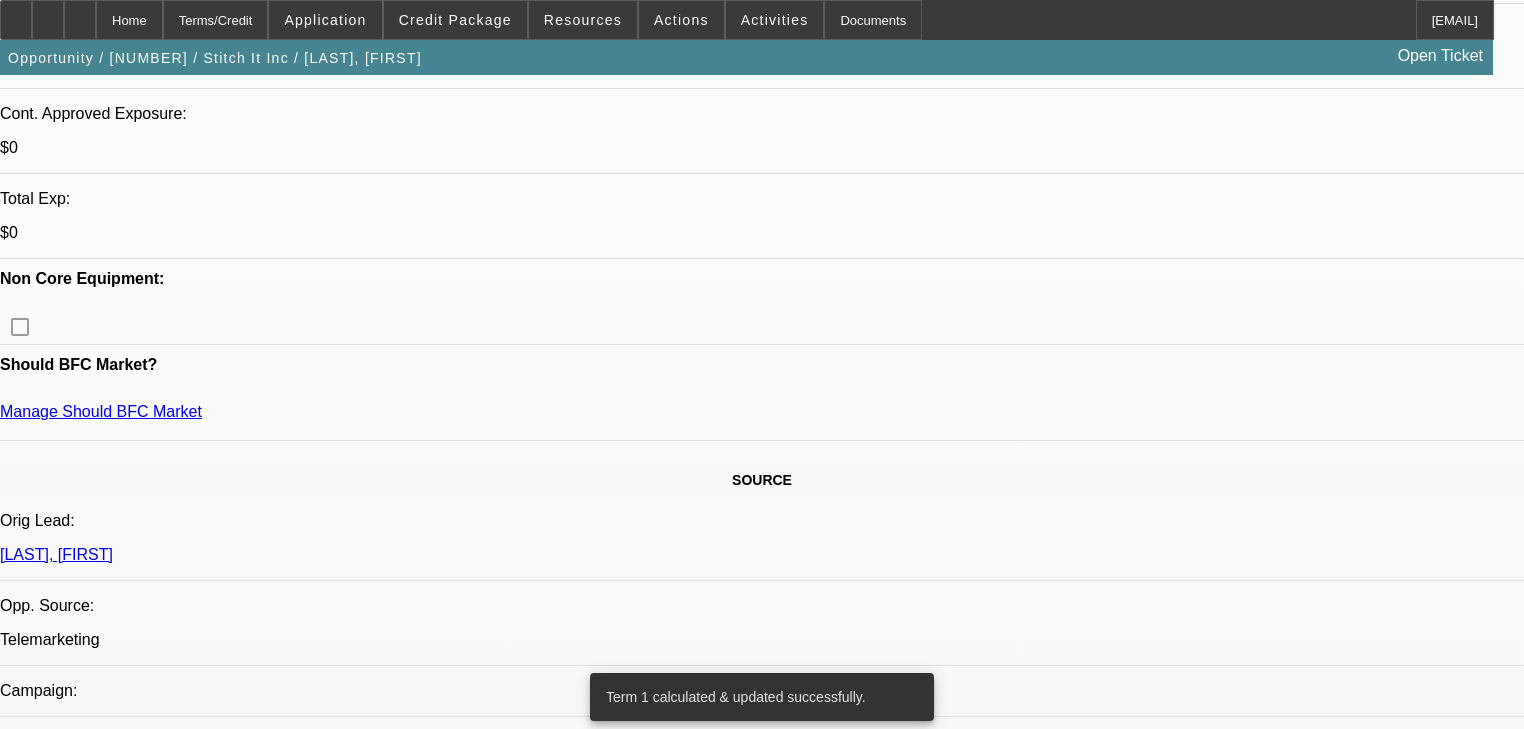 scroll, scrollTop: 720, scrollLeft: 0, axis: vertical 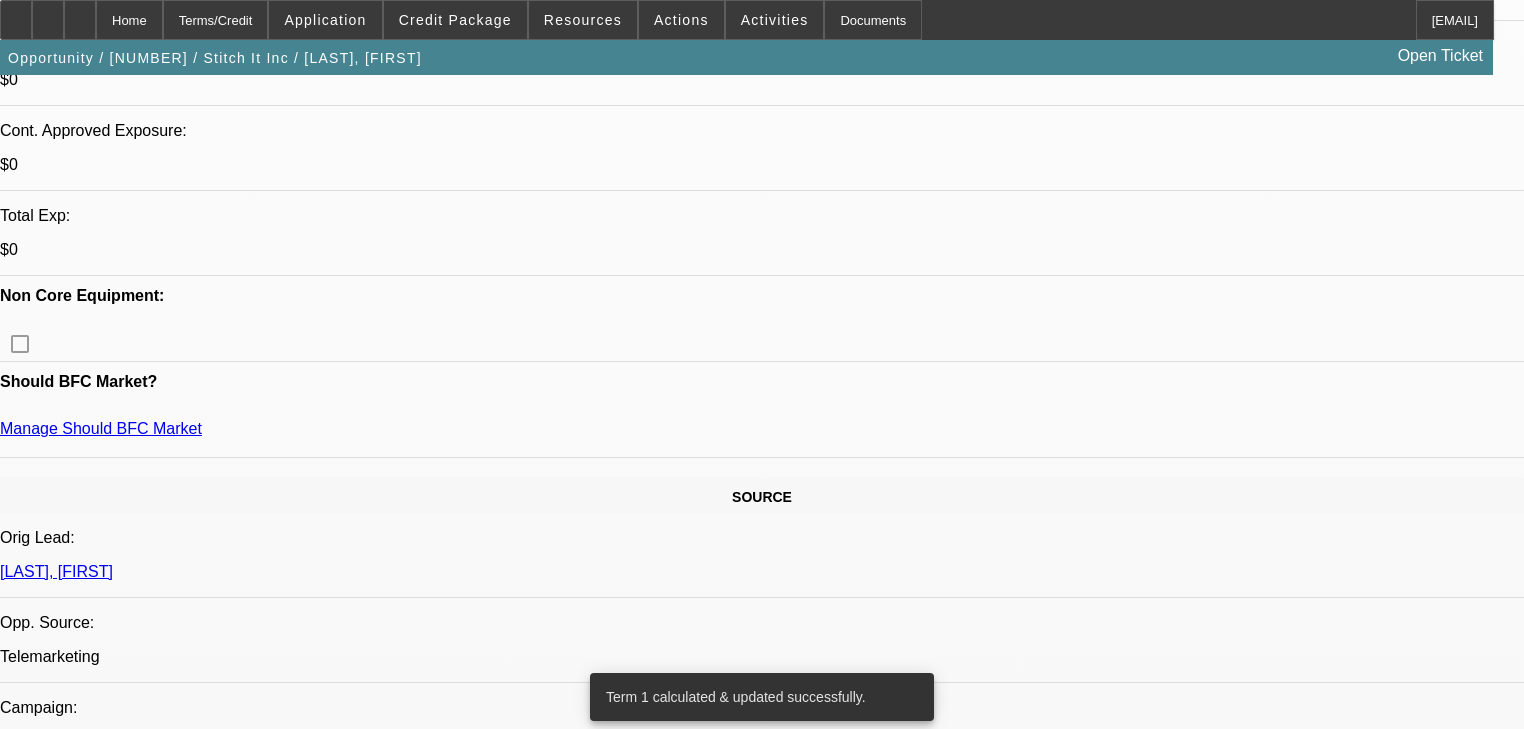click on "614" at bounding box center [453, 2480] 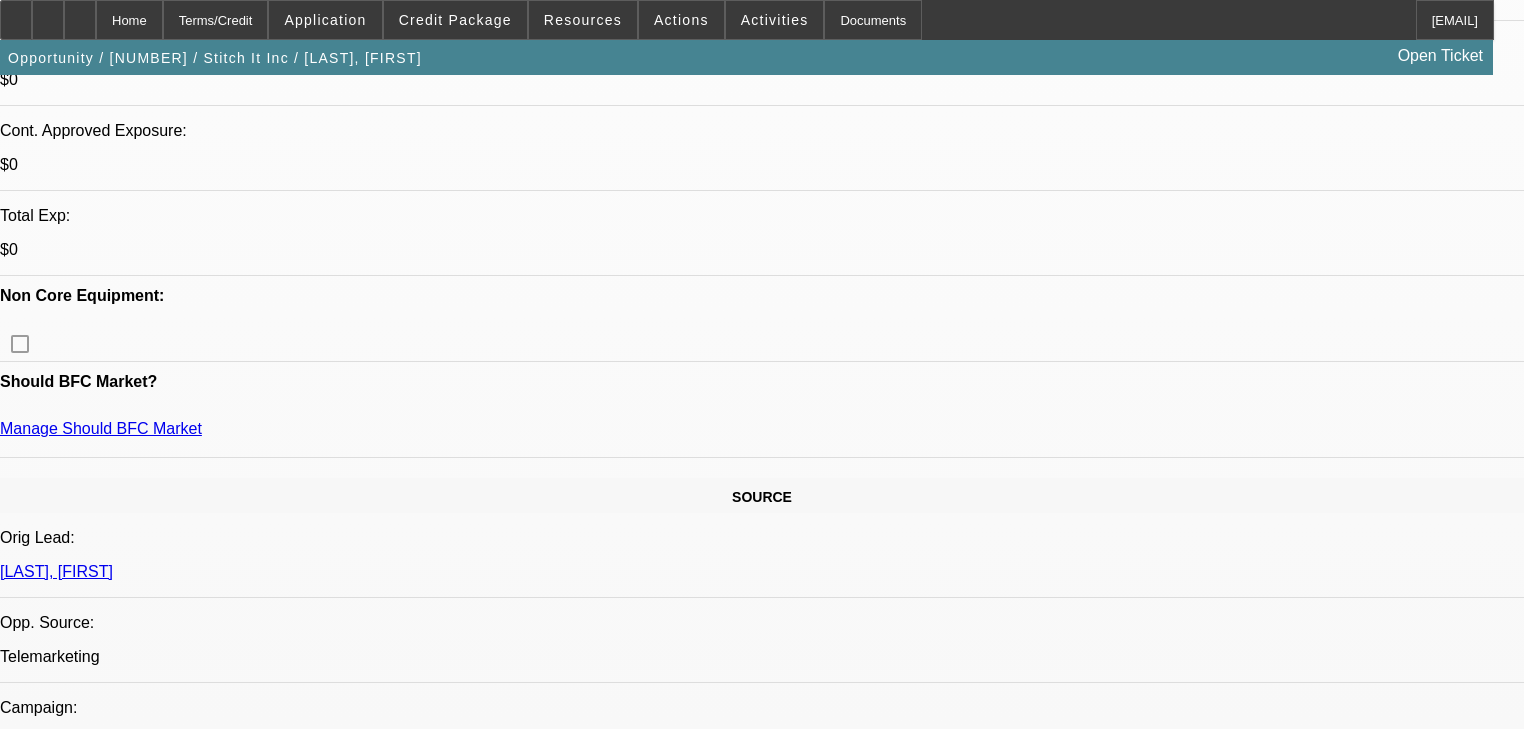 click at bounding box center (918, 2382) 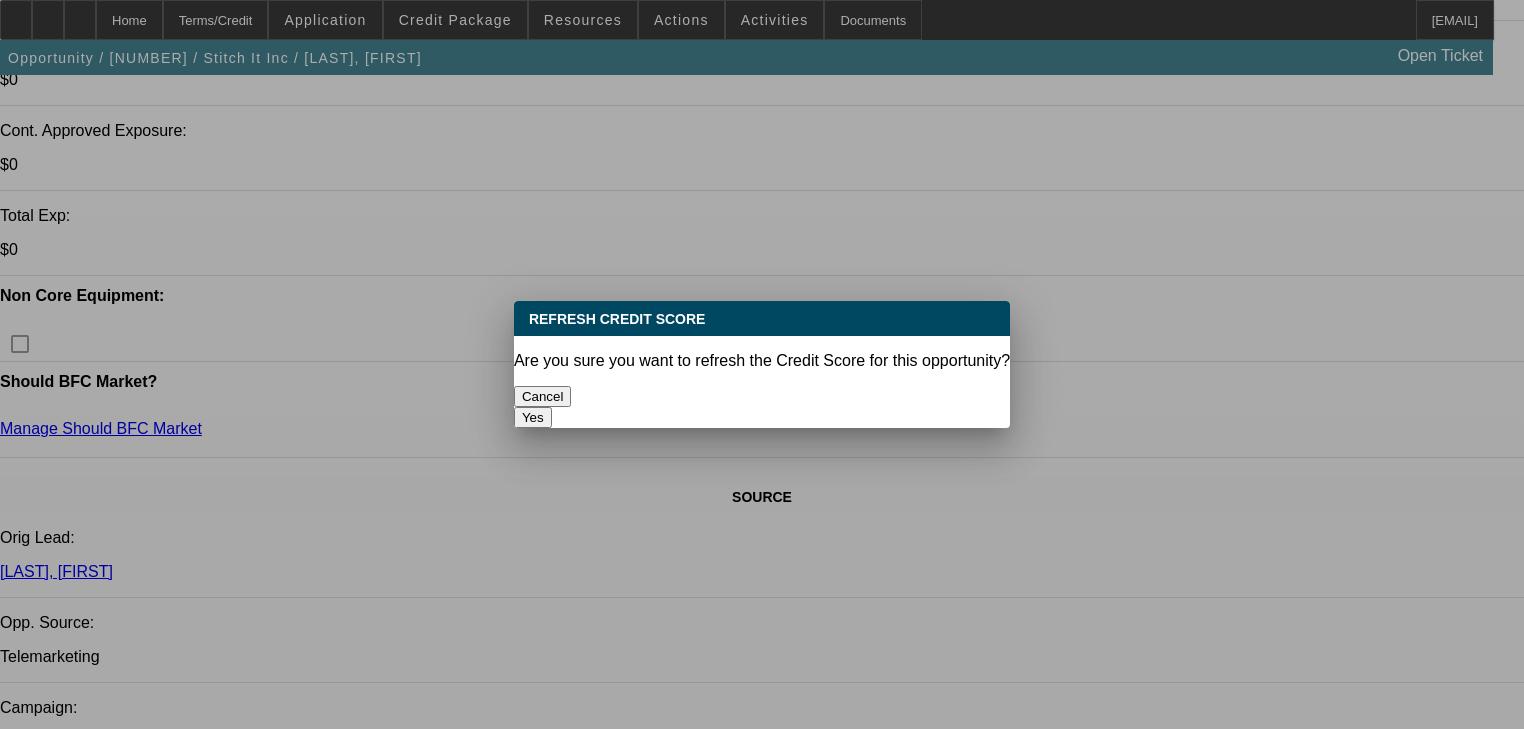 scroll, scrollTop: 0, scrollLeft: 0, axis: both 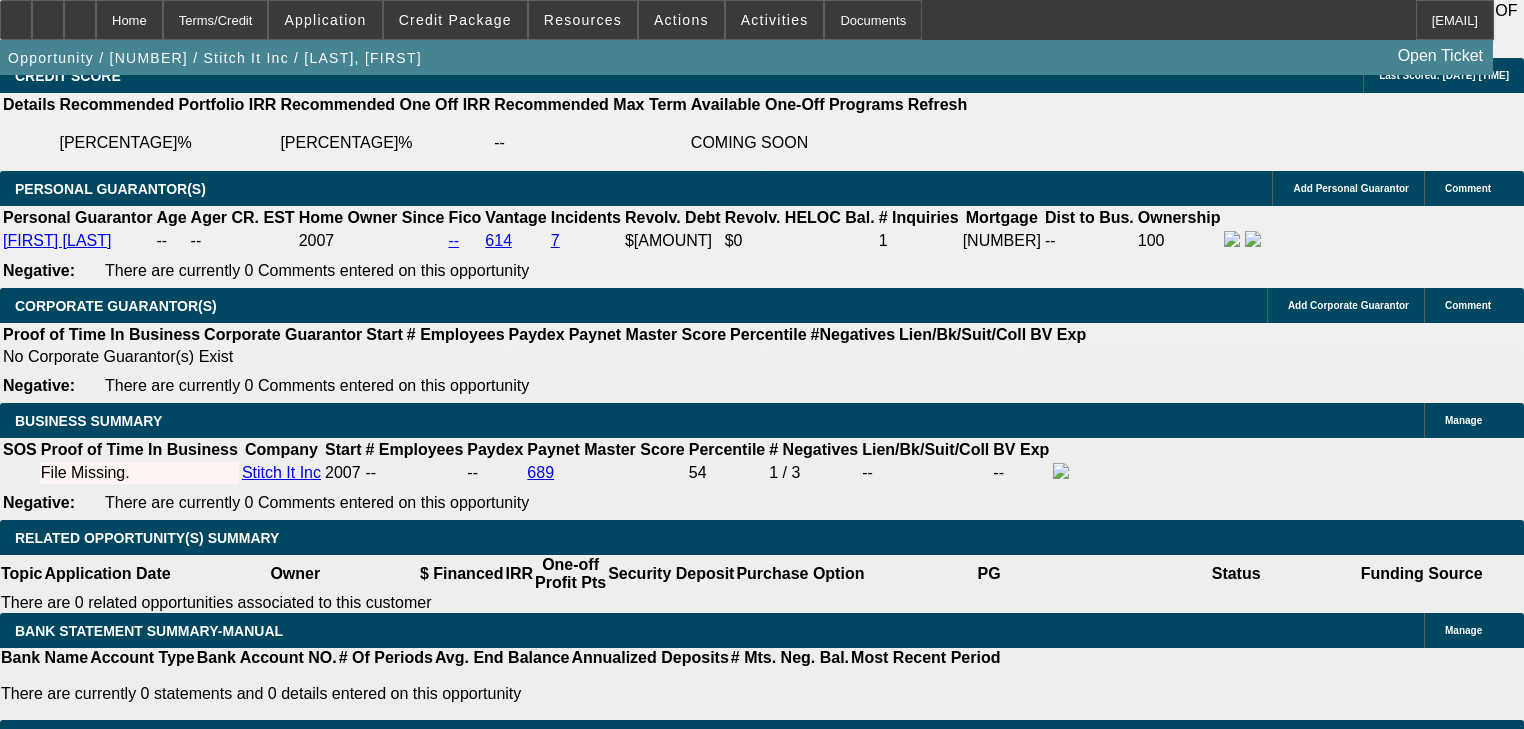 click on "15" at bounding box center (488, 2275) 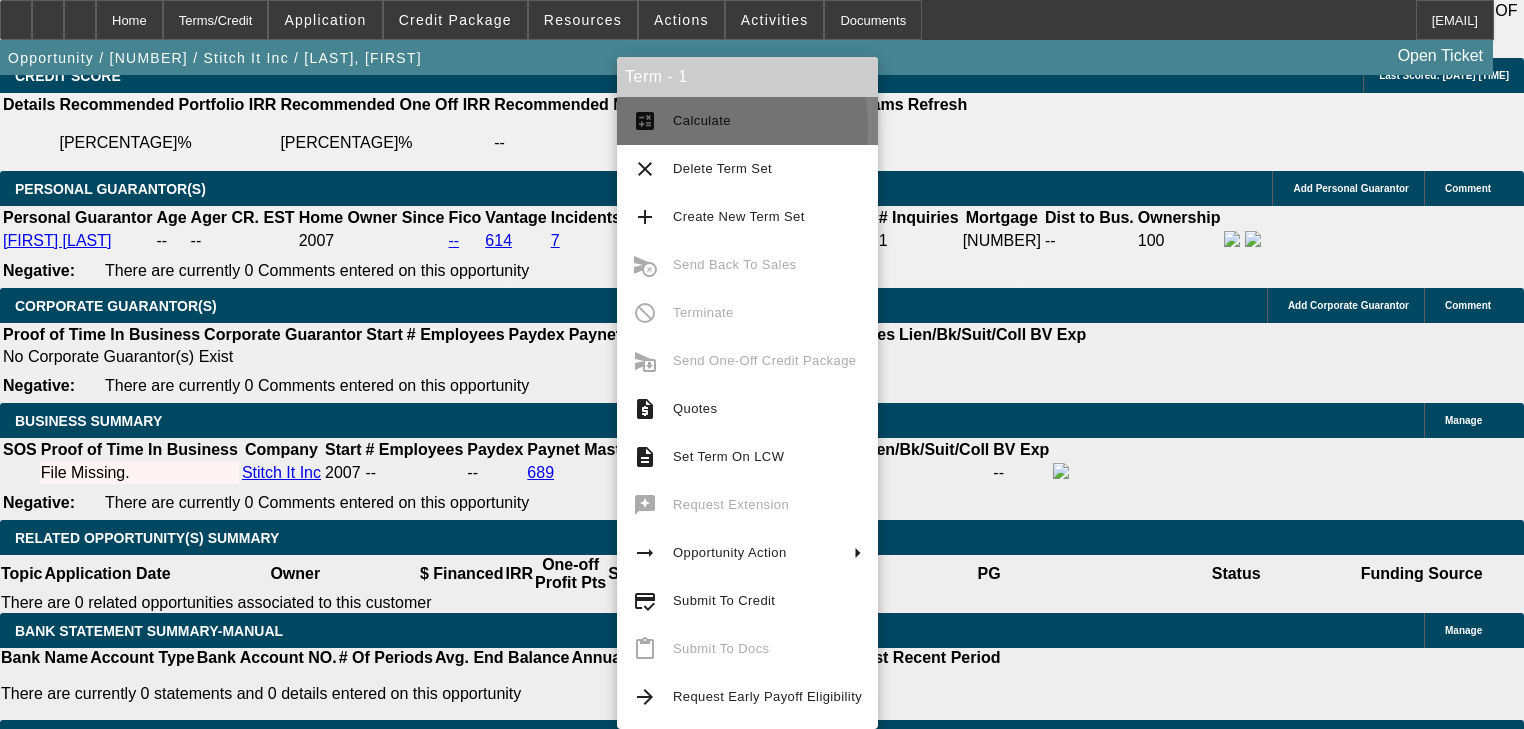 click on "calculate
Calculate" at bounding box center [747, 121] 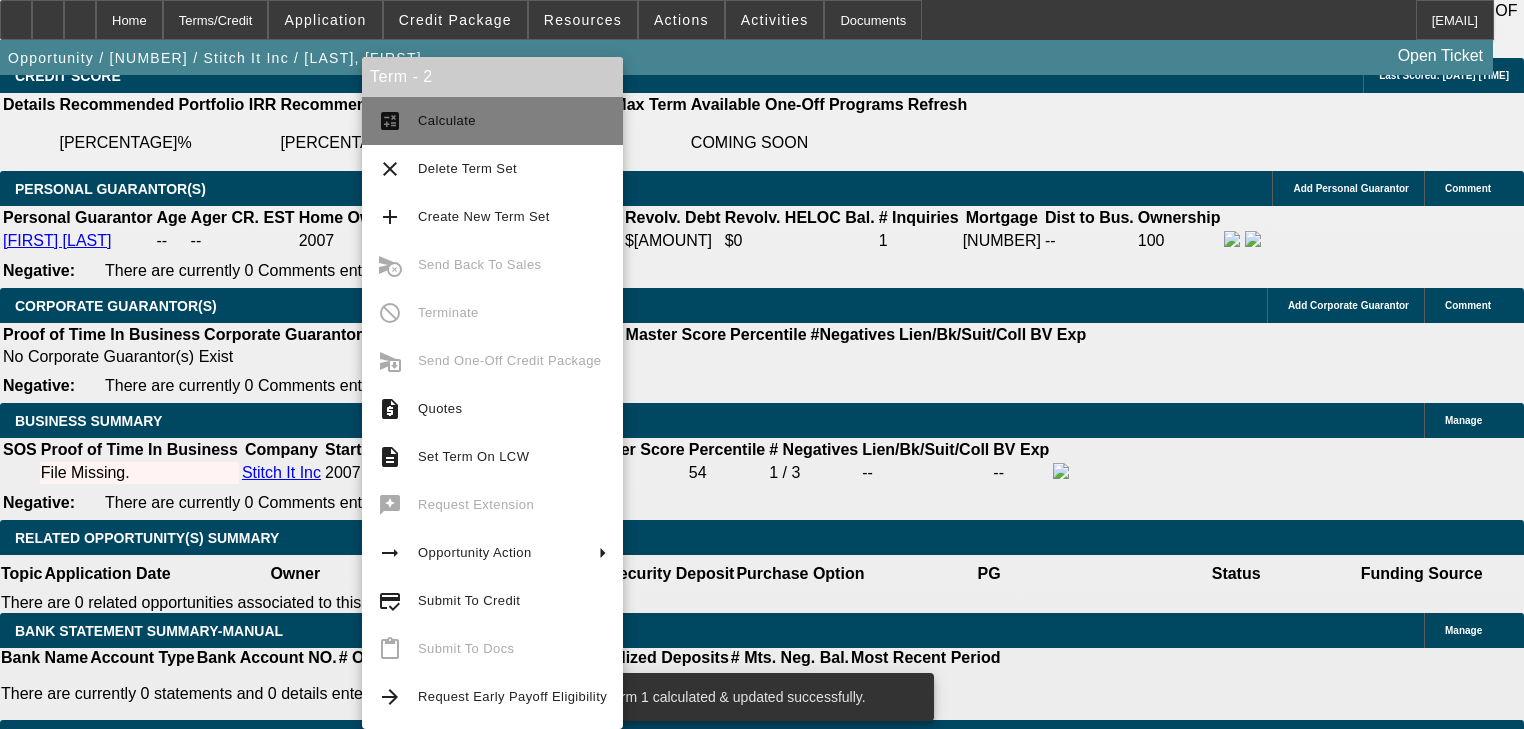 click on "Calculate" at bounding box center [447, 120] 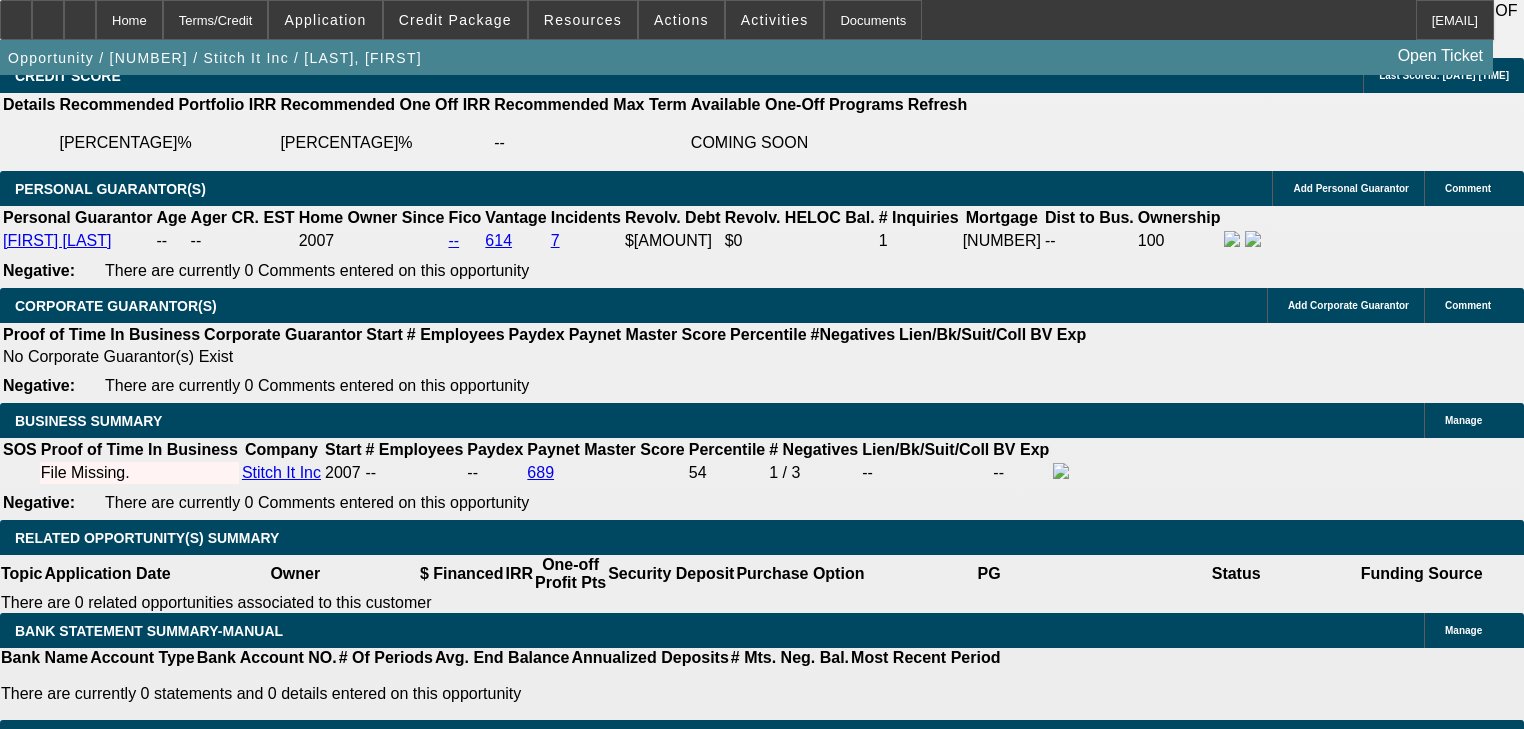 click on "36" at bounding box center [447, 2275] 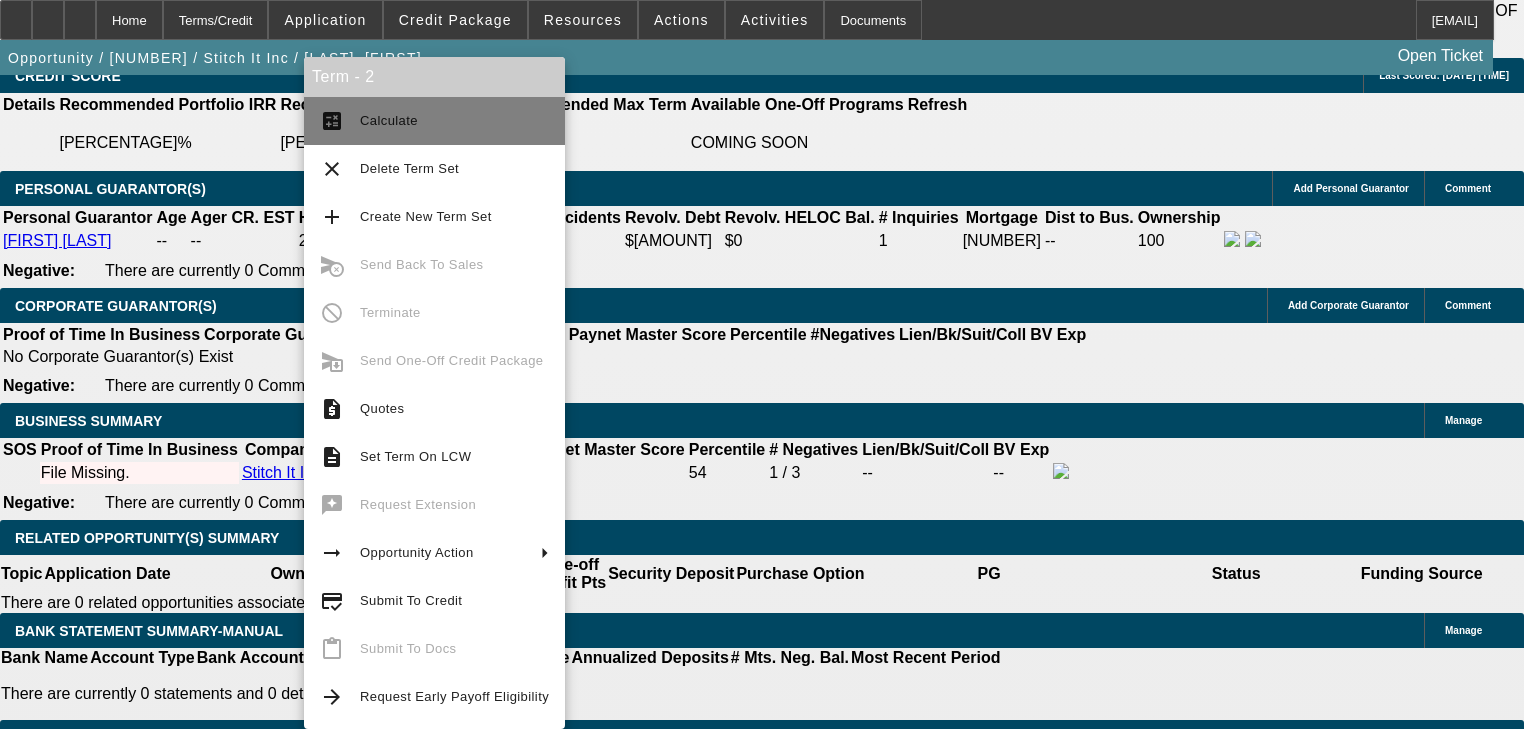 click on "calculate
Calculate" at bounding box center [434, 121] 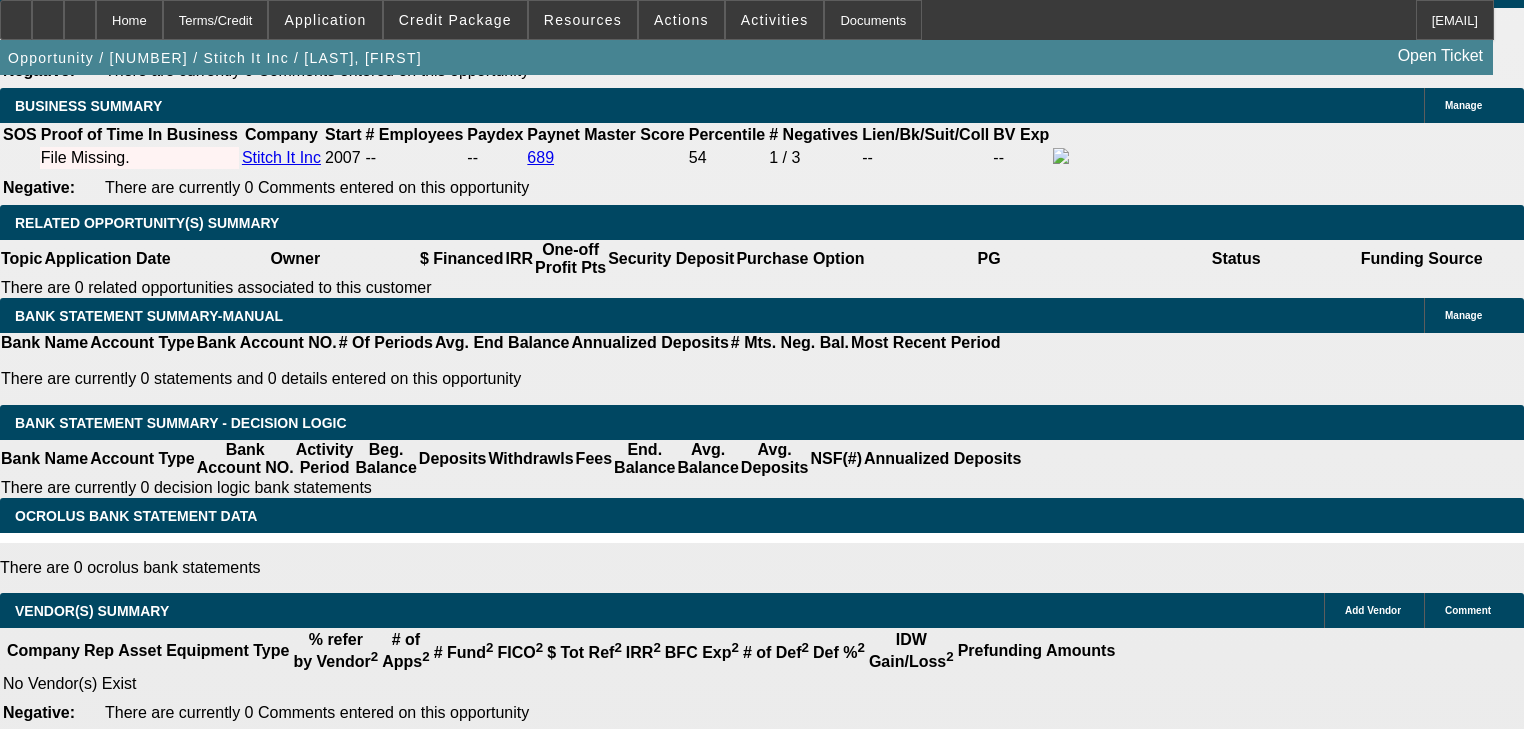 scroll, scrollTop: 3280, scrollLeft: 0, axis: vertical 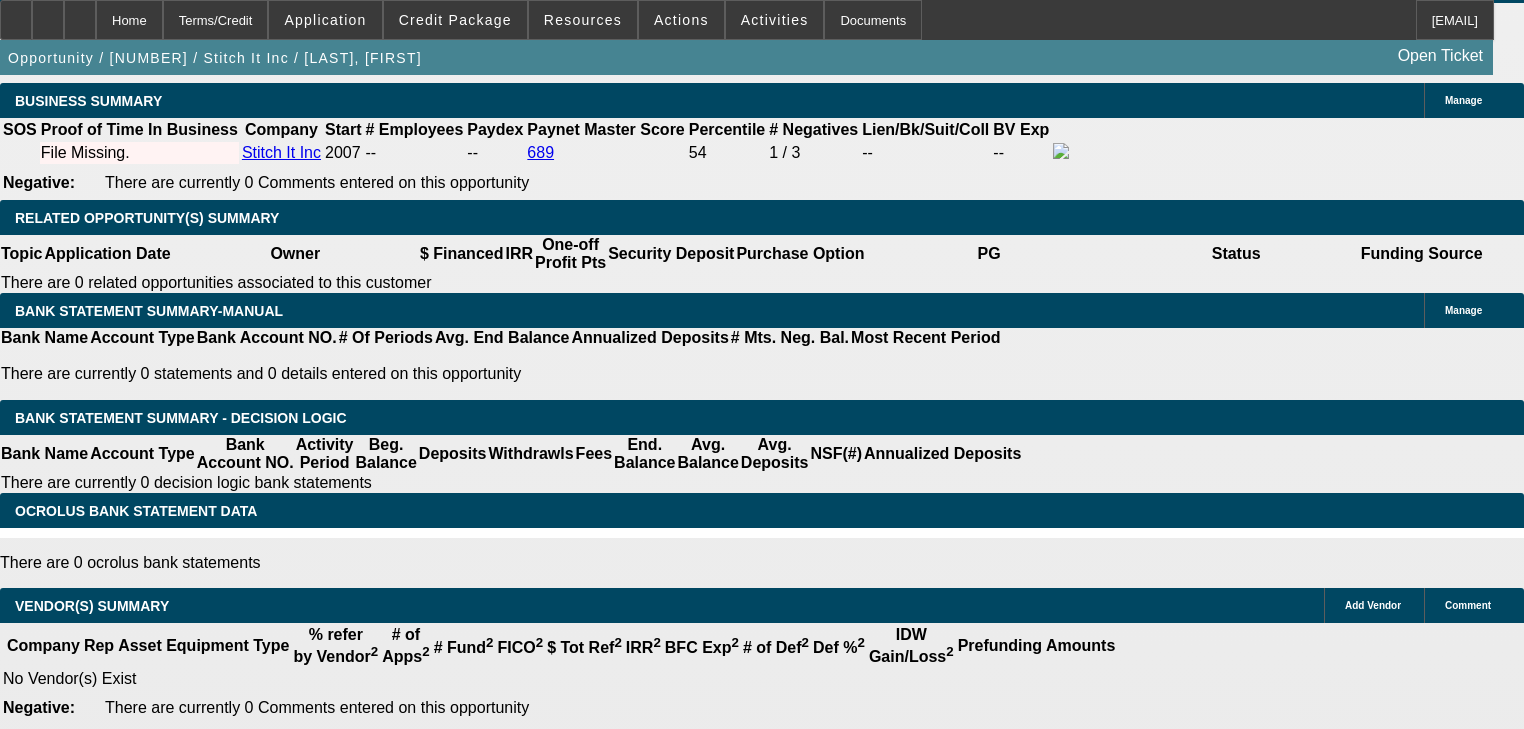 click on "36" at bounding box center (447, 1955) 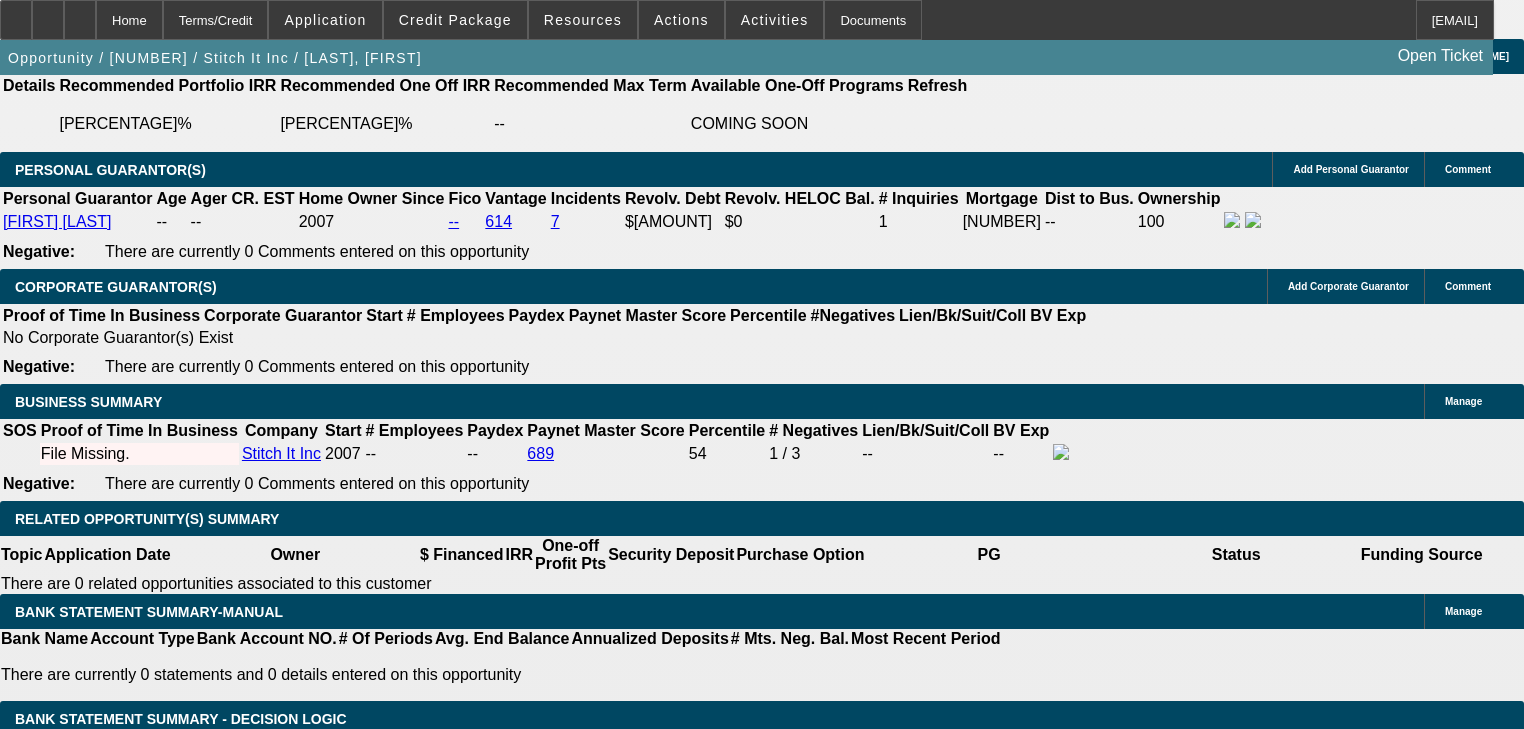 scroll, scrollTop: 2960, scrollLeft: 0, axis: vertical 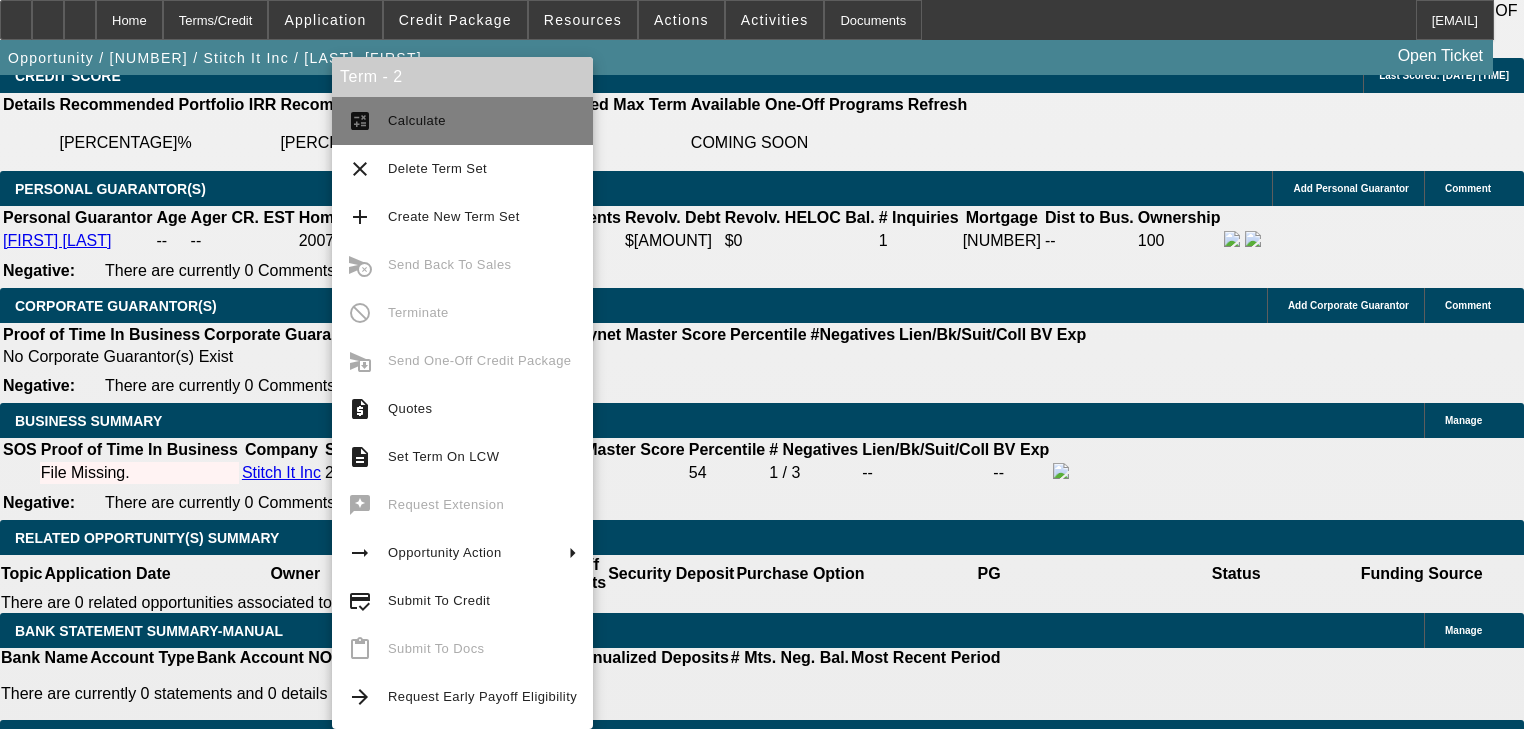 click on "calculate
Calculate" at bounding box center [462, 121] 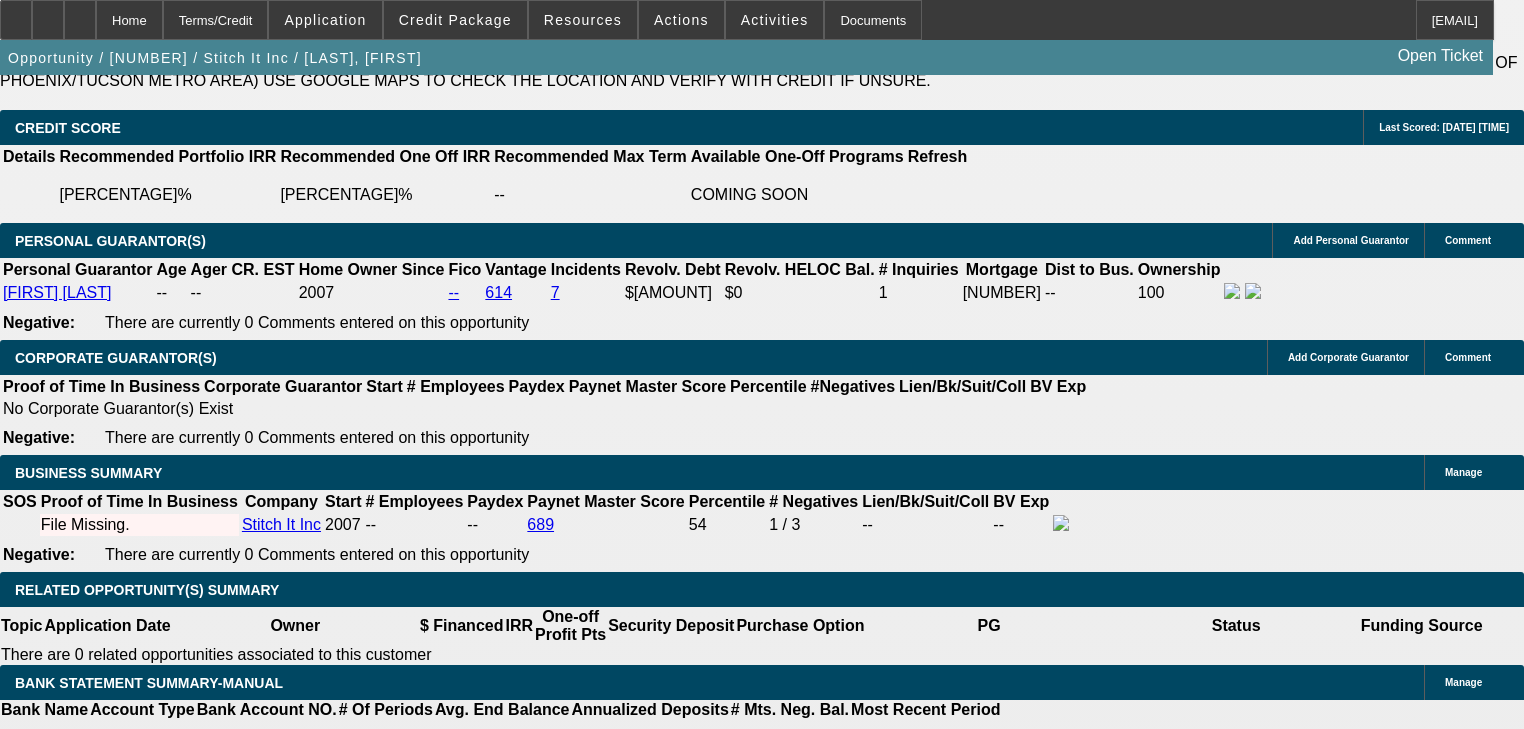 scroll, scrollTop: 2800, scrollLeft: 0, axis: vertical 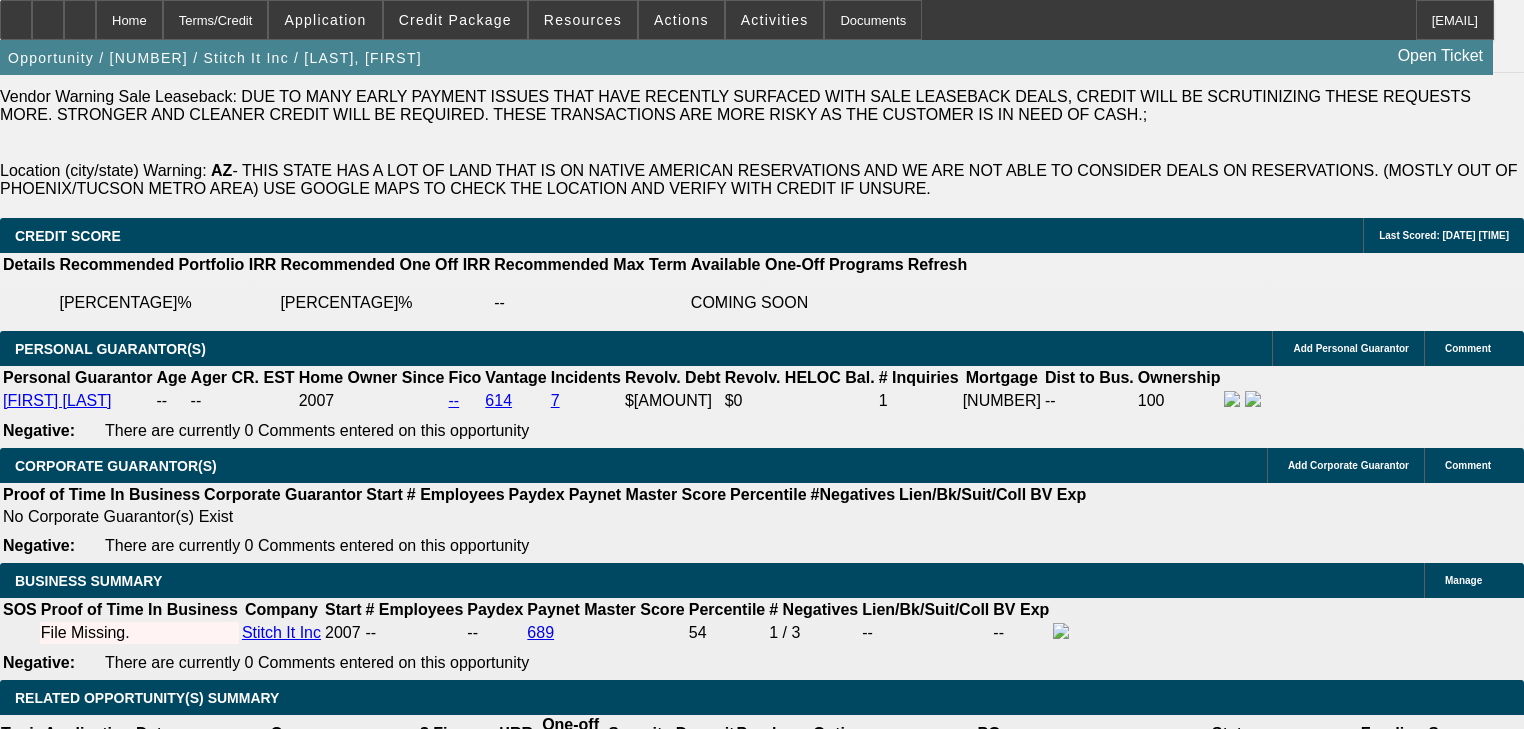 click on "Sale Leaseback" at bounding box center [380, 1882] 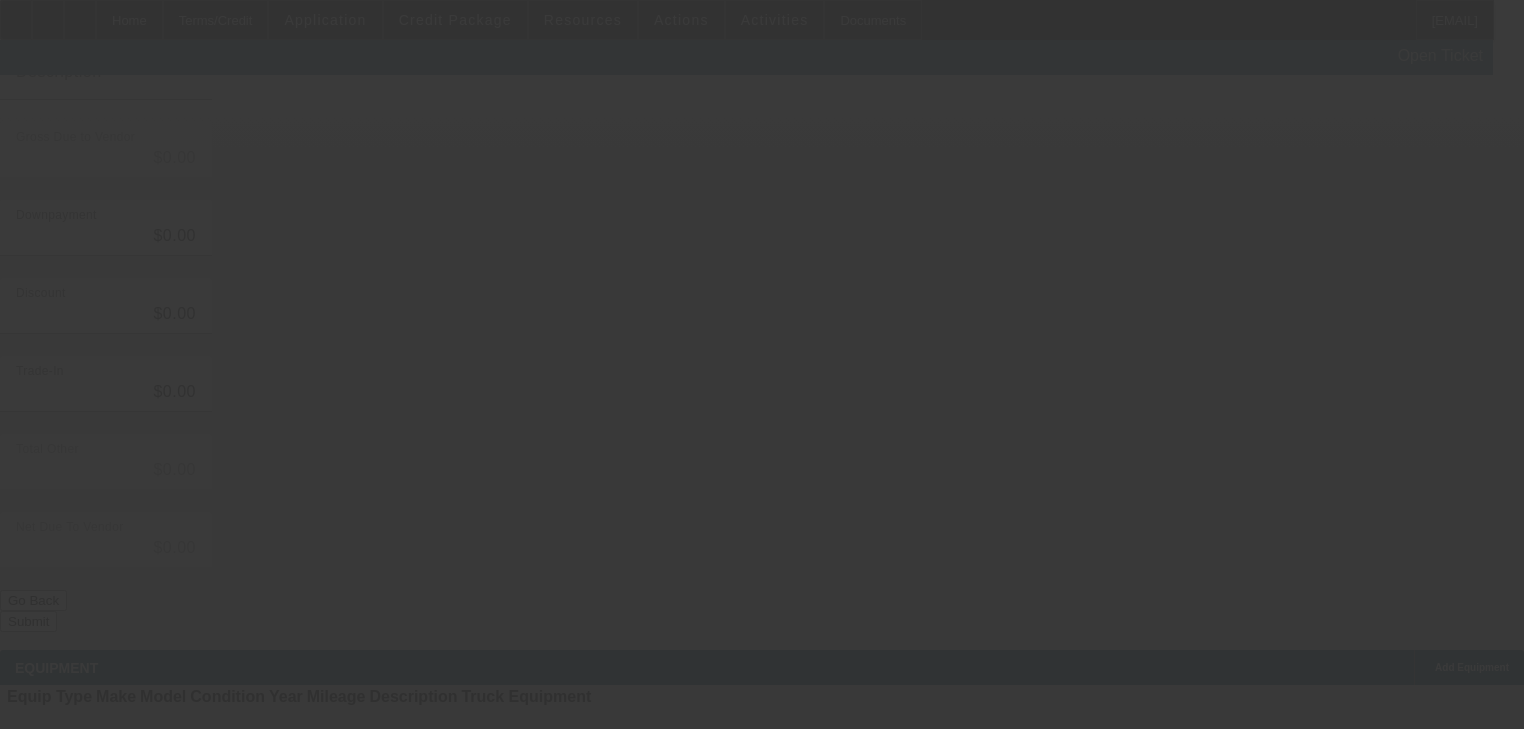 scroll, scrollTop: 0, scrollLeft: 0, axis: both 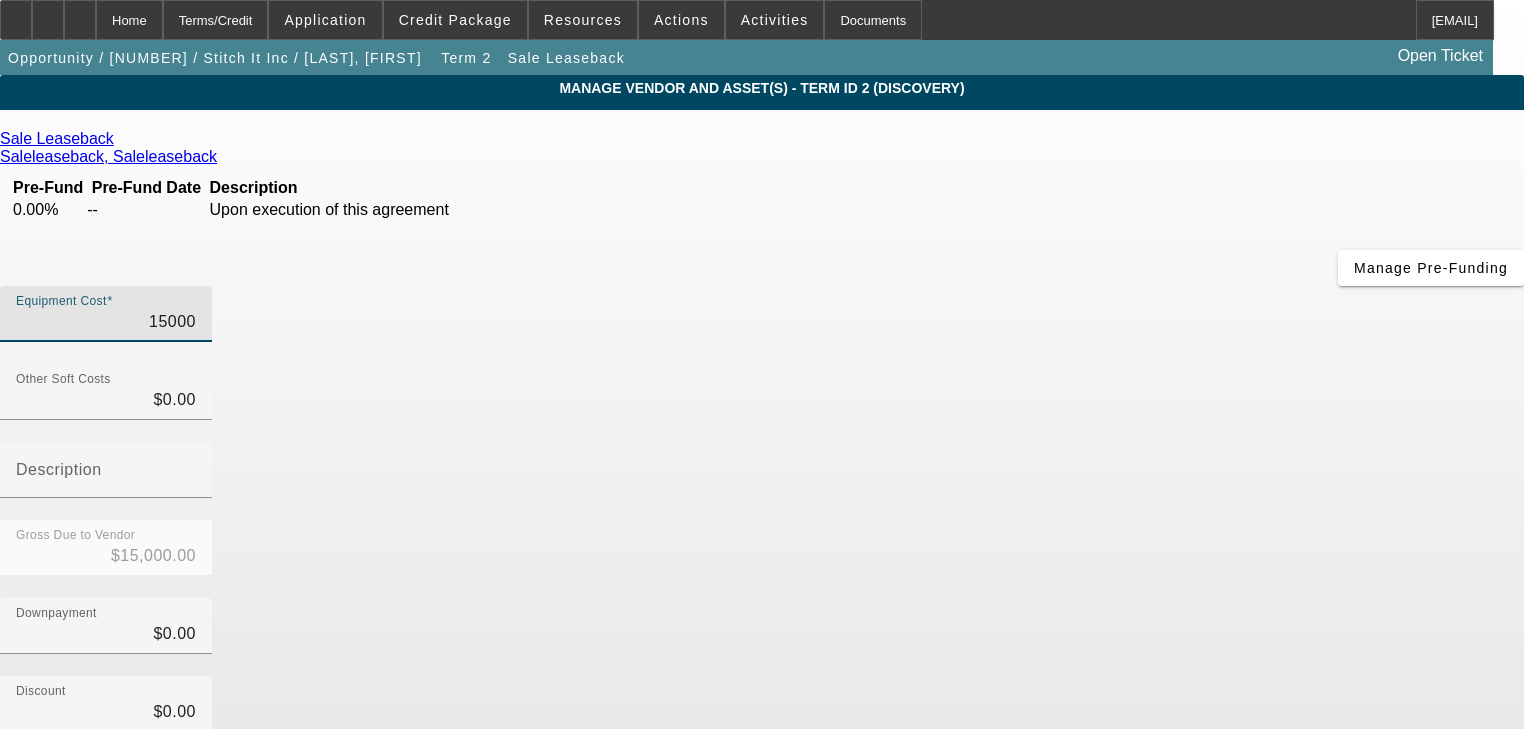 click on "15000" at bounding box center [106, 322] 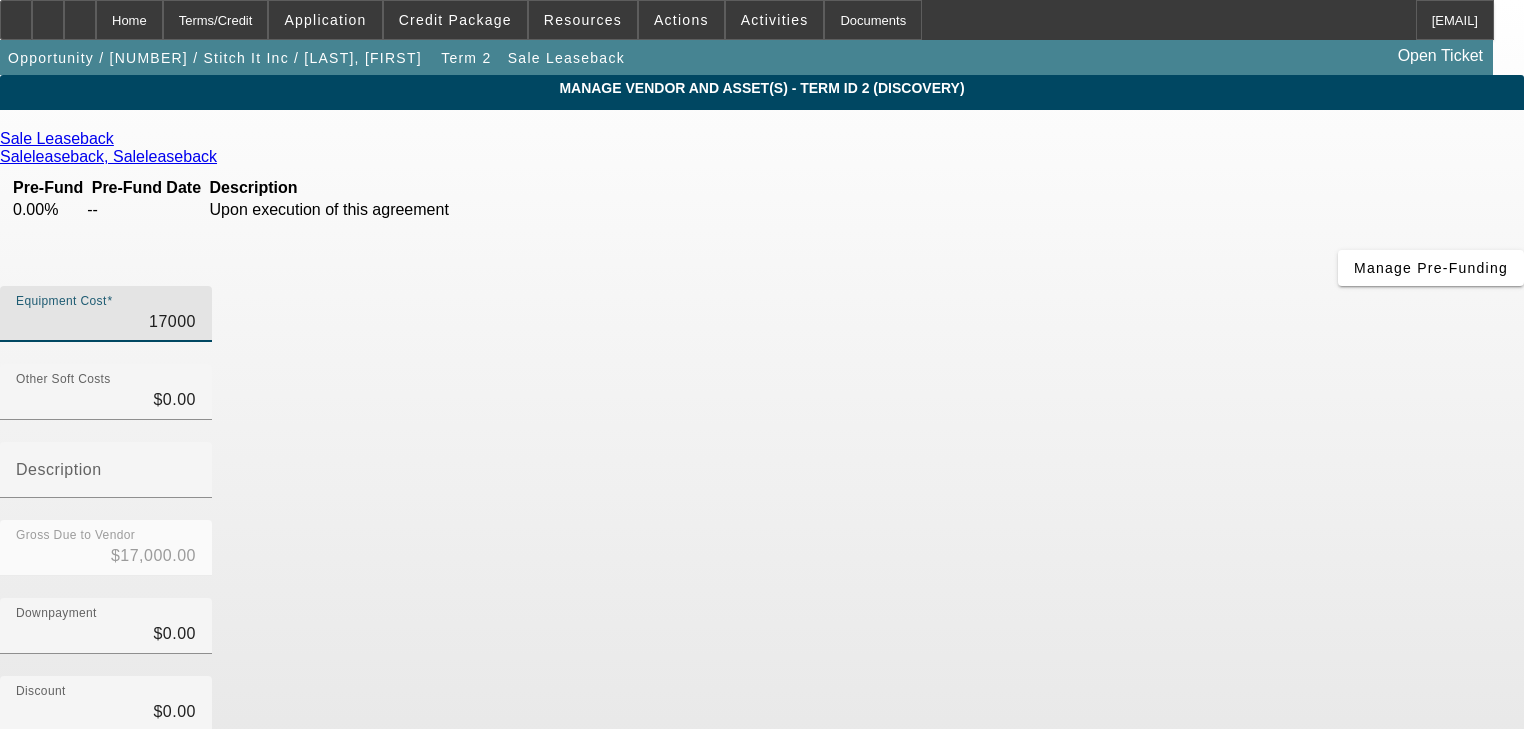 type on "17000" 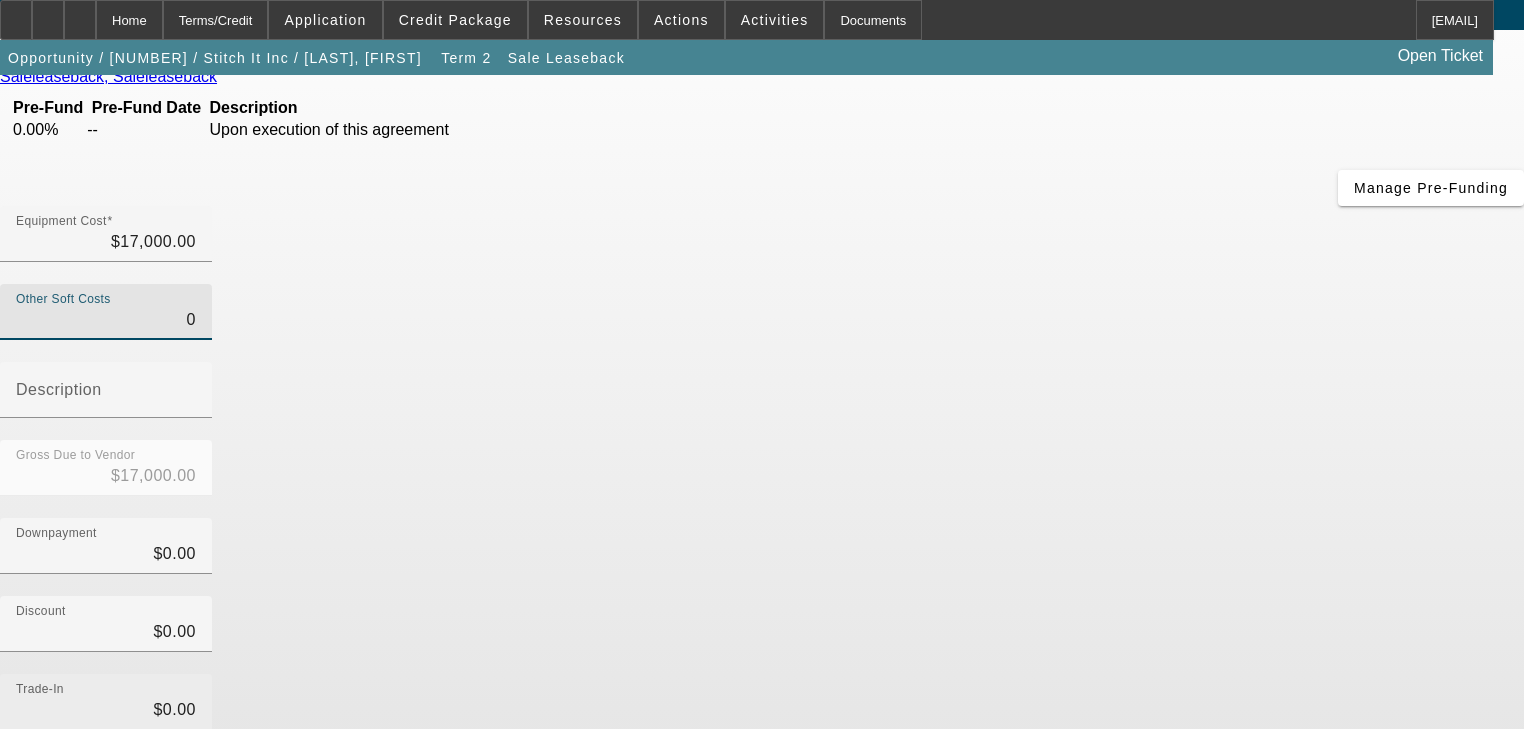 scroll, scrollTop: 196, scrollLeft: 0, axis: vertical 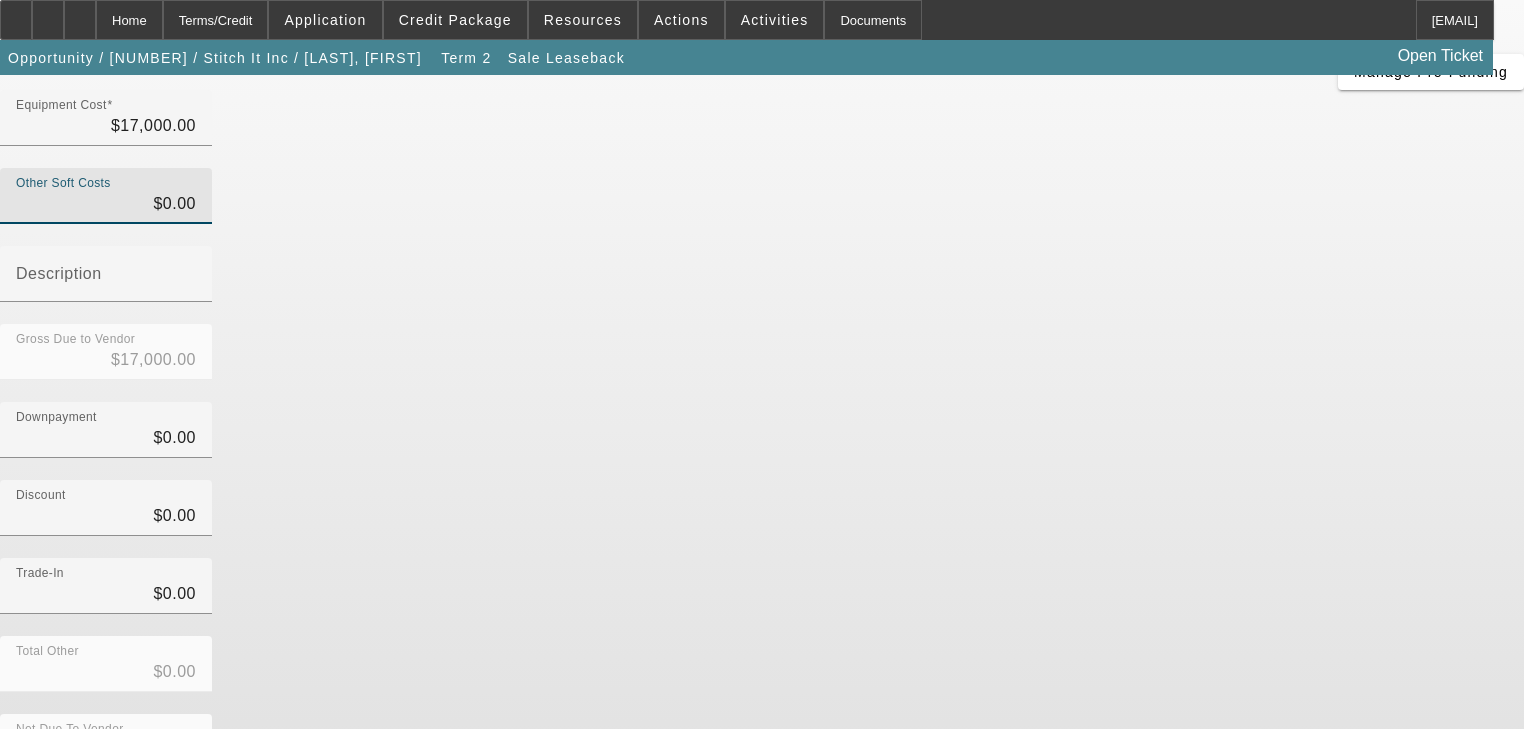click on "Submit" at bounding box center [28, 823] 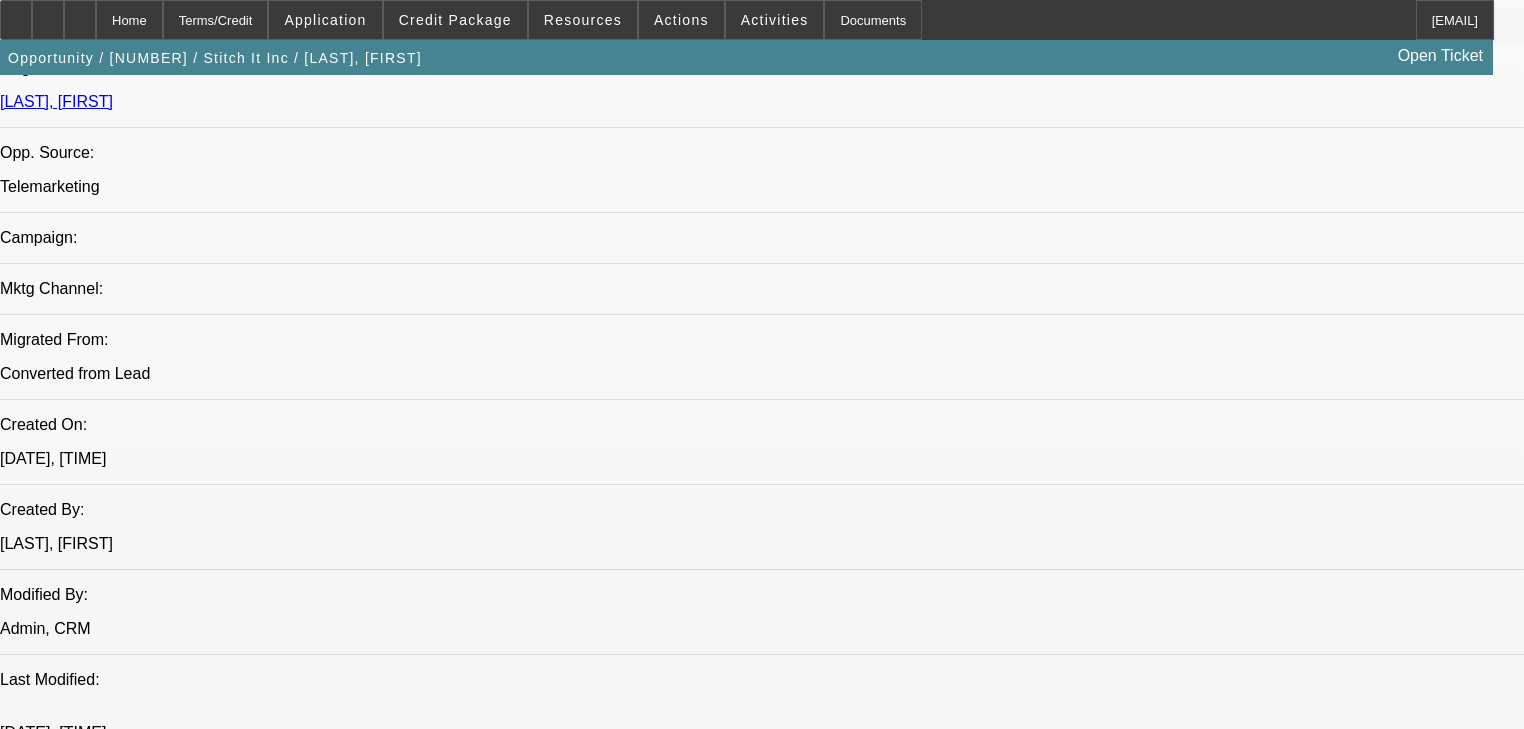 scroll, scrollTop: 1040, scrollLeft: 0, axis: vertical 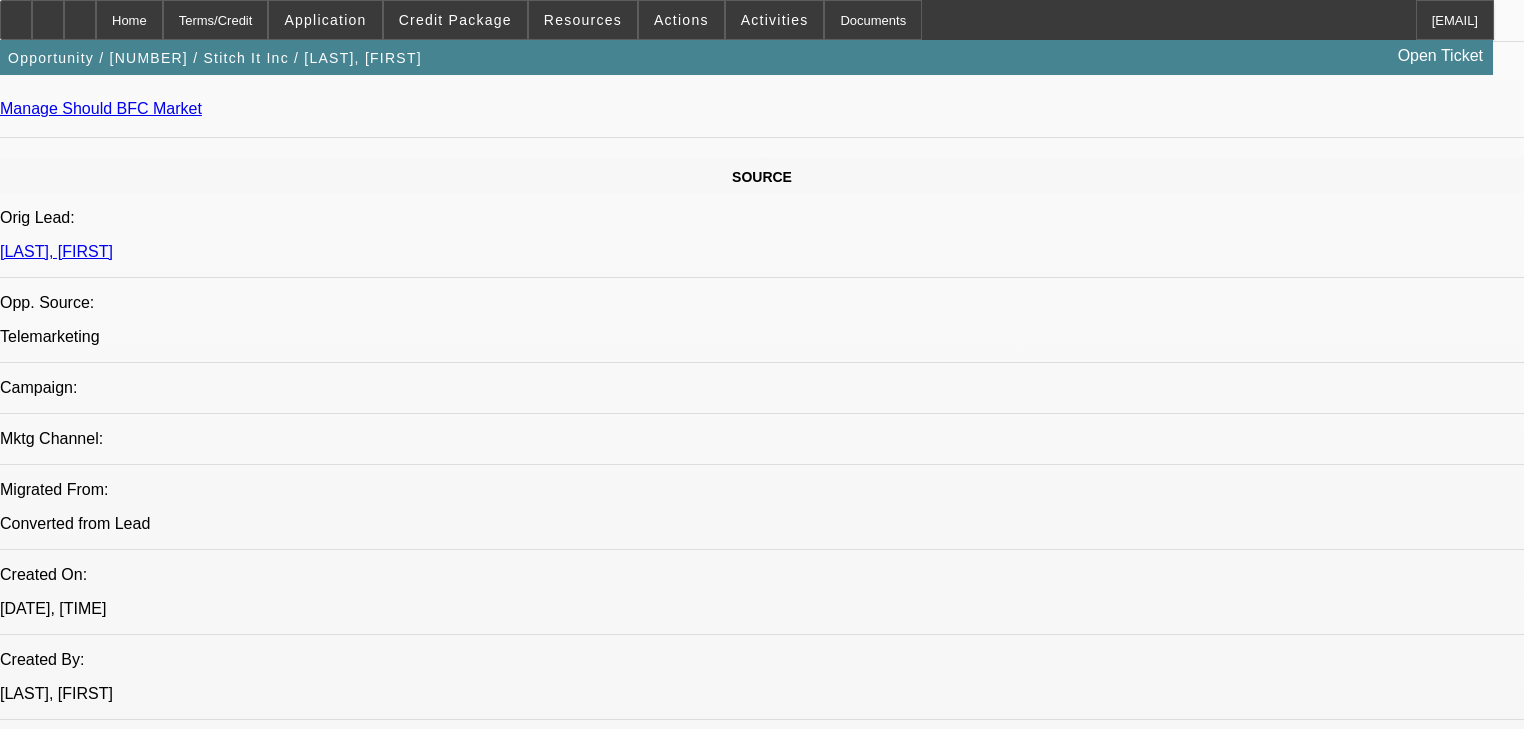 click on "614" at bounding box center [453, 2160] 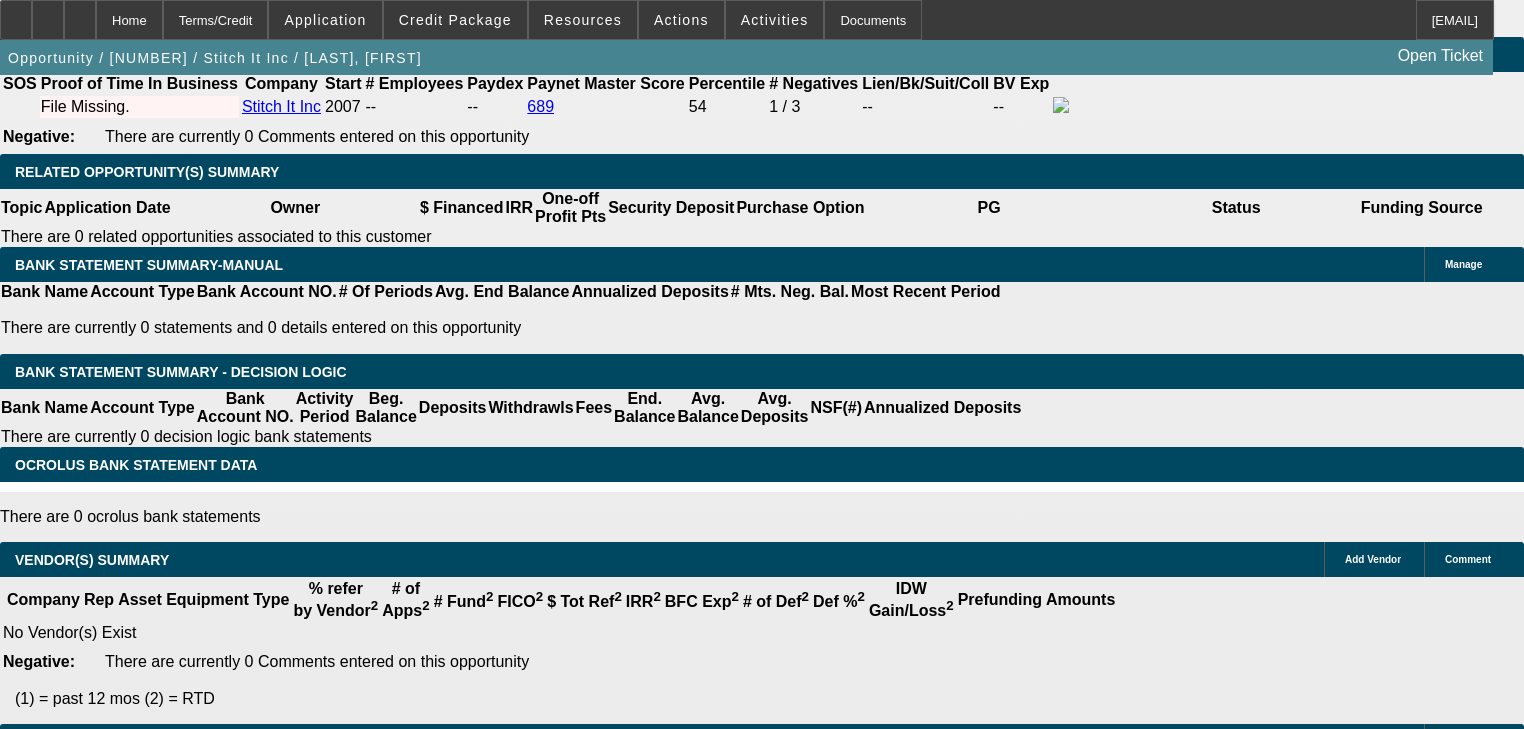 scroll, scrollTop: 3334, scrollLeft: 0, axis: vertical 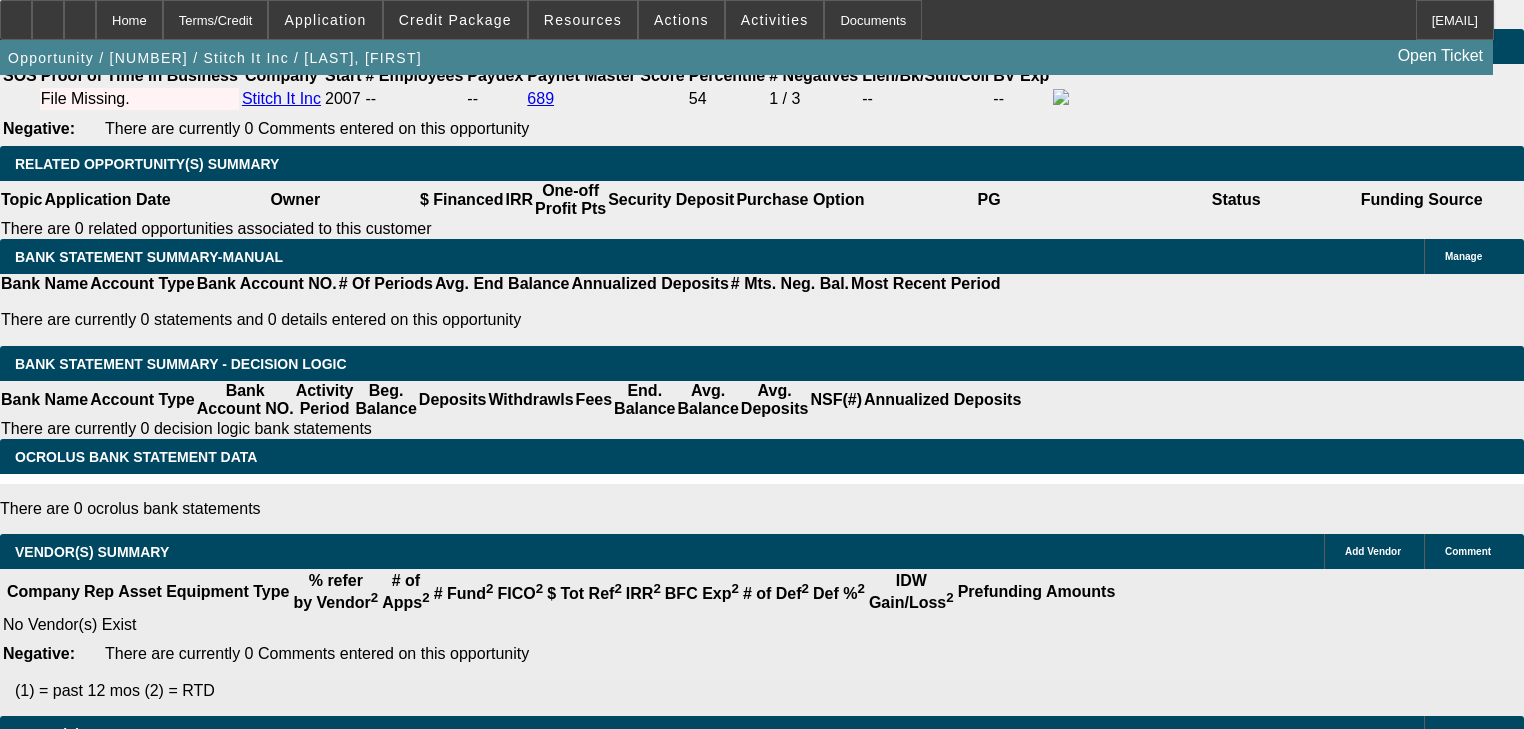 click on "Add Comment" at bounding box center (124, 3349) 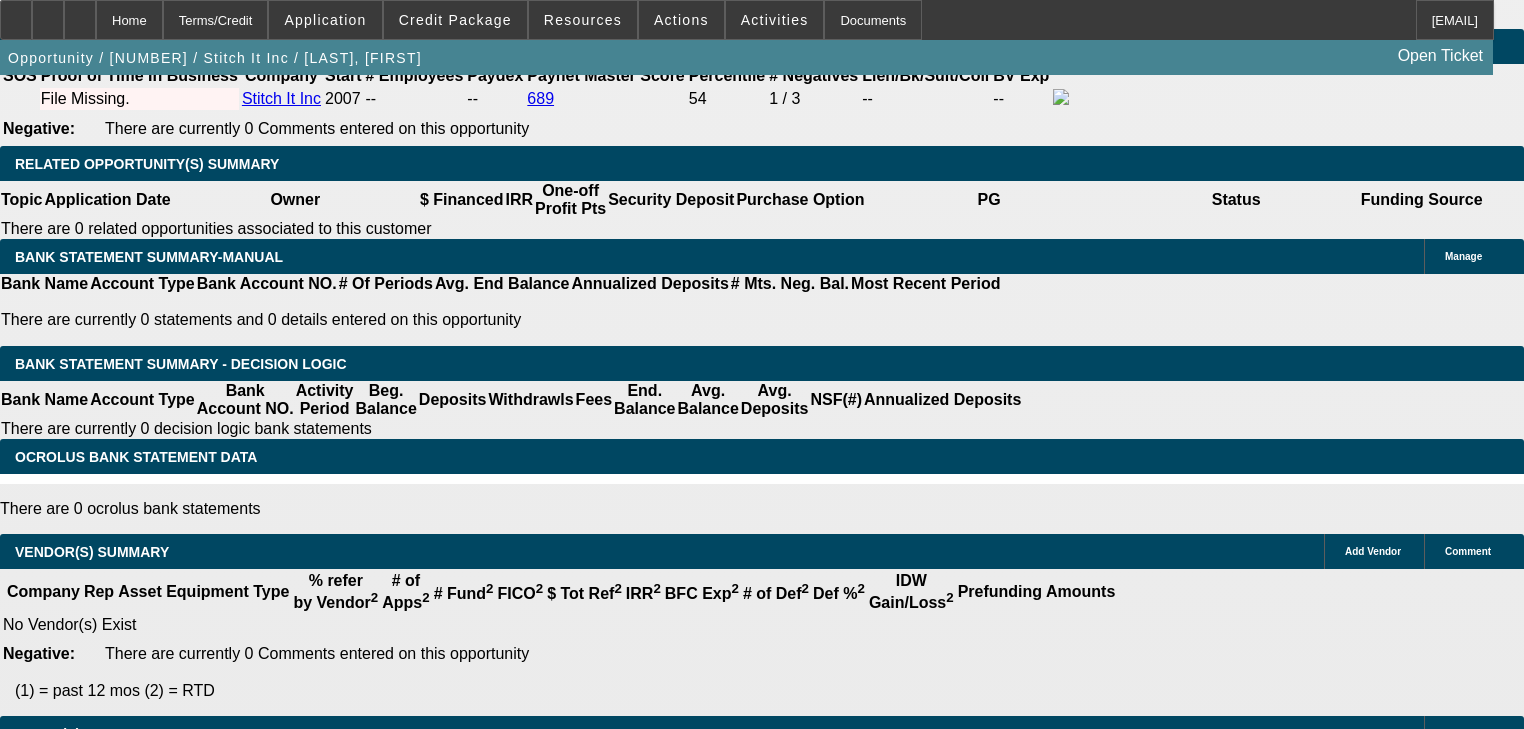 click on "Comment" at bounding box center (106, 3778) 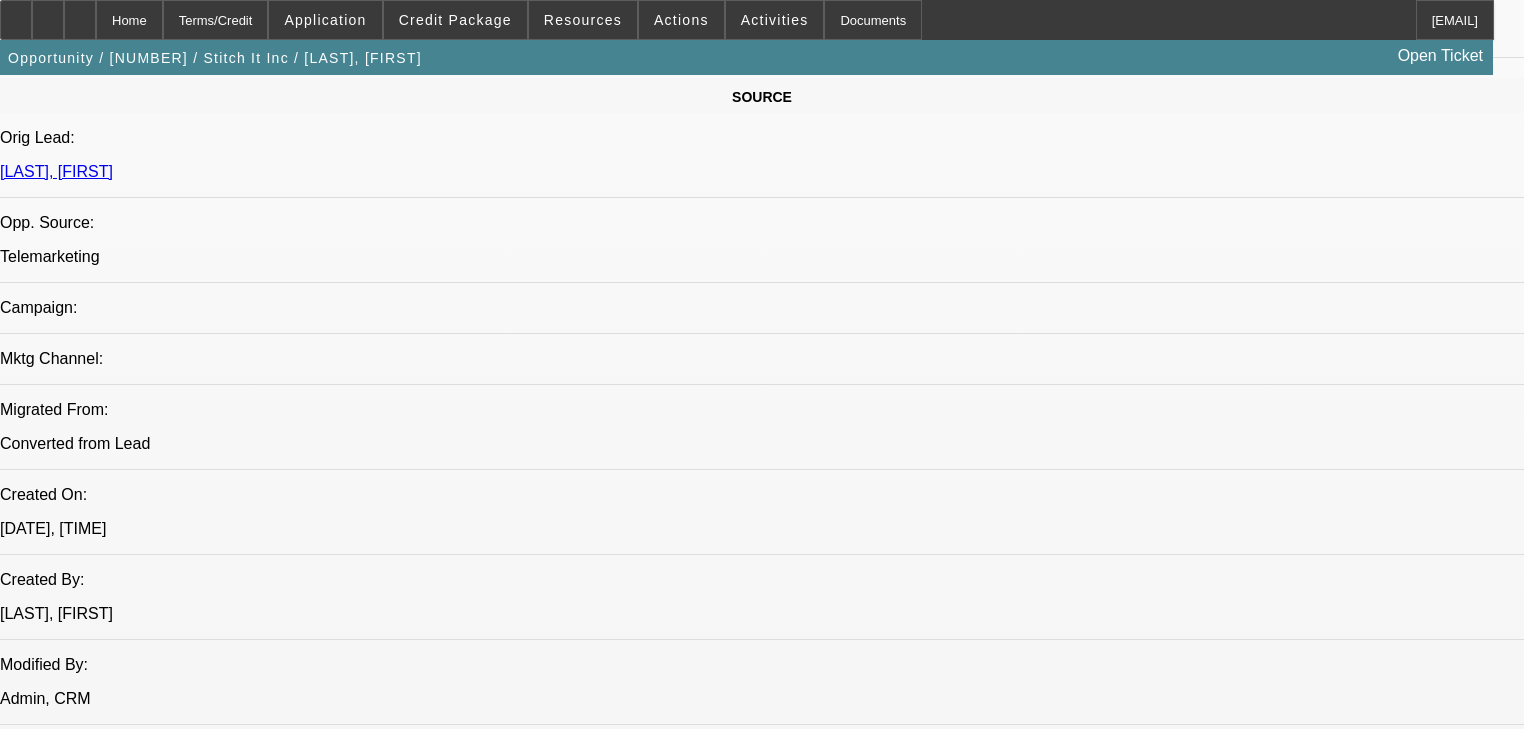 scroll, scrollTop: 1014, scrollLeft: 0, axis: vertical 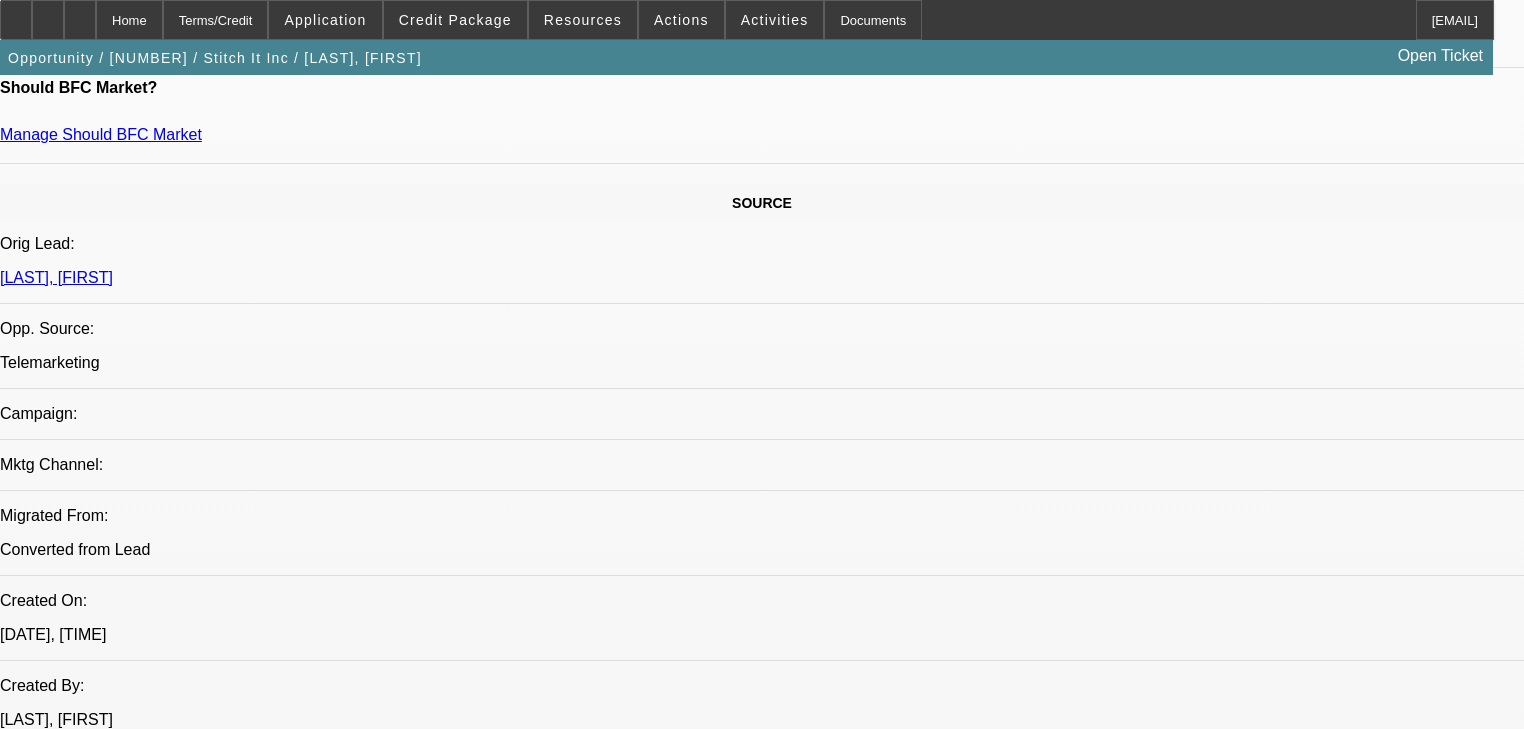 click on "PayNet MasterScore® v2
689
Percentile
54
Key Factors in MasterScore v2
Impact on Score
Higher Risk Industry/State/Local Econom
Negative
Recent / Overall Prompt Payments
Positive
Borrowings Paid Down
Positive" at bounding box center (606, 2518) 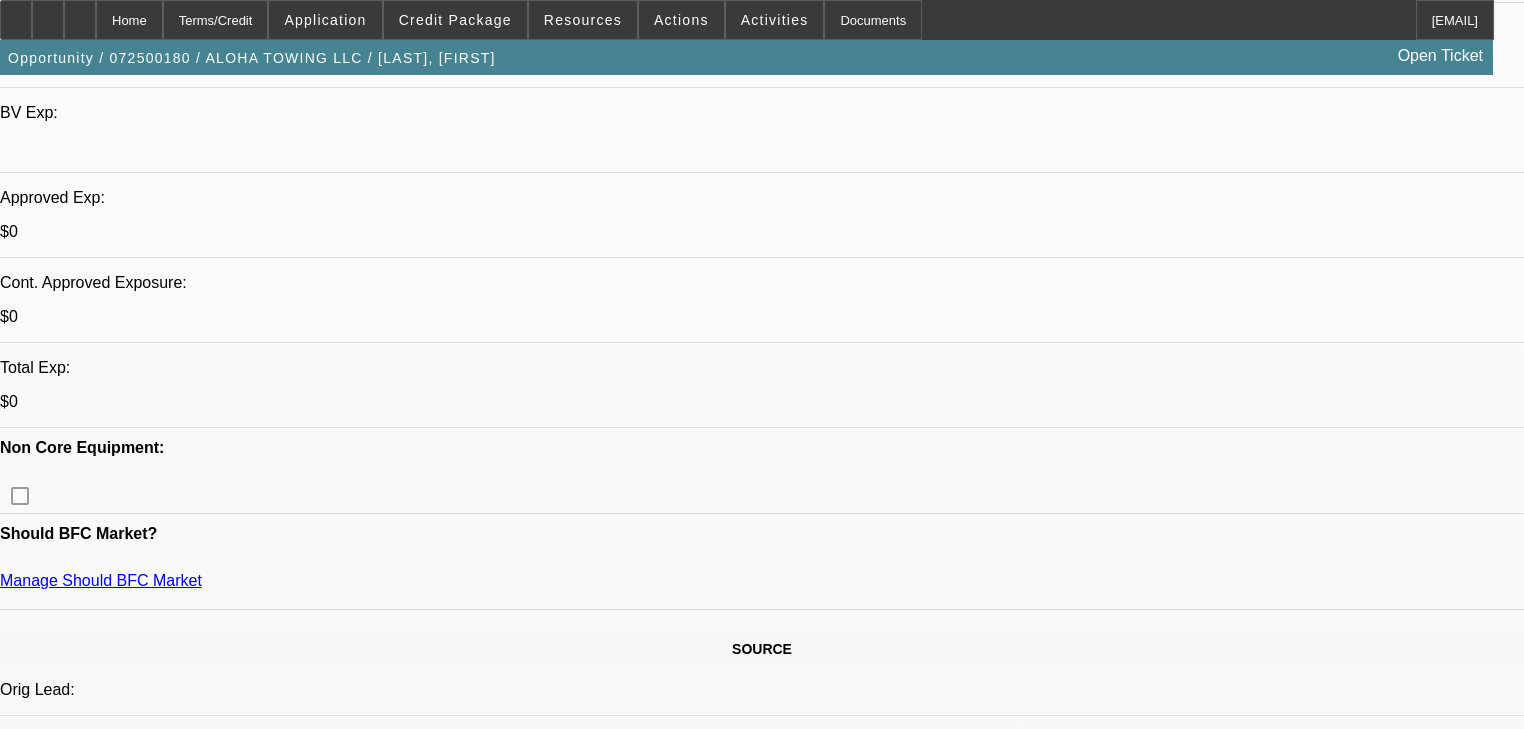 scroll, scrollTop: 640, scrollLeft: 0, axis: vertical 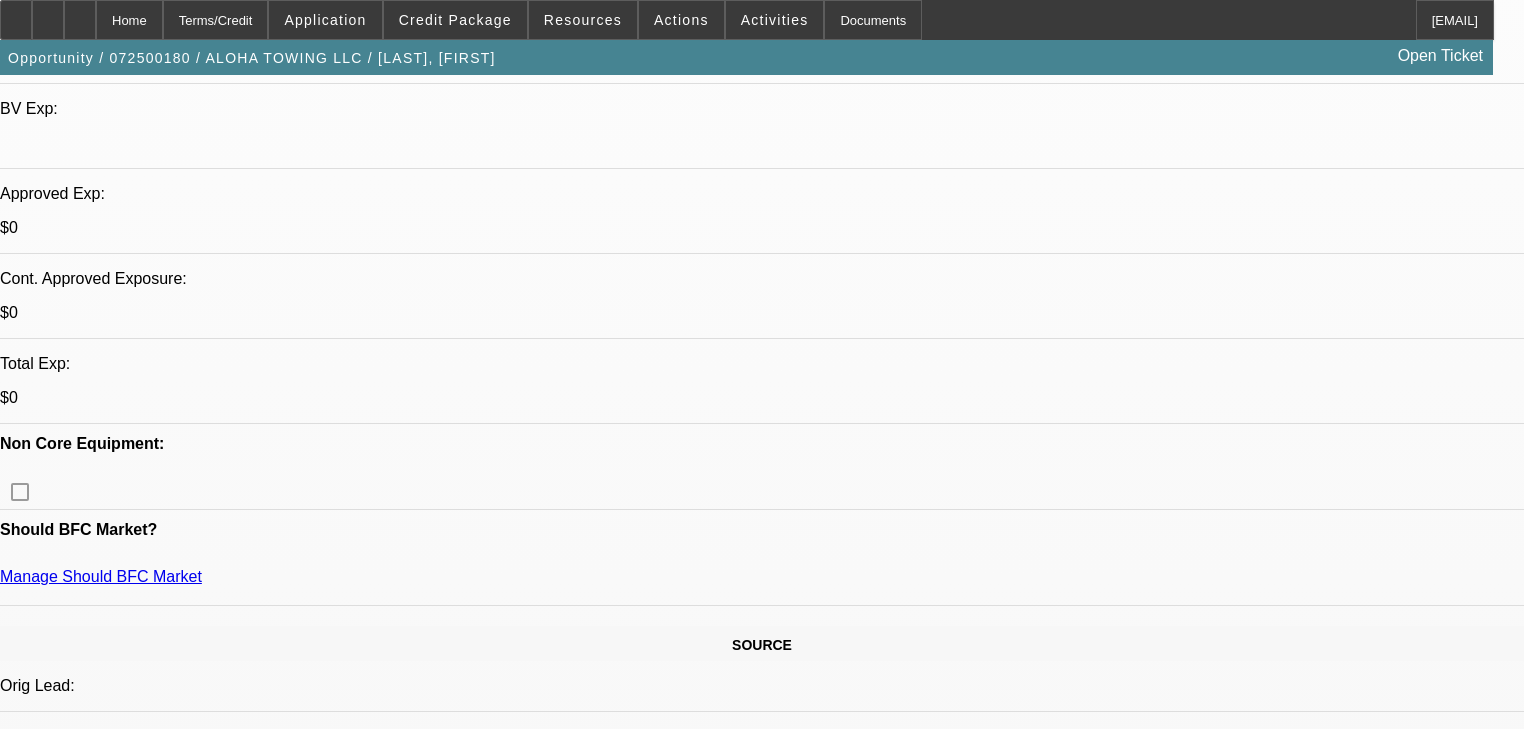 click on "733" at bounding box center [498, 2414] 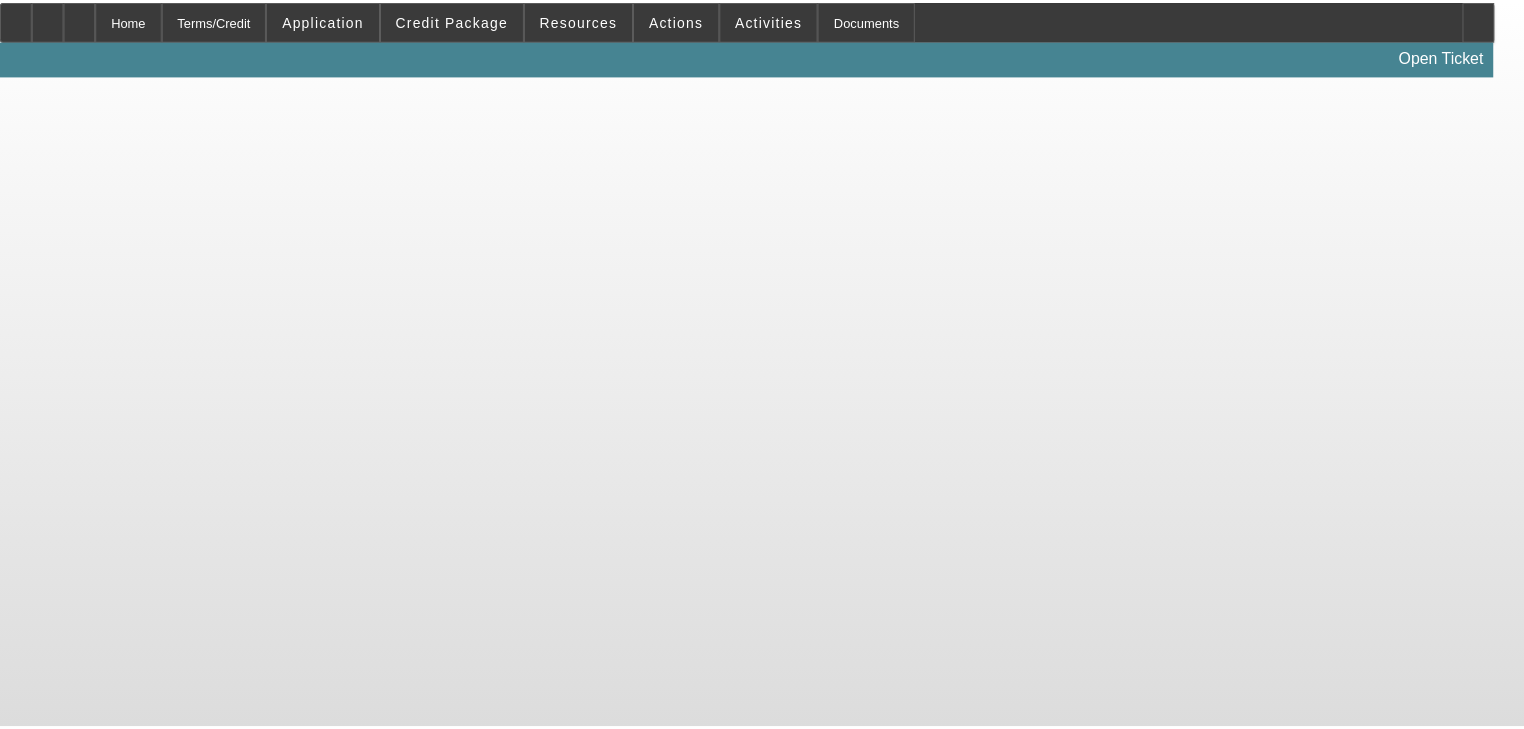 scroll, scrollTop: 0, scrollLeft: 0, axis: both 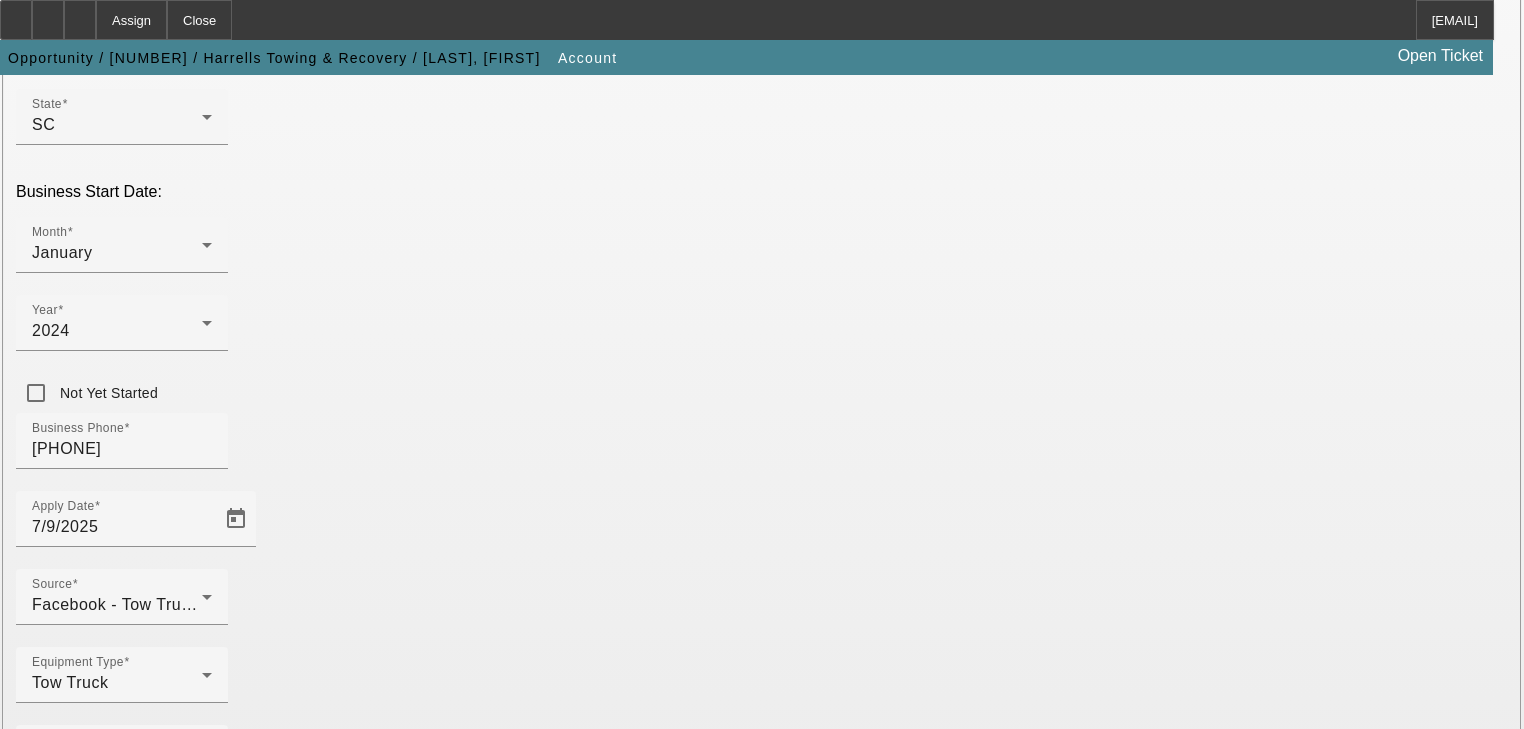 click on "Submit" at bounding box center (28, 2002) 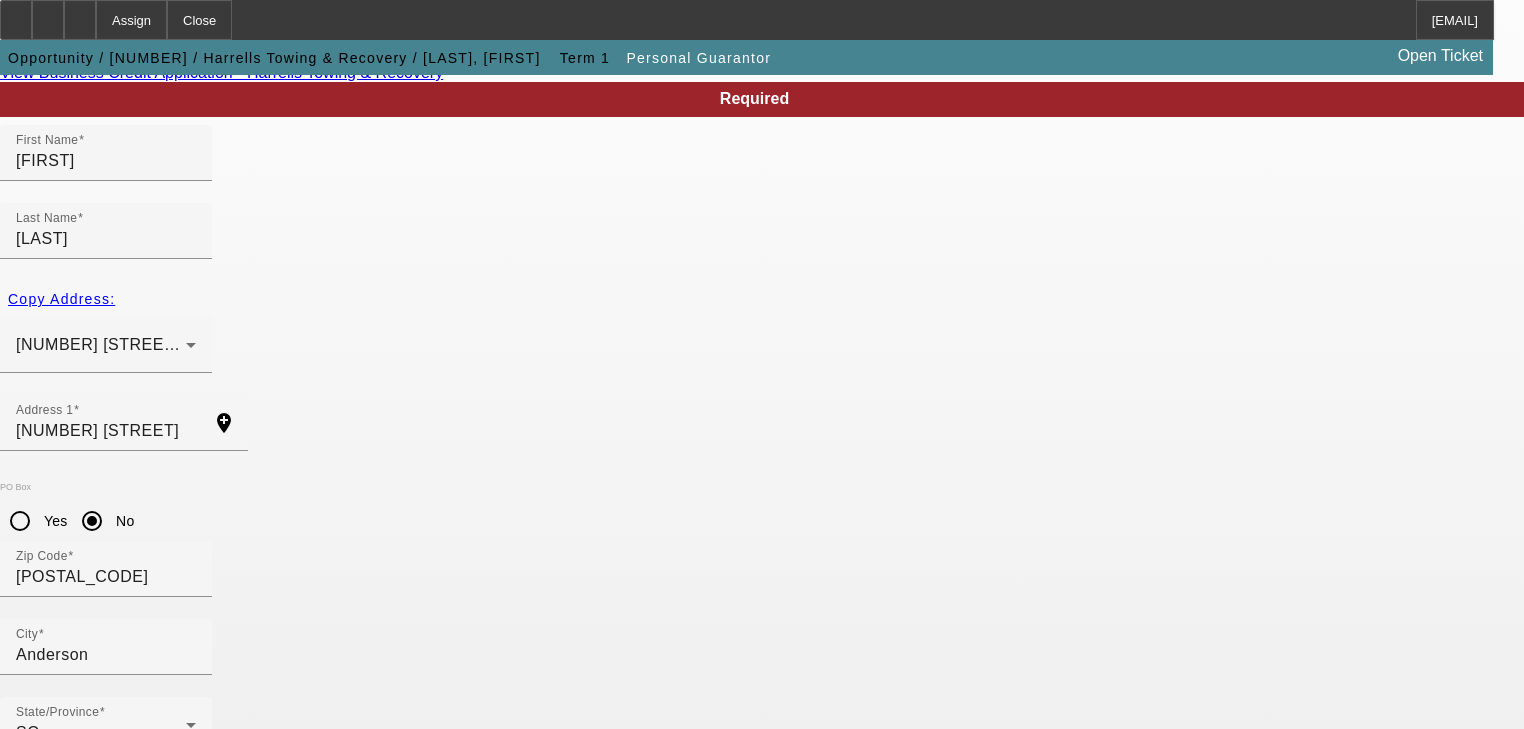scroll, scrollTop: 244, scrollLeft: 0, axis: vertical 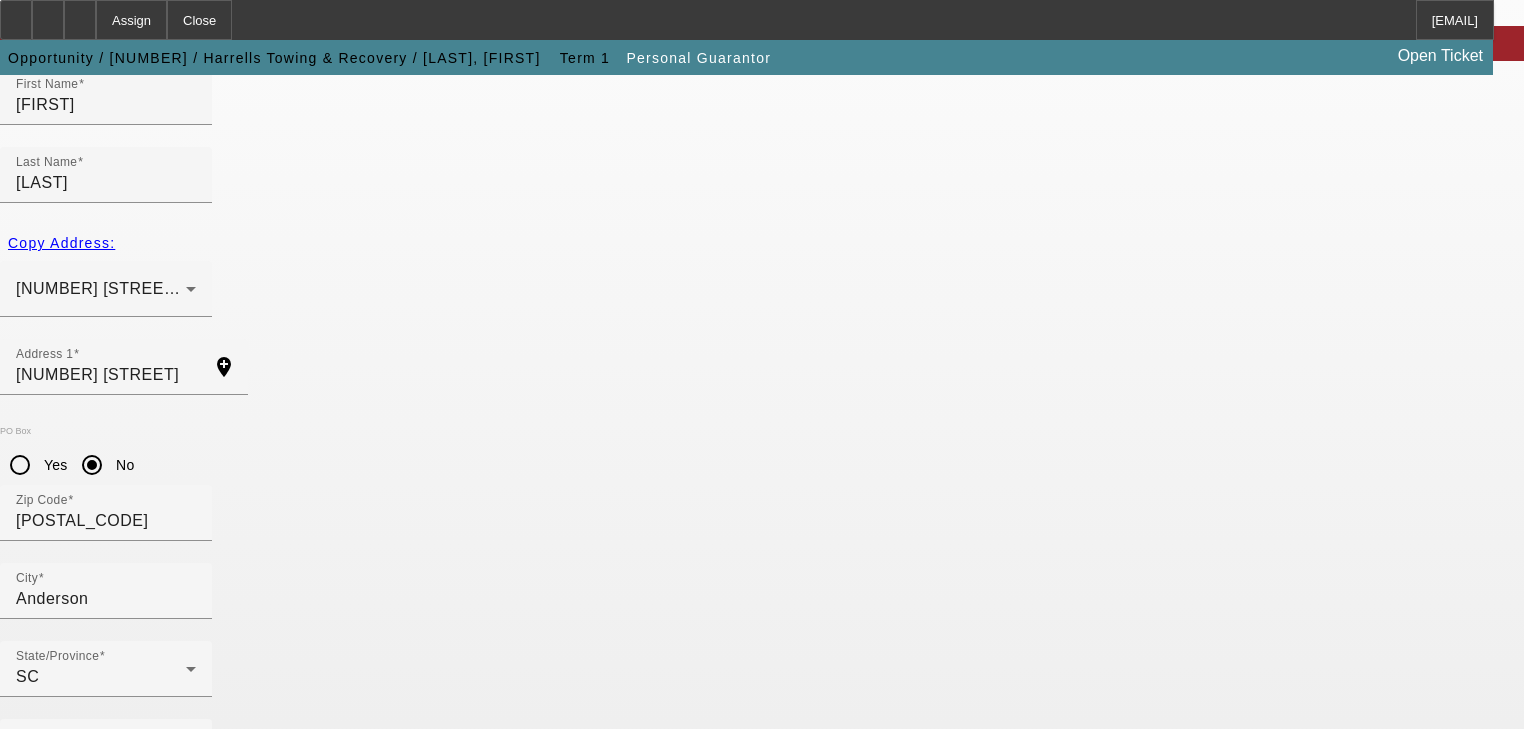 click on "Submit" at bounding box center [28, 1864] 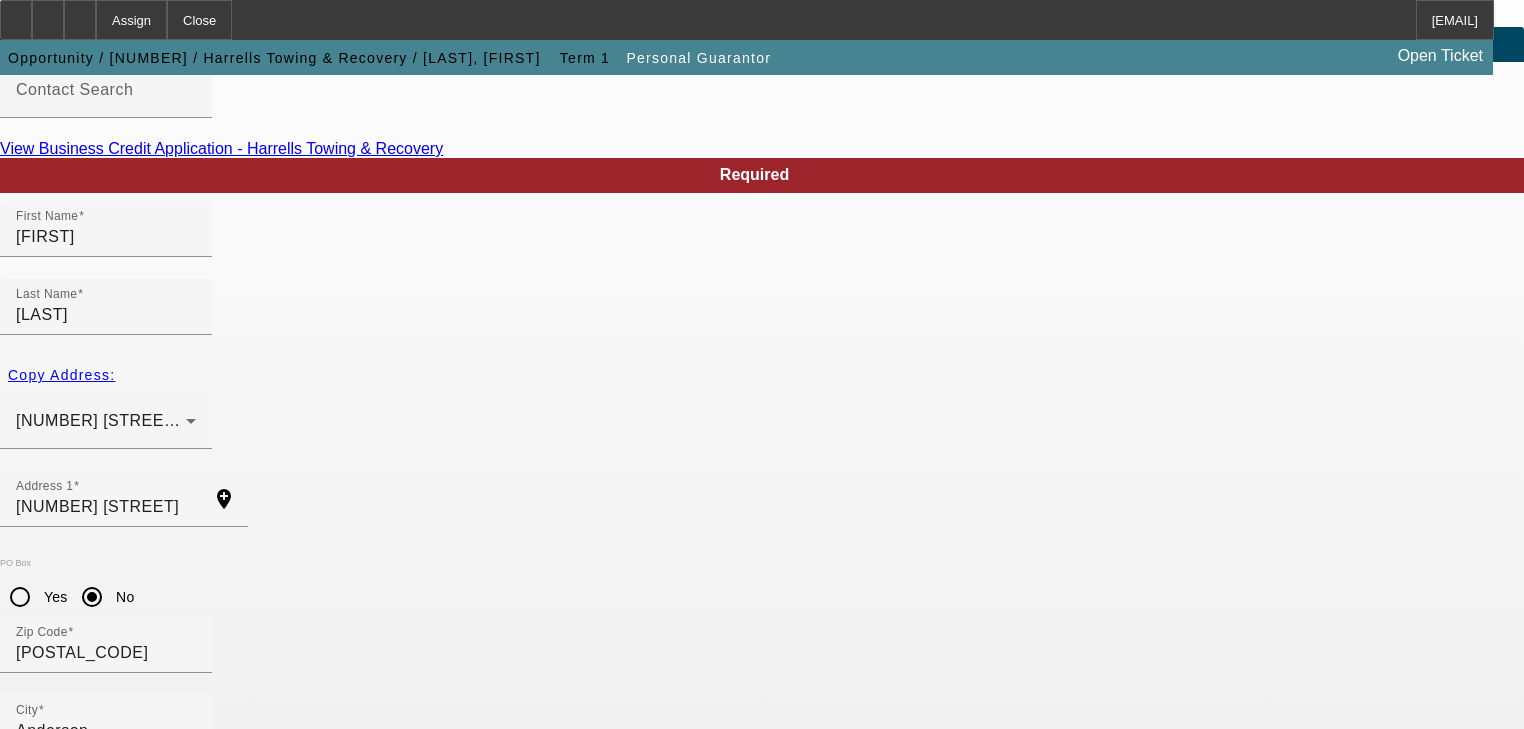 scroll, scrollTop: 244, scrollLeft: 0, axis: vertical 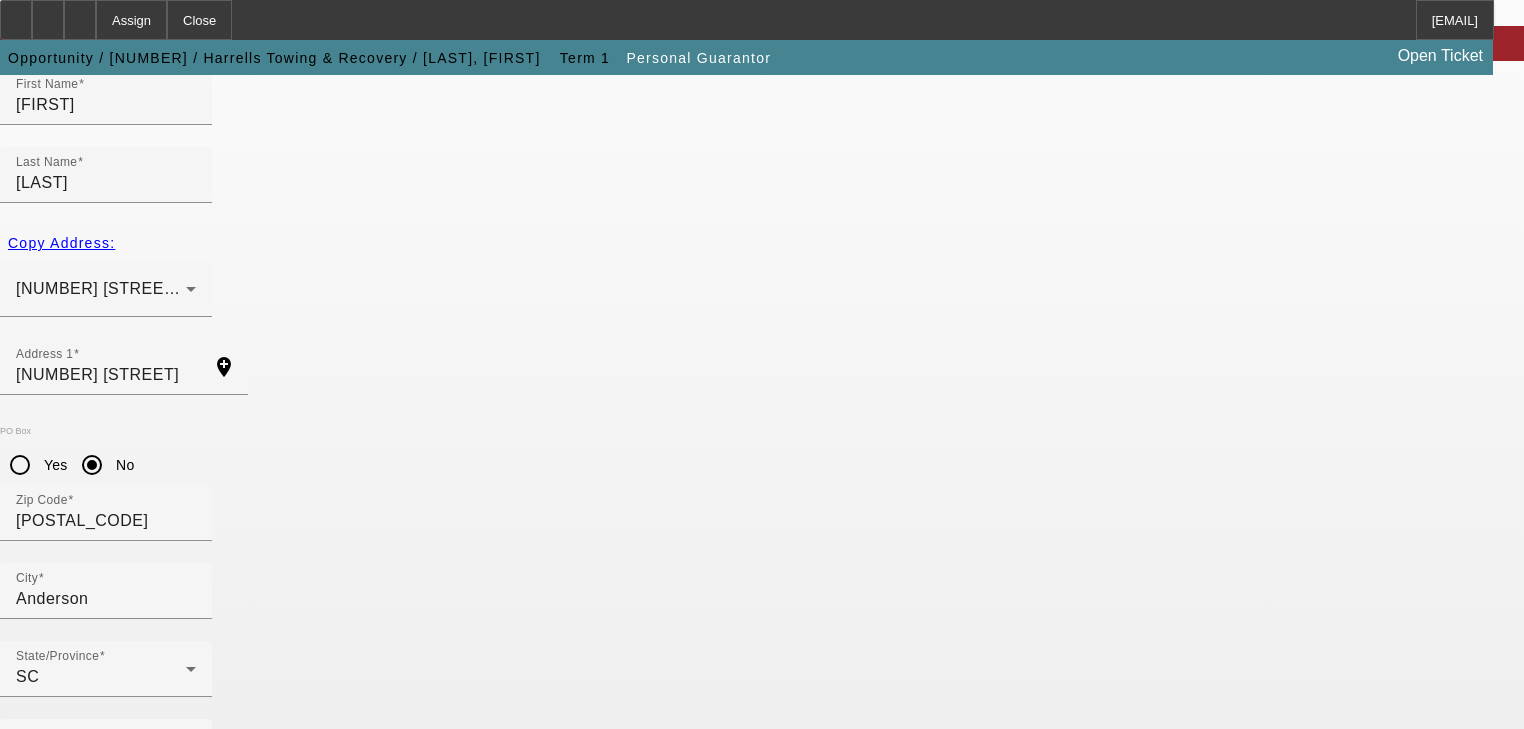 click on "Submit" at bounding box center (28, 1864) 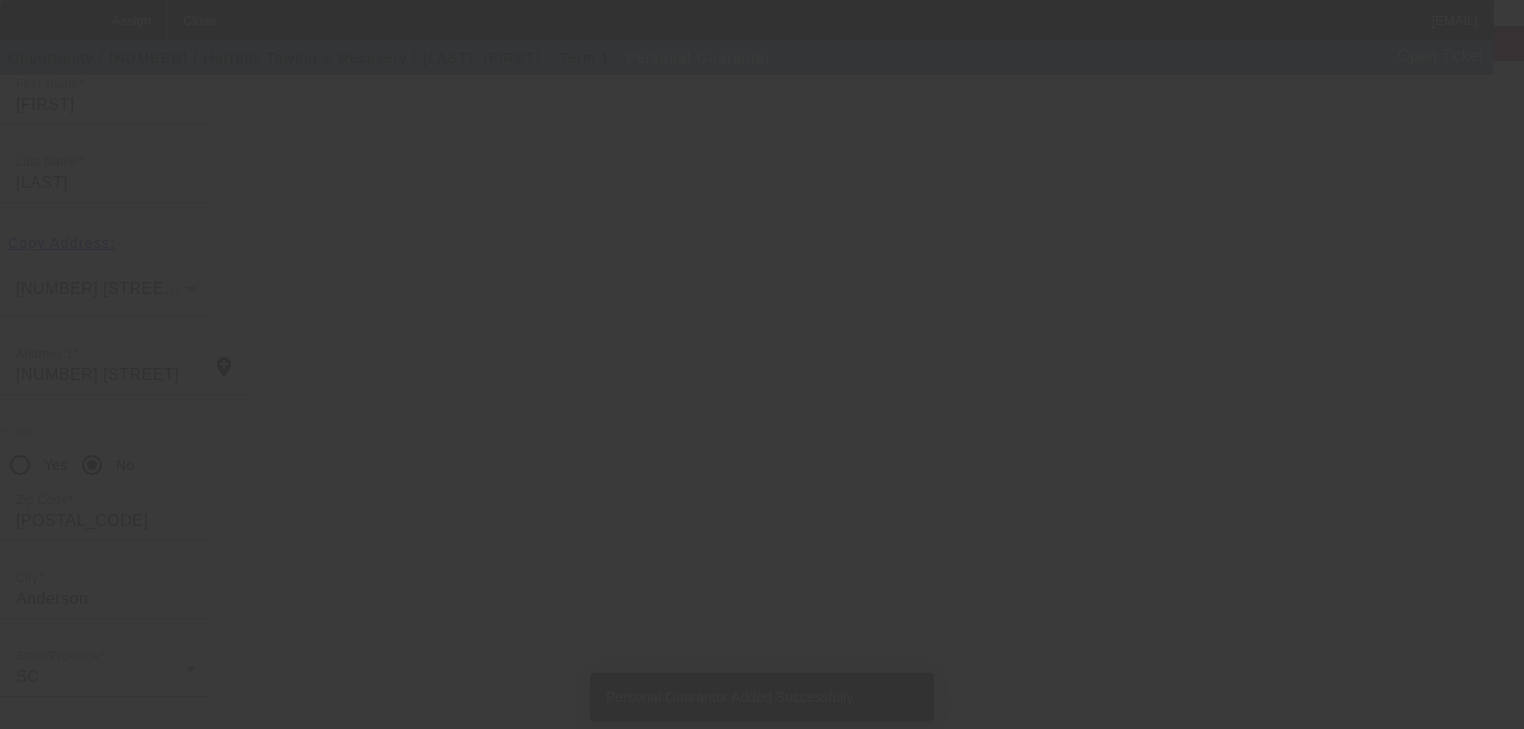 scroll, scrollTop: 0, scrollLeft: 0, axis: both 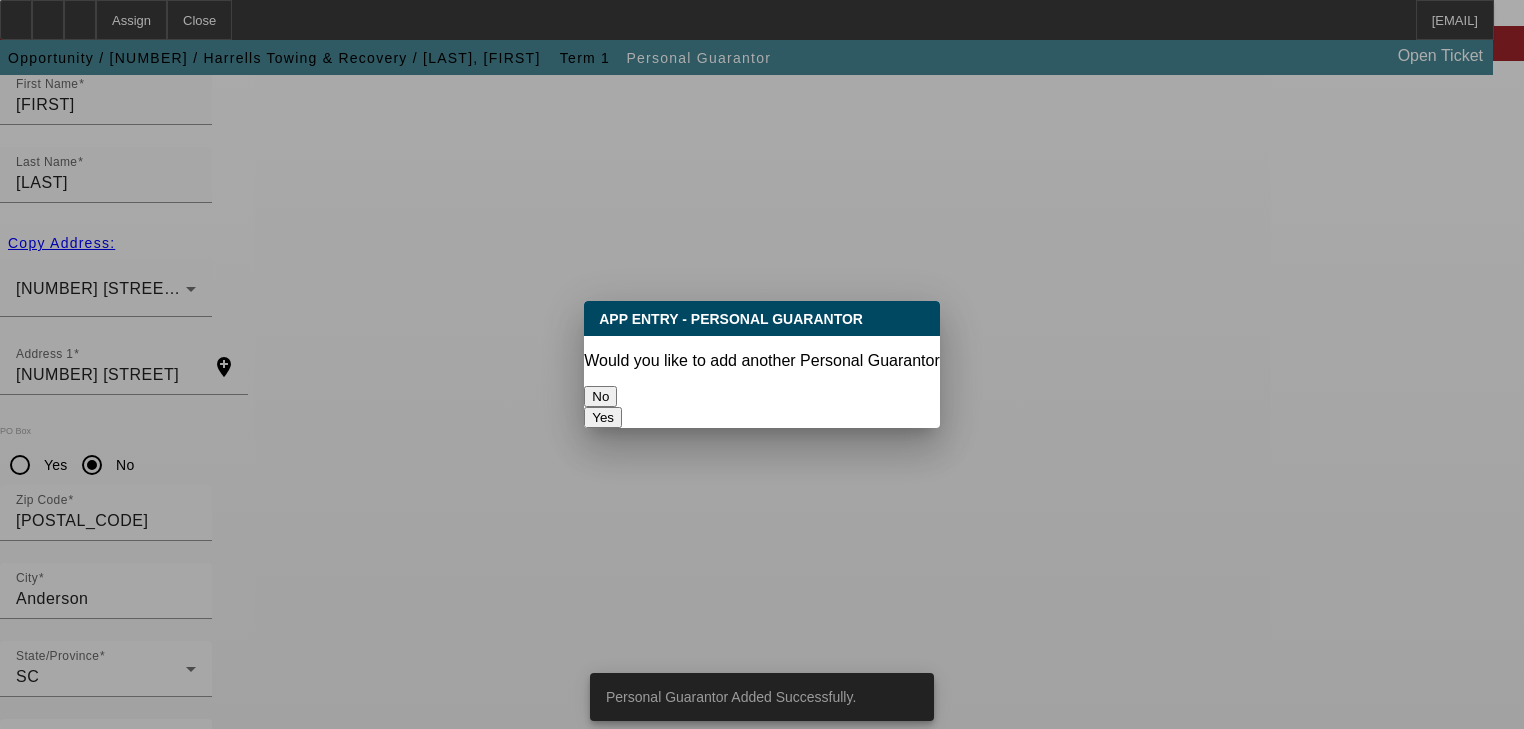 click on "No" at bounding box center [600, 396] 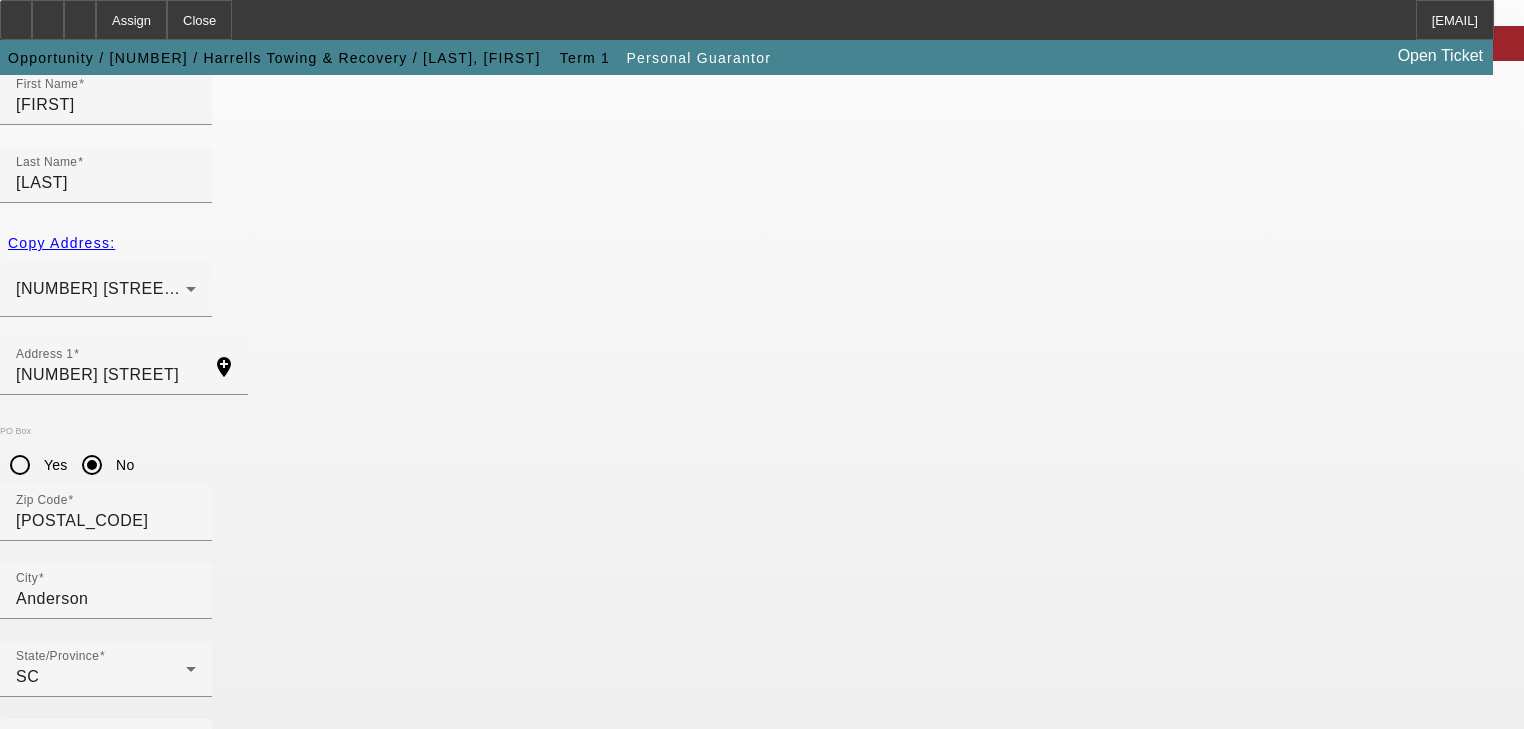scroll, scrollTop: 244, scrollLeft: 0, axis: vertical 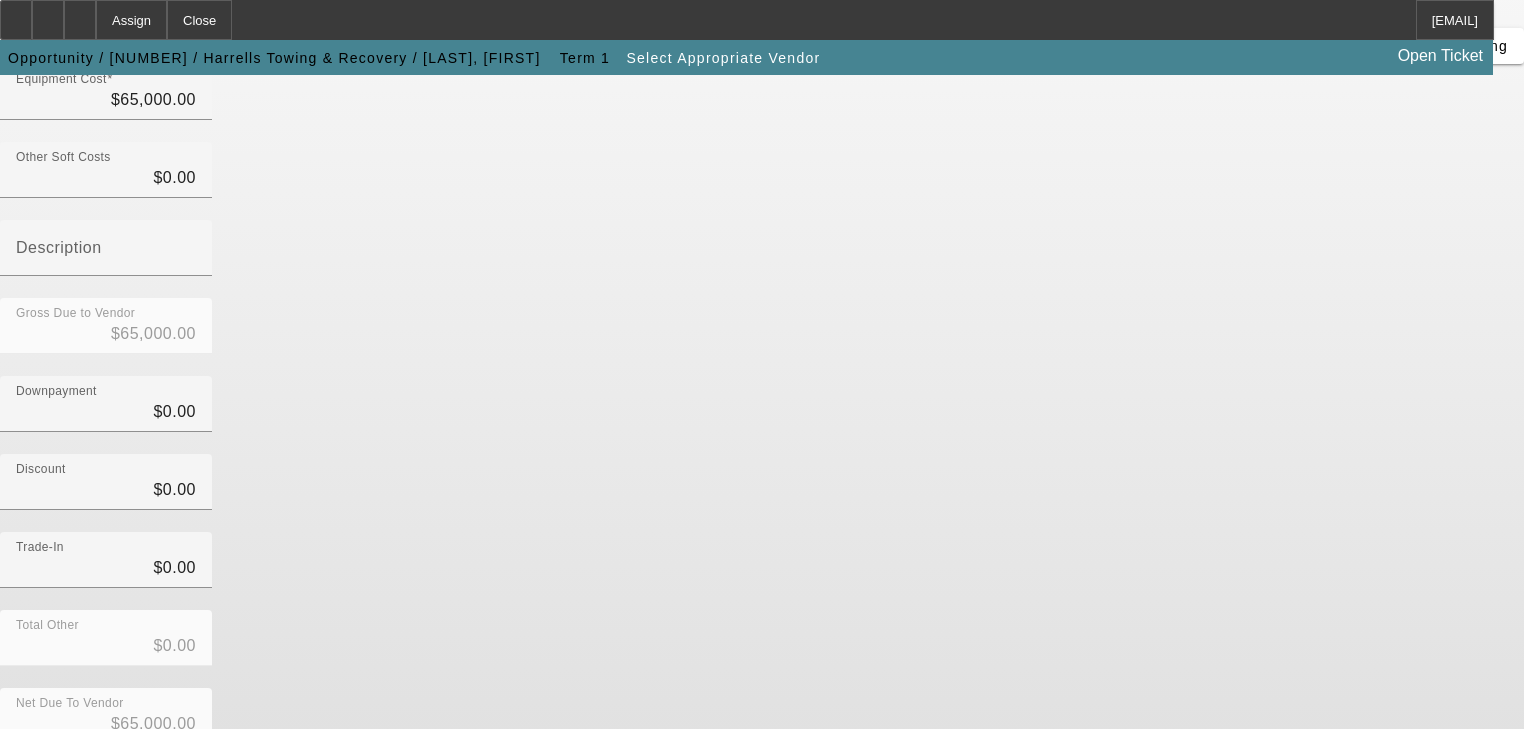 click on "Submit" at bounding box center [28, 776] 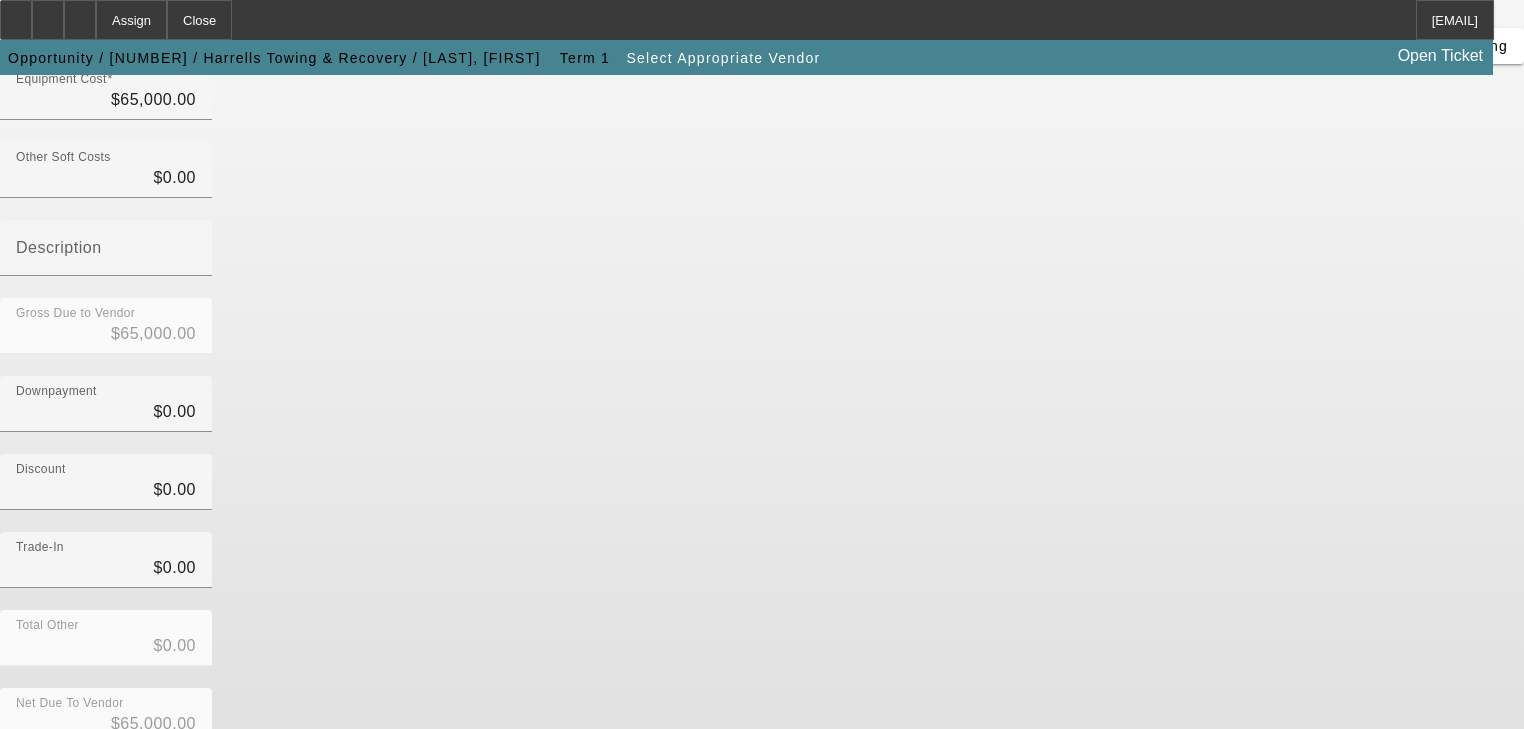 scroll, scrollTop: 0, scrollLeft: 0, axis: both 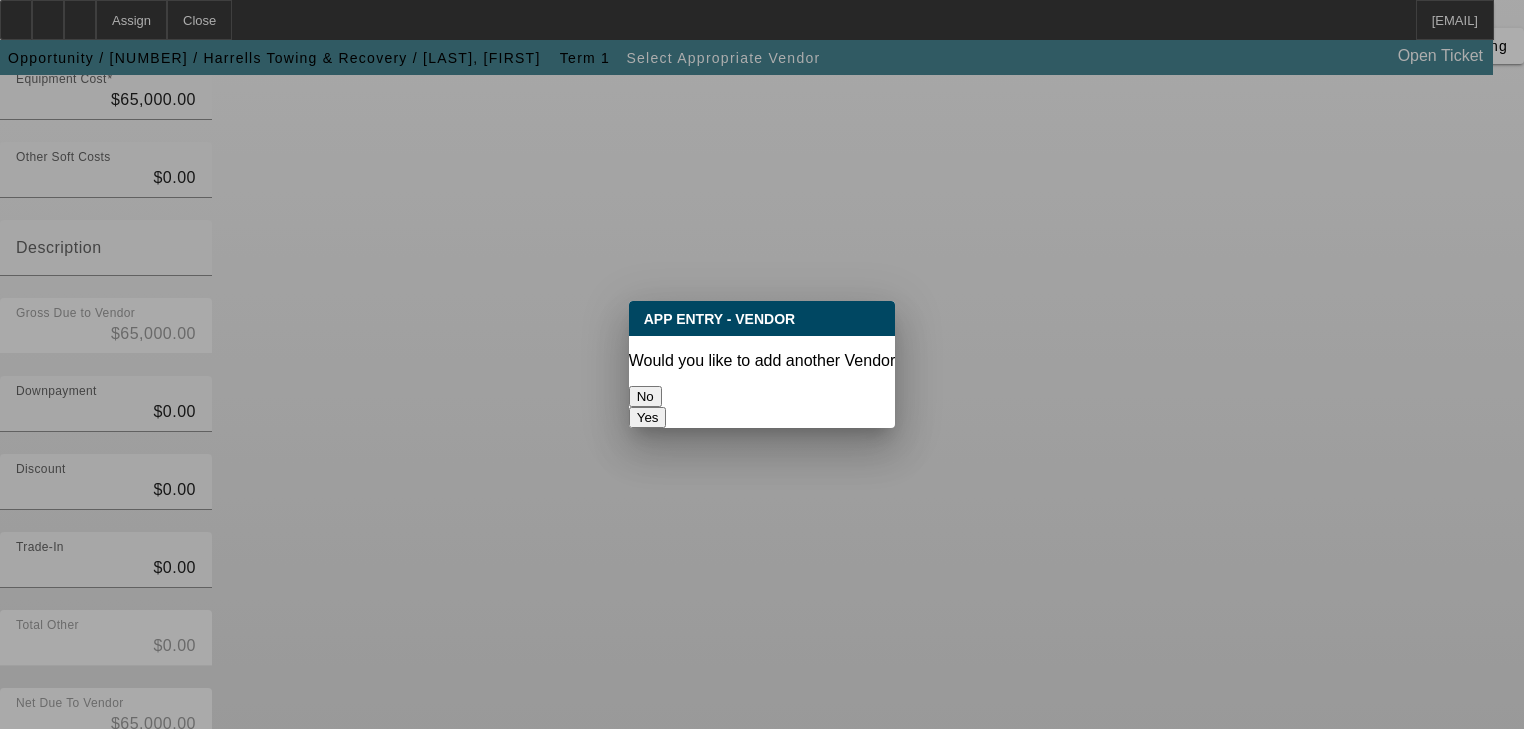 click on "No" at bounding box center [645, 396] 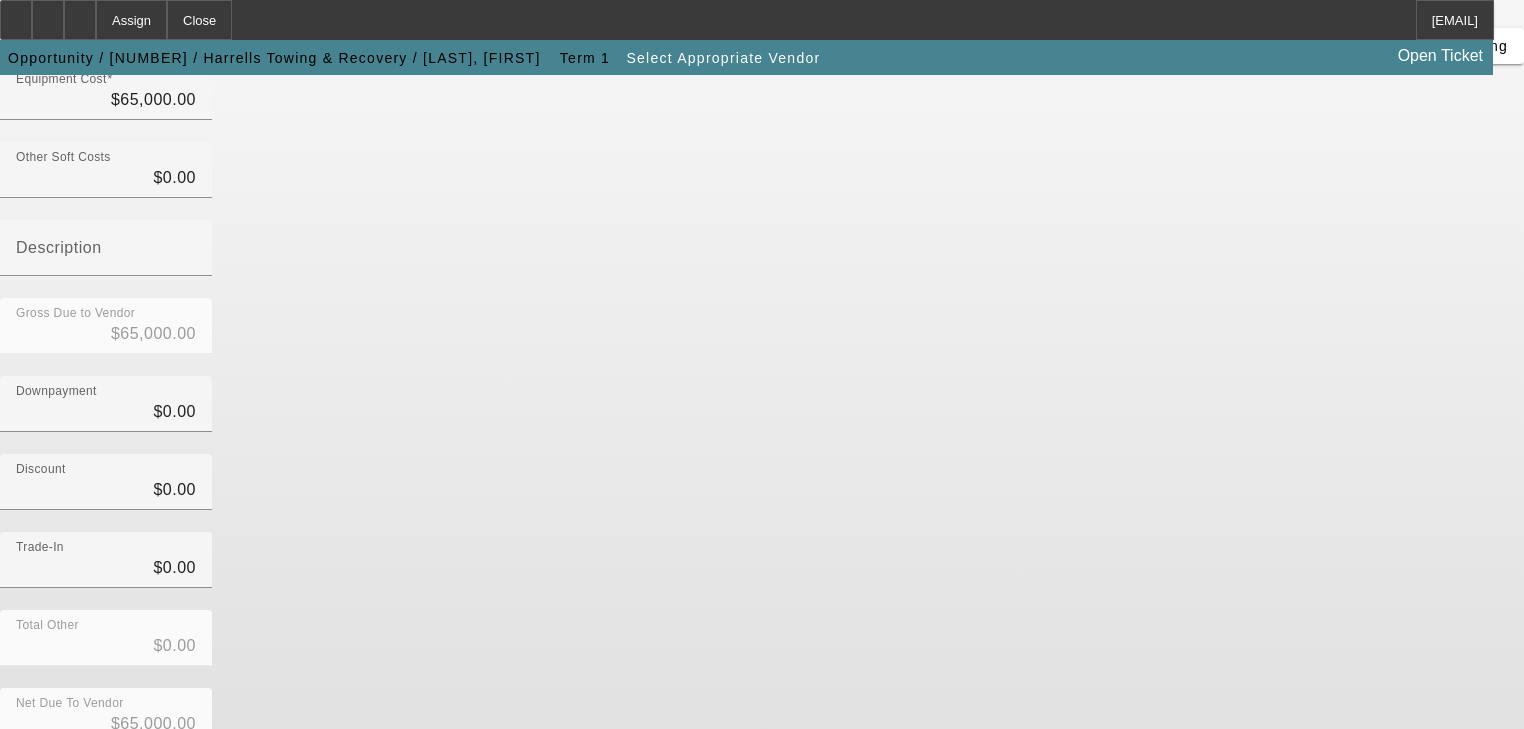 scroll, scrollTop: 0, scrollLeft: 0, axis: both 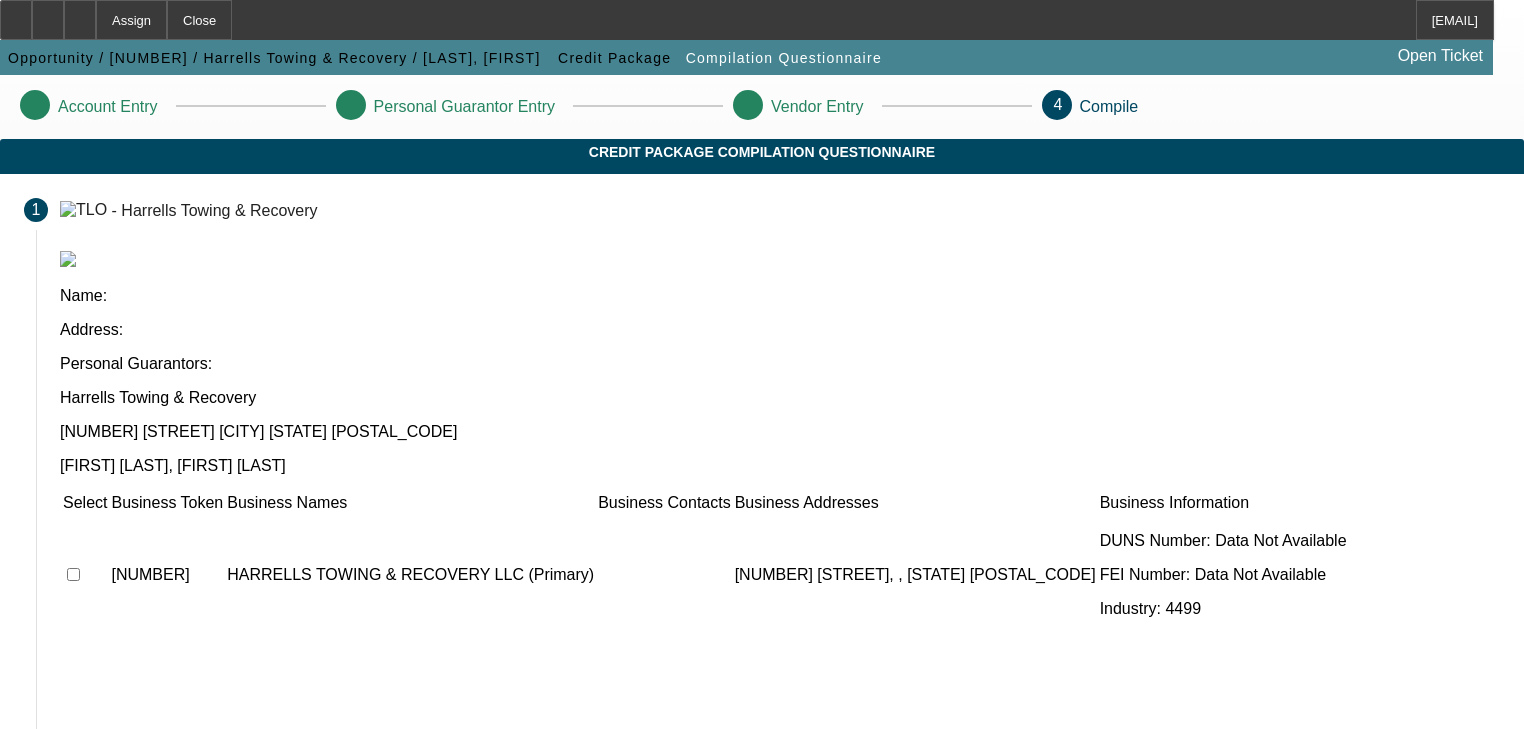 click at bounding box center [73, 574] 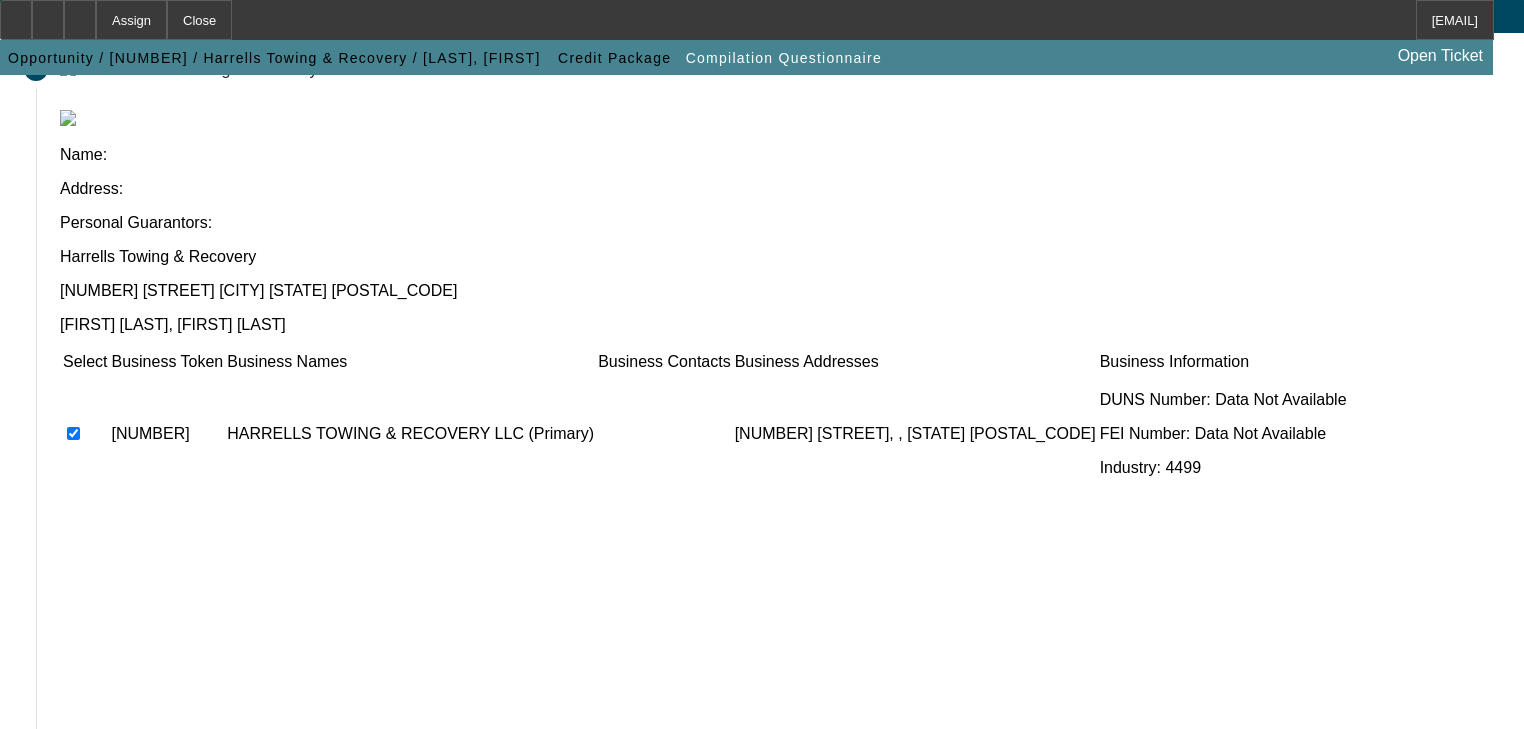 scroll, scrollTop: 305, scrollLeft: 0, axis: vertical 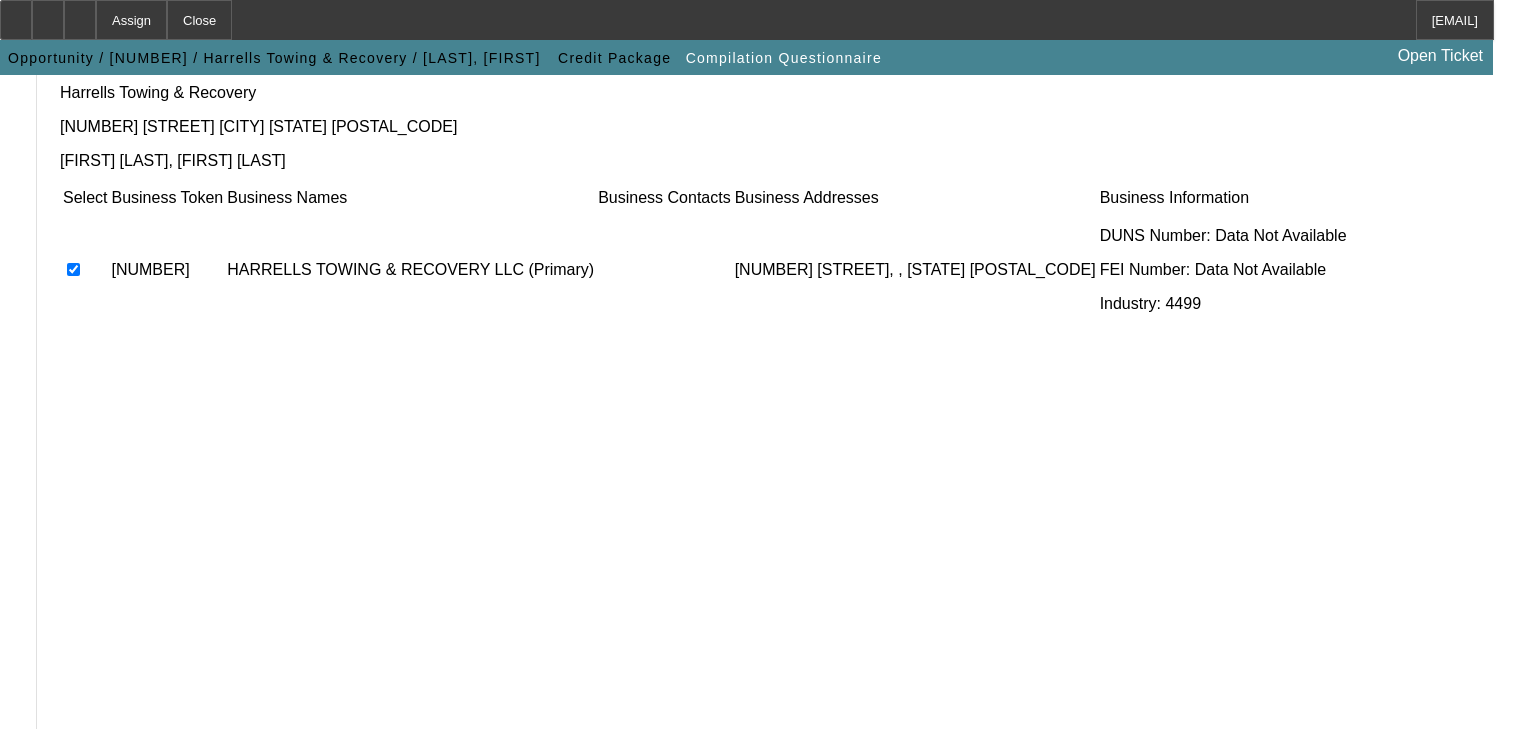 click at bounding box center (93, 754) 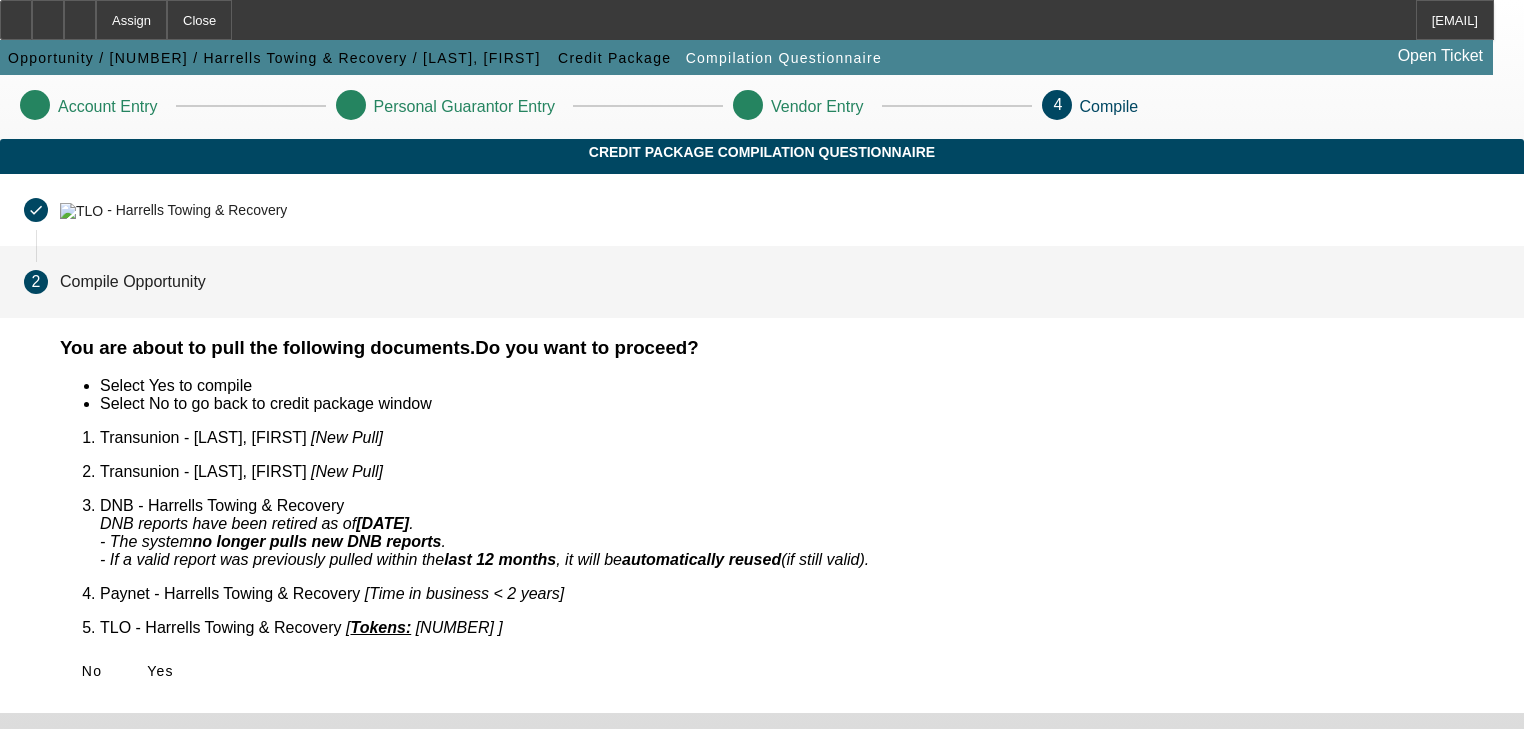 scroll, scrollTop: 0, scrollLeft: 0, axis: both 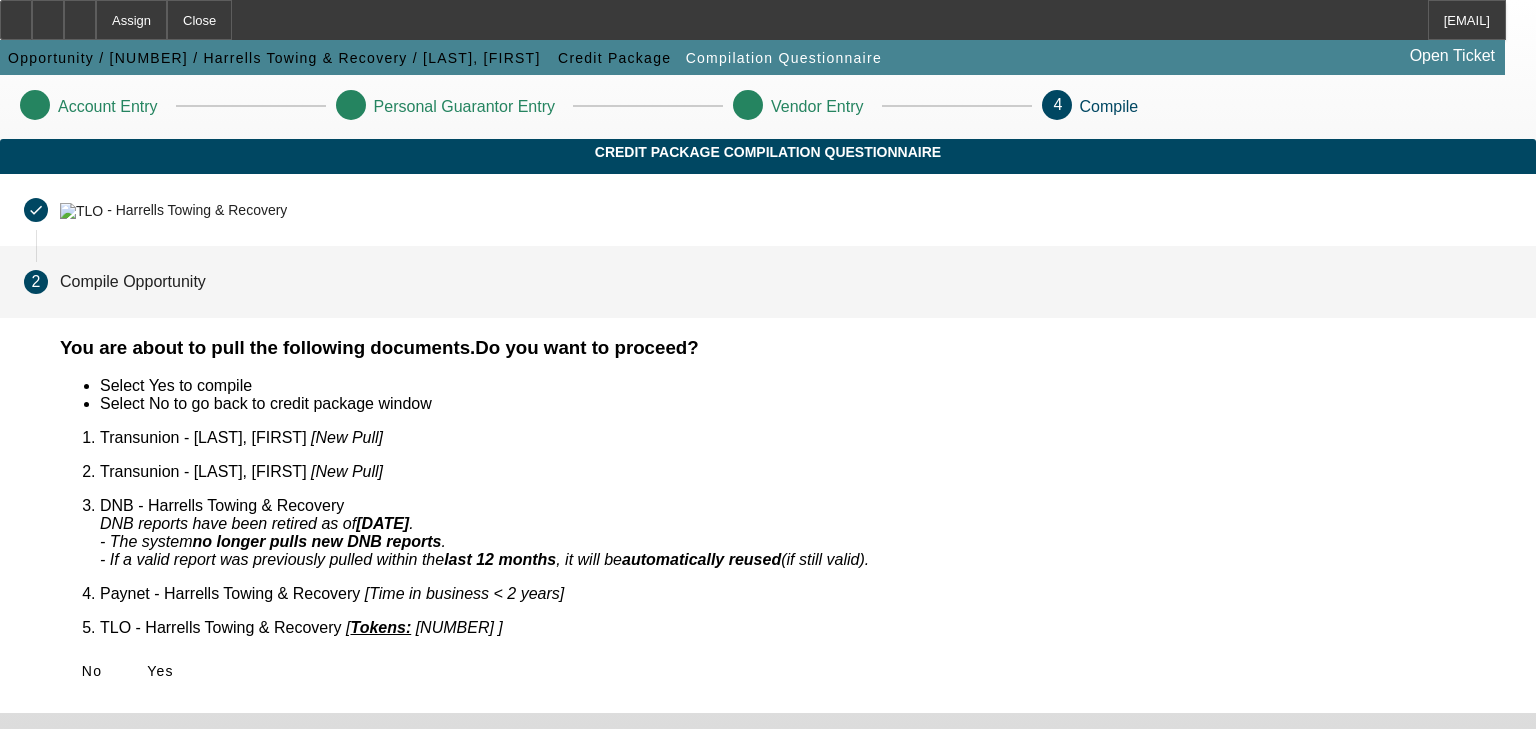 click on "Yes" at bounding box center [160, 671] 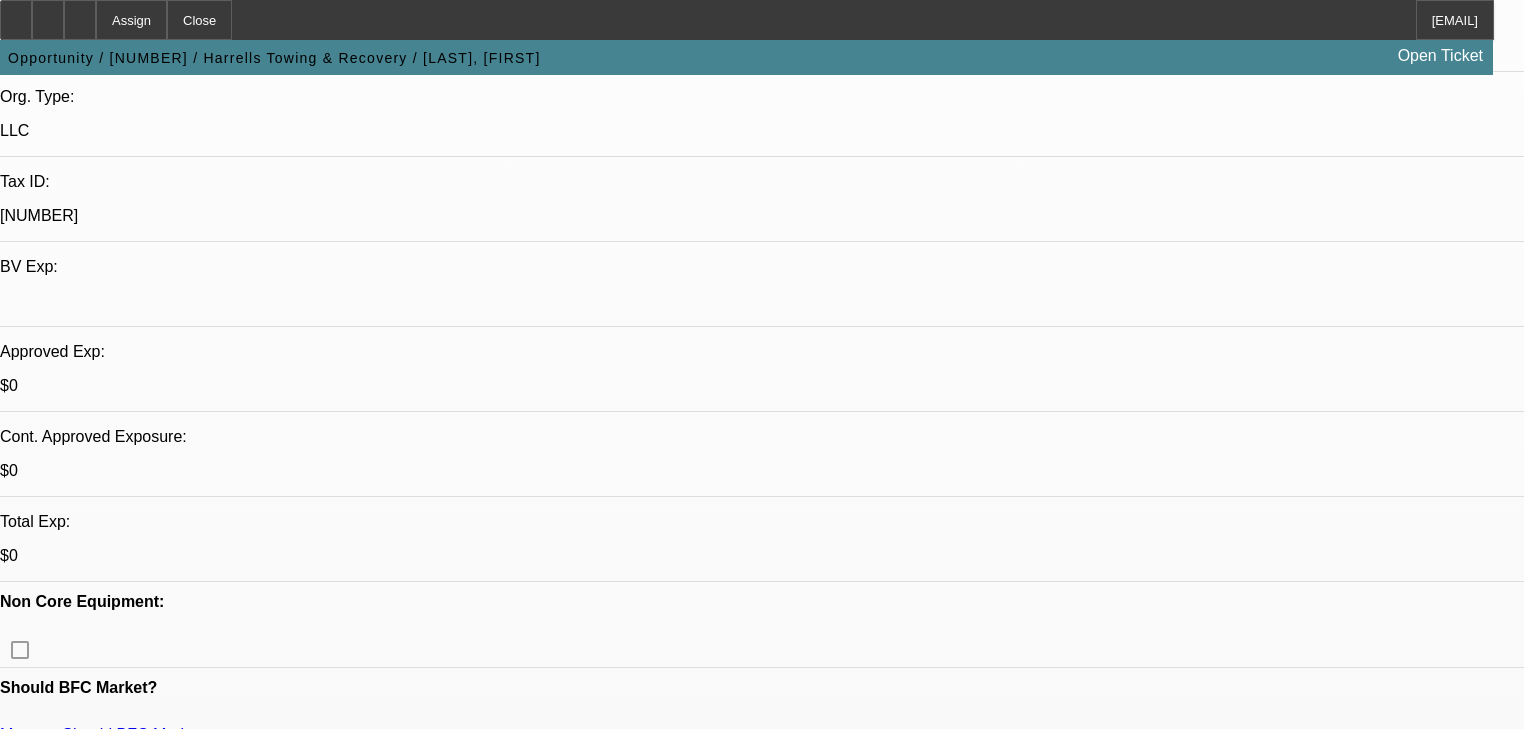 scroll, scrollTop: 439, scrollLeft: 0, axis: vertical 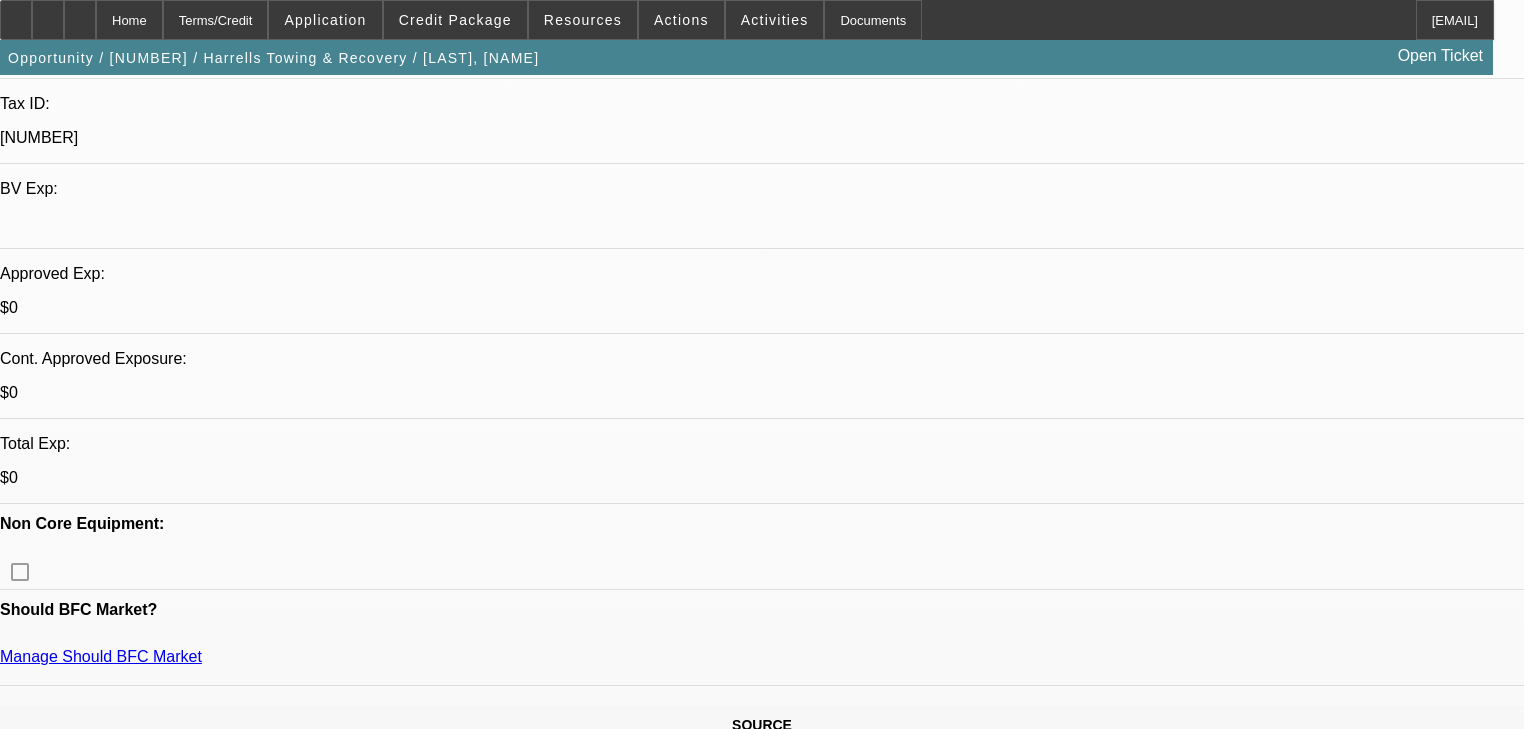 click on "455" at bounding box center [498, 2579] 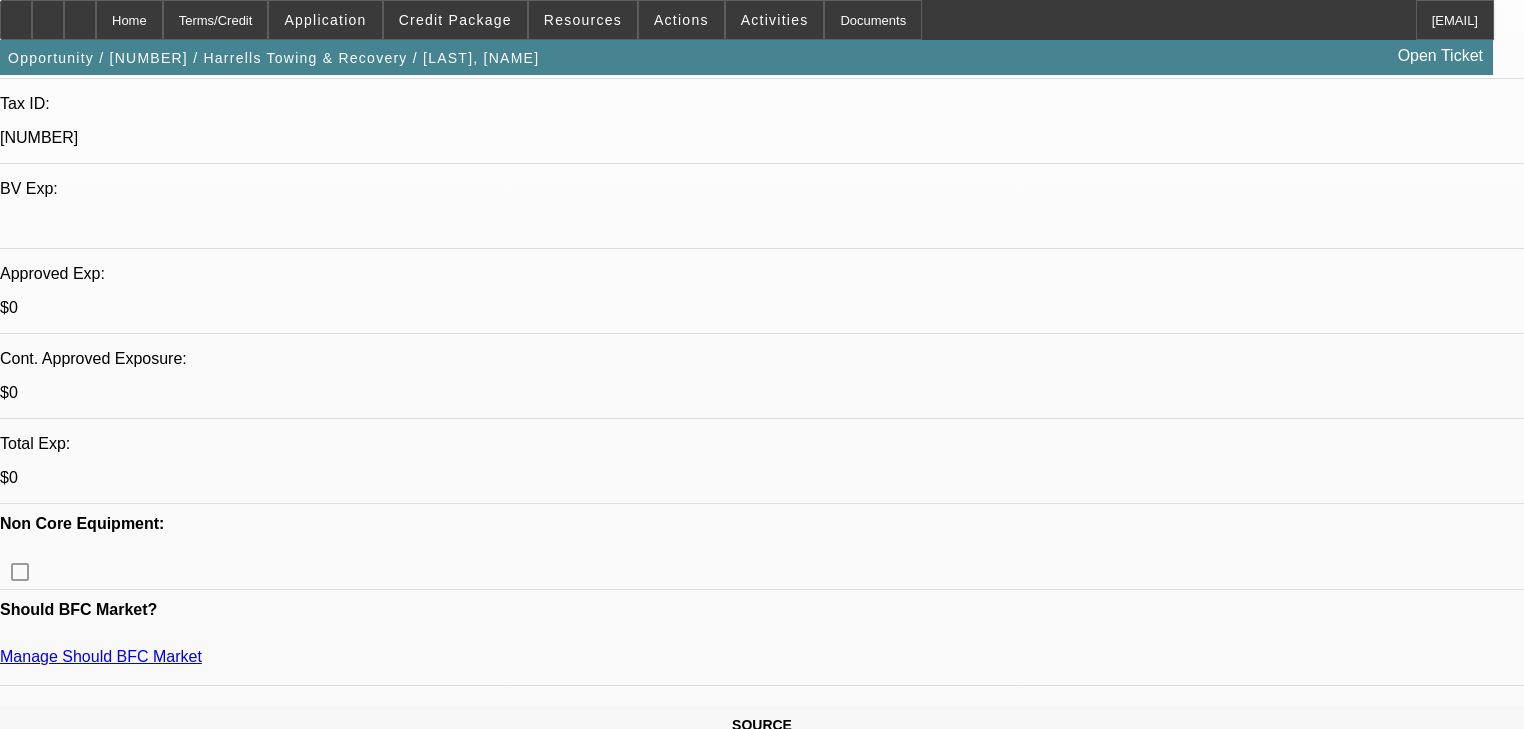 click on "581" at bounding box center (498, 2579) 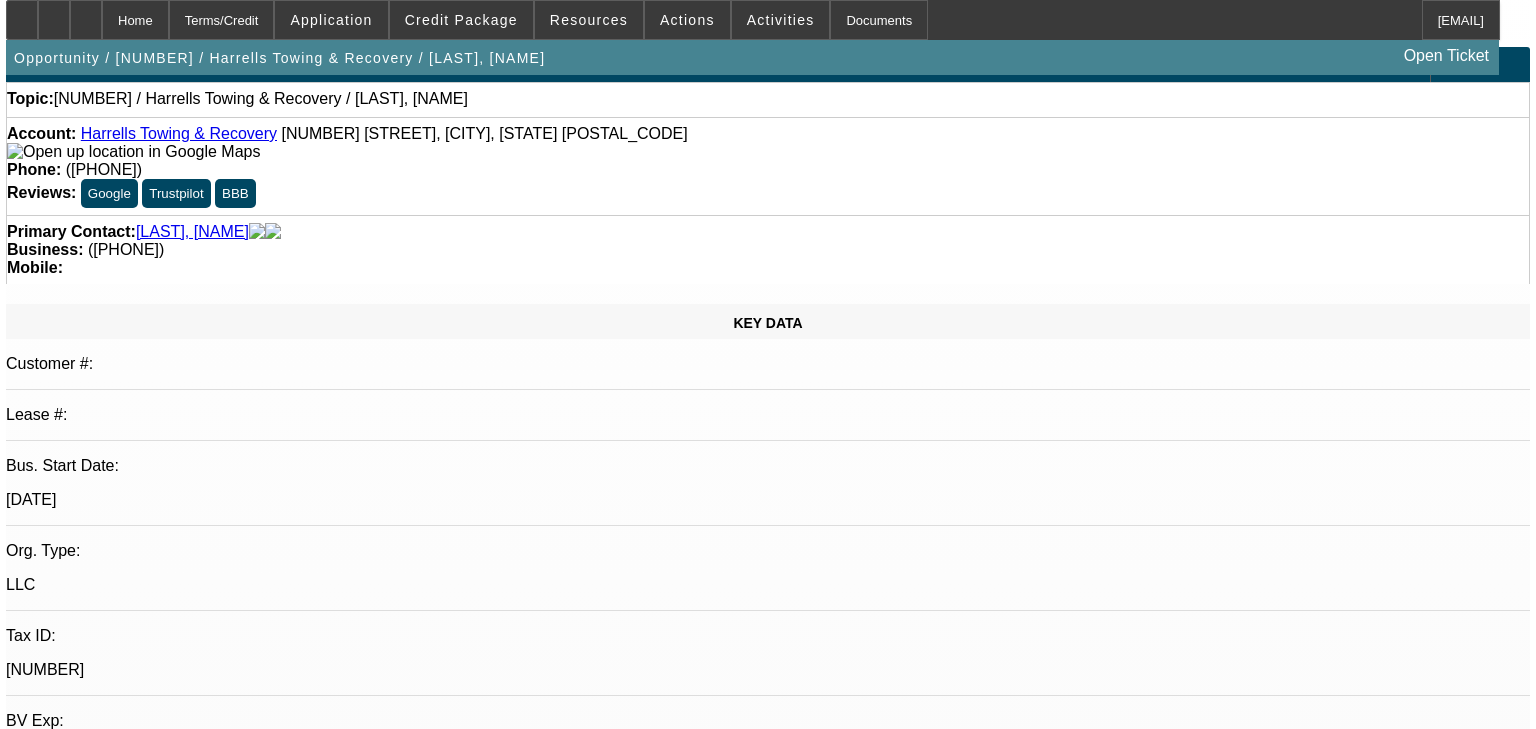 scroll, scrollTop: 0, scrollLeft: 0, axis: both 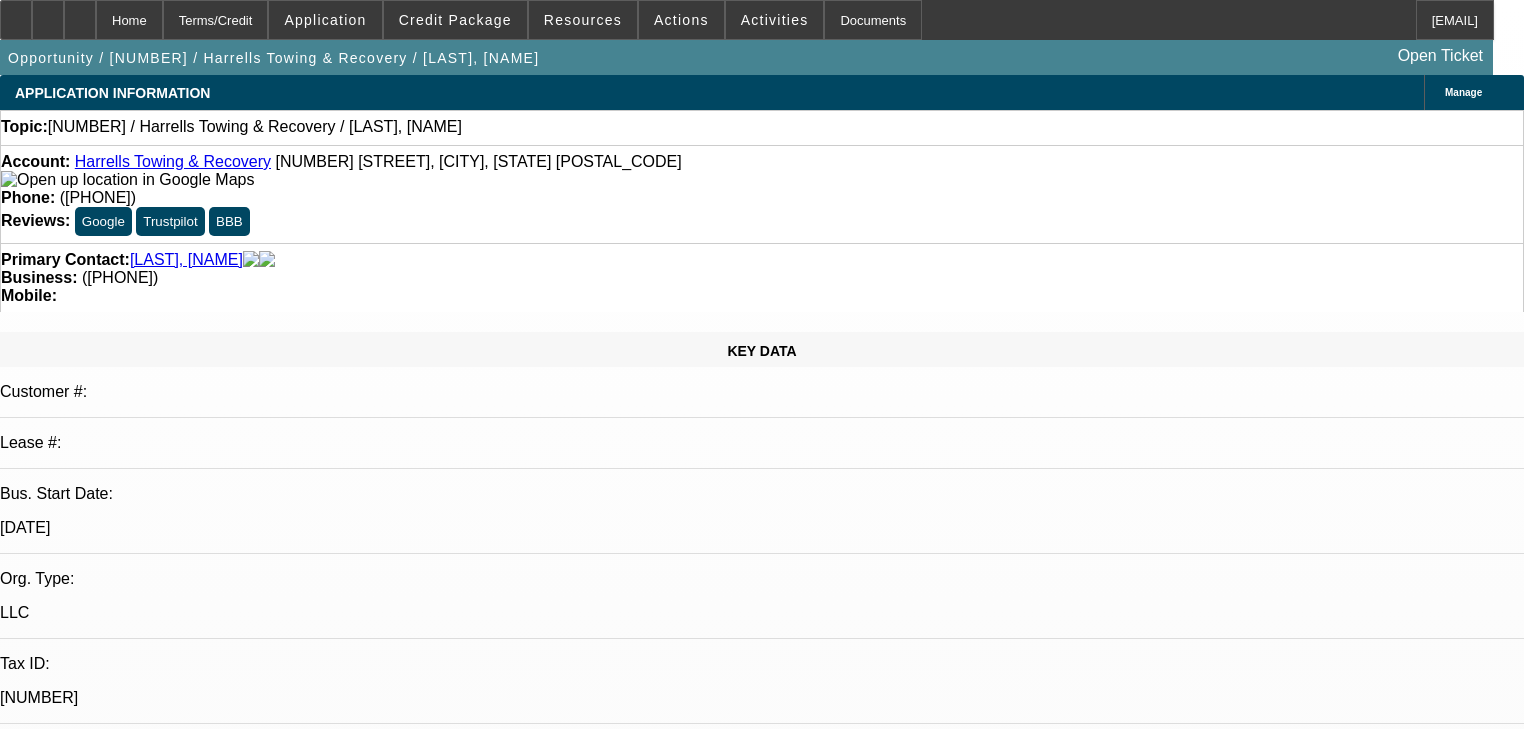 click on "Harrells Towing & Recovery" at bounding box center [173, 161] 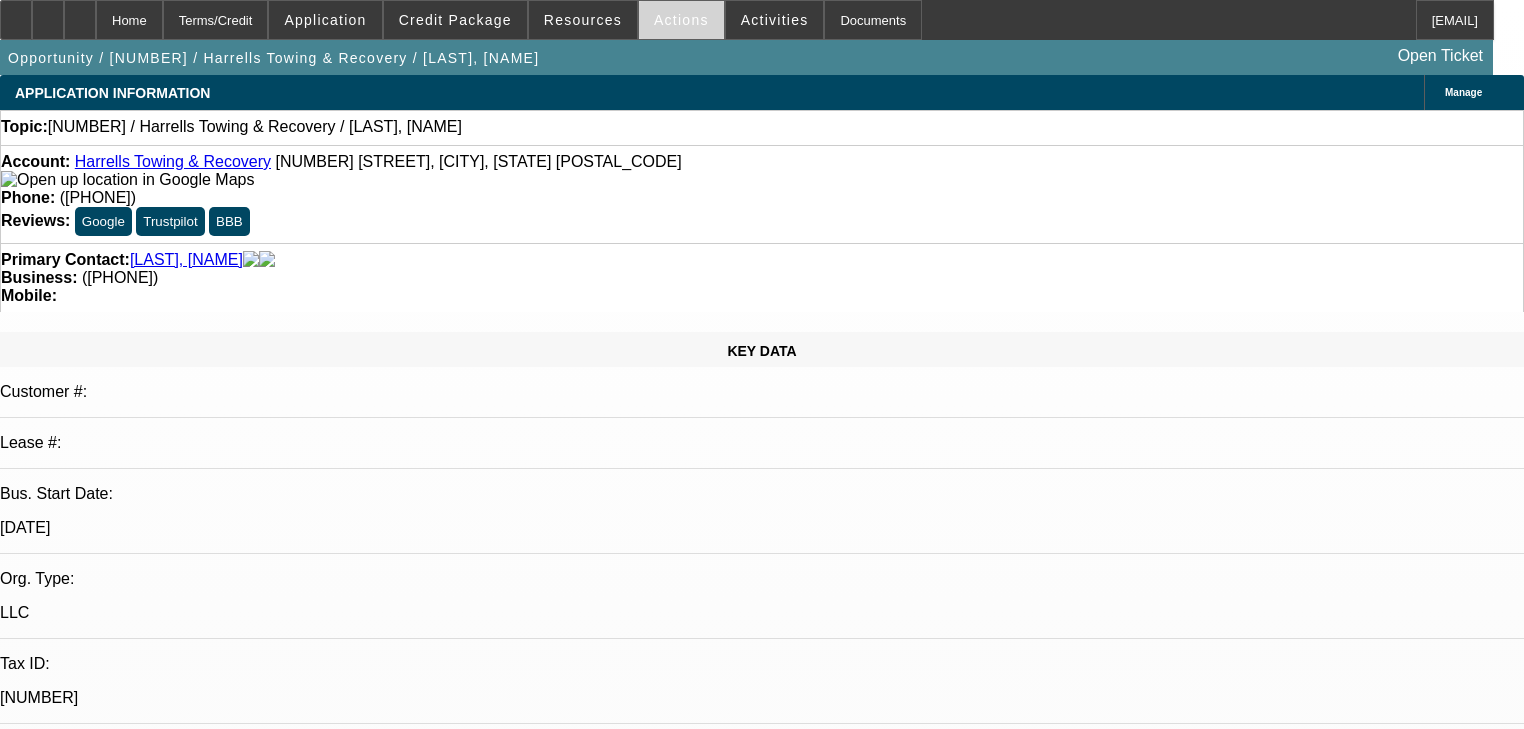 click on "Actions" at bounding box center (681, 20) 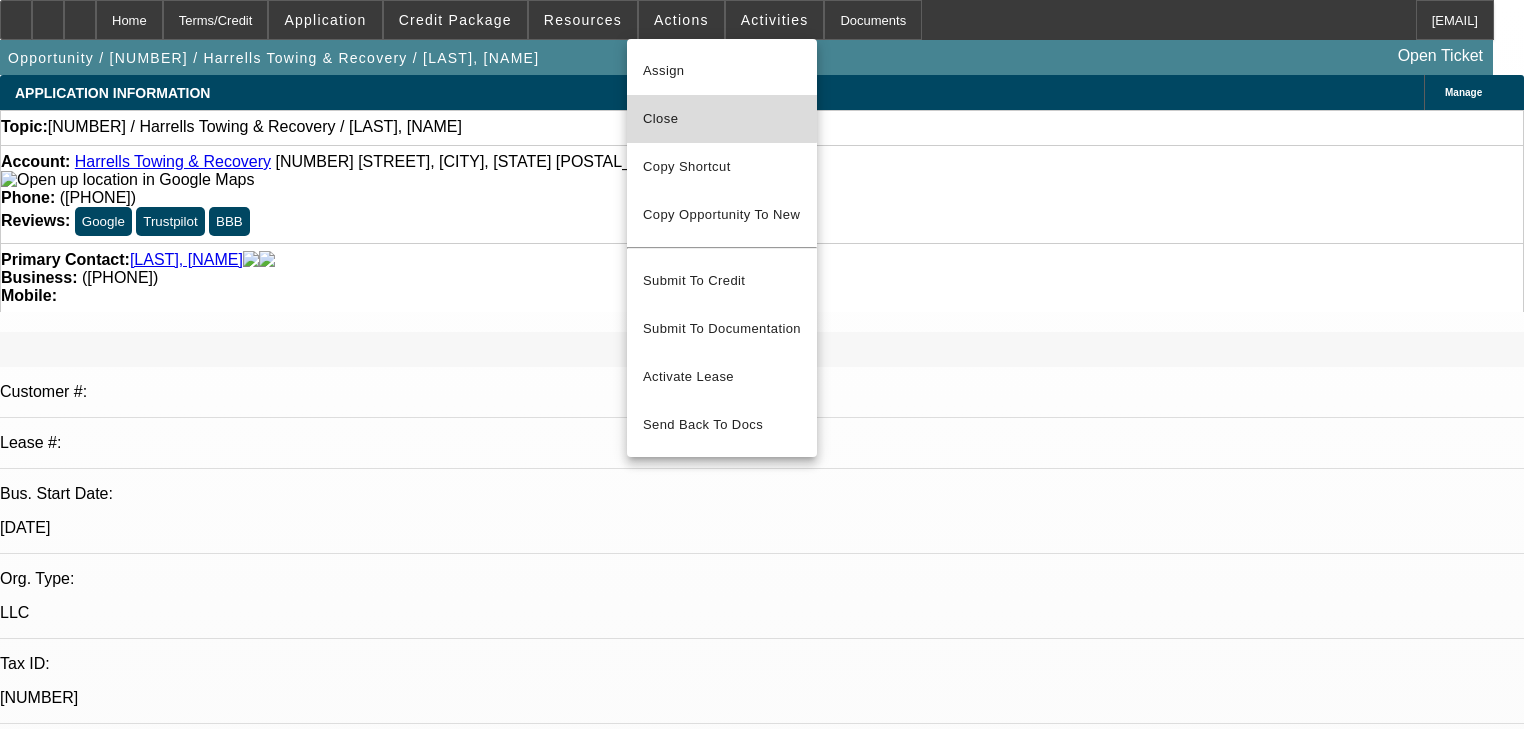click on "Close" at bounding box center (722, 119) 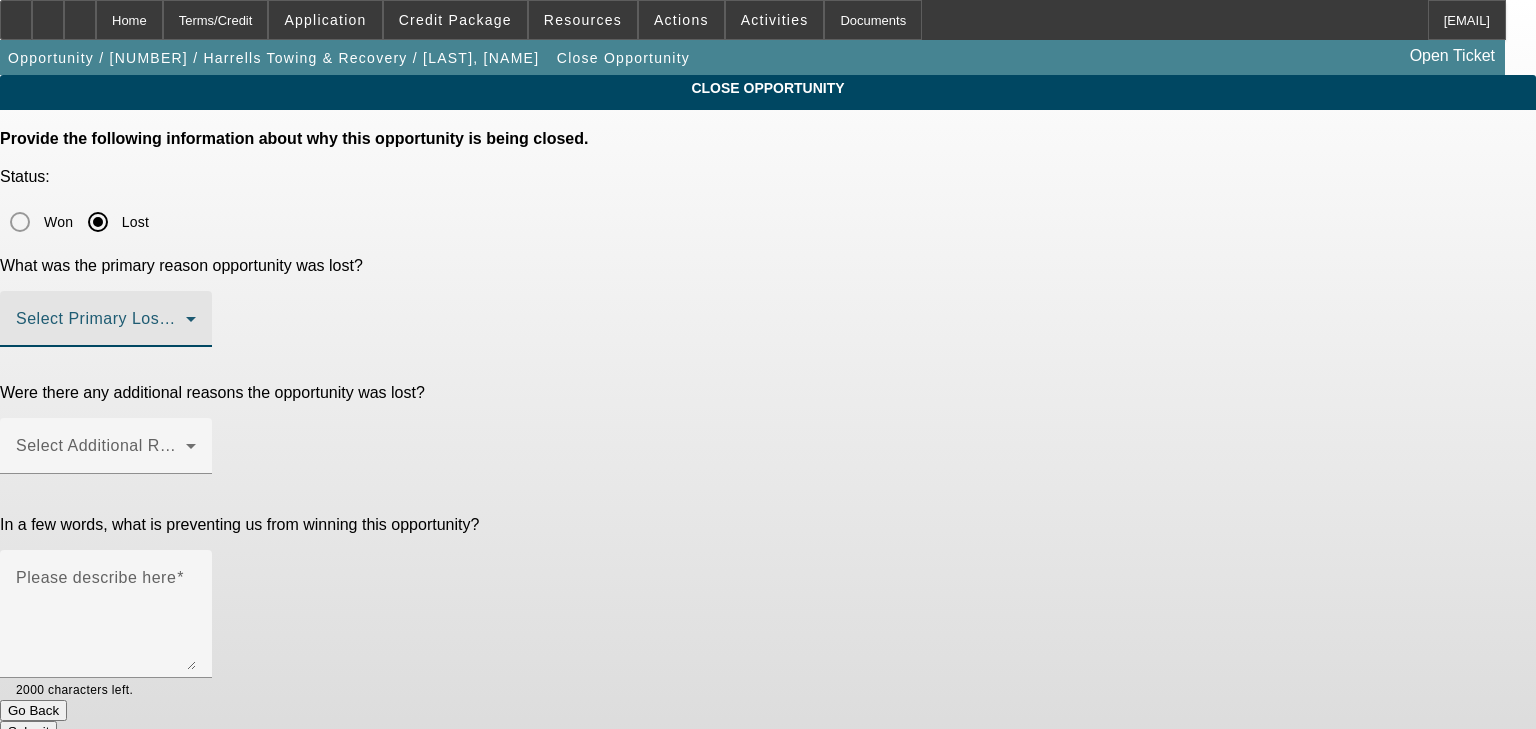 click at bounding box center [101, 327] 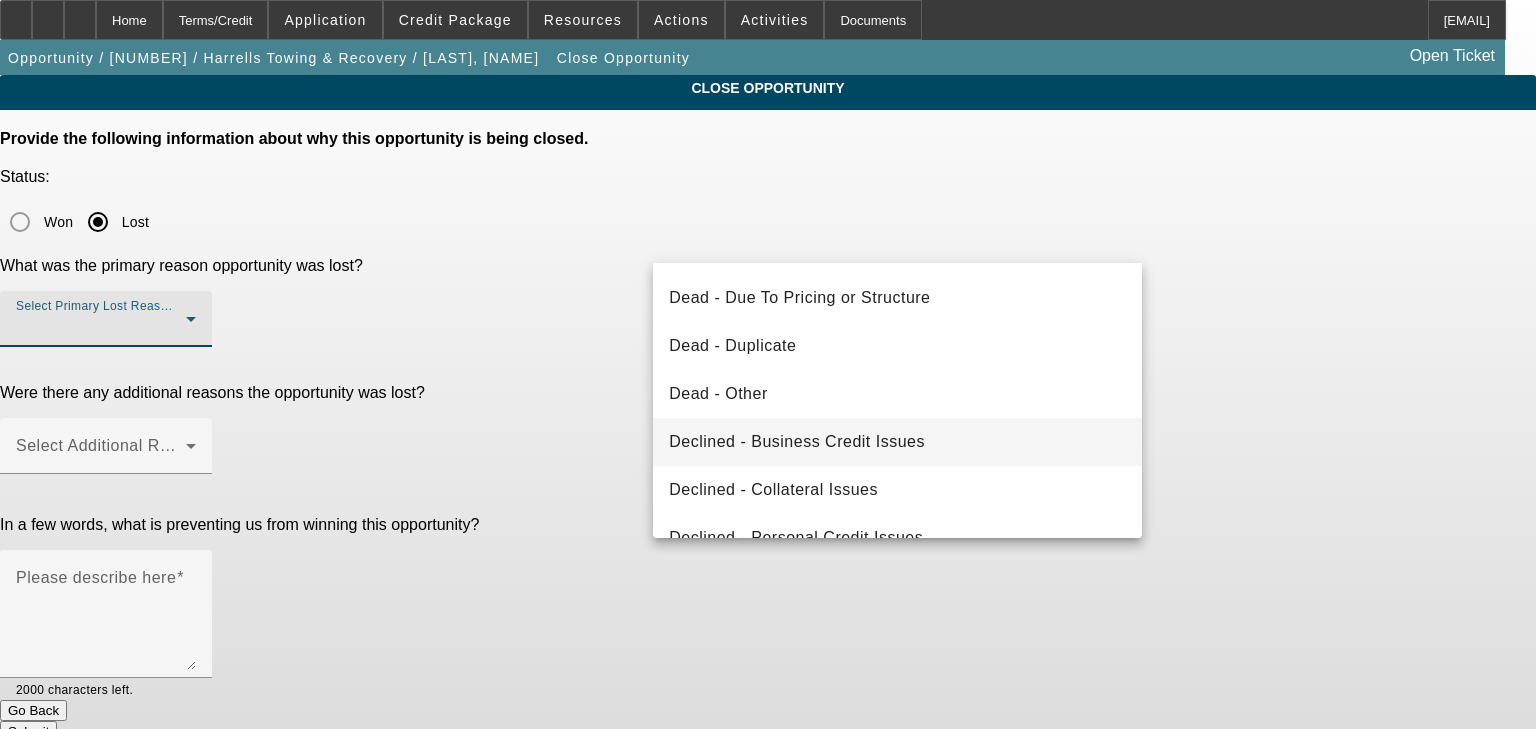 scroll, scrollTop: 268, scrollLeft: 0, axis: vertical 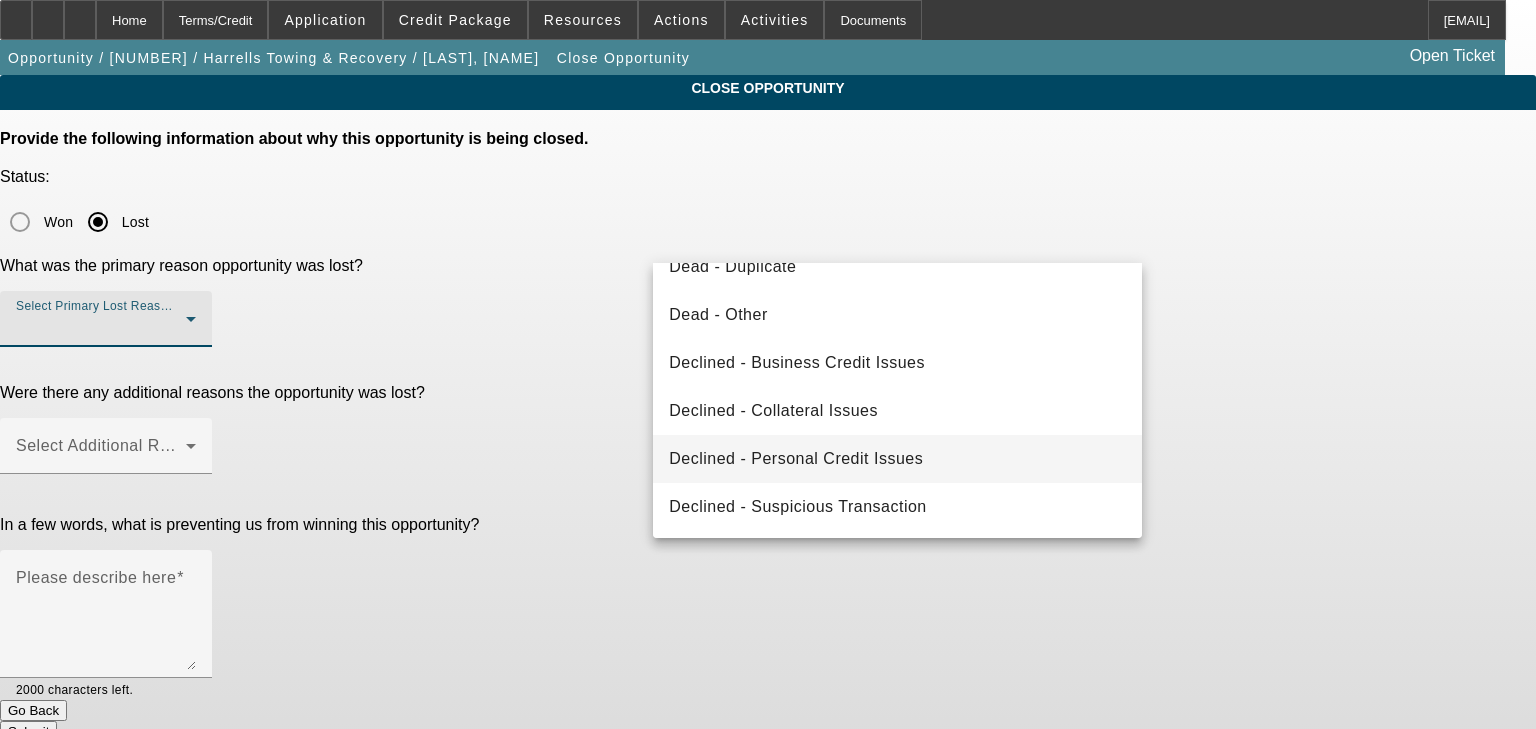 click on "Declined - Personal Credit Issues" at bounding box center [796, 459] 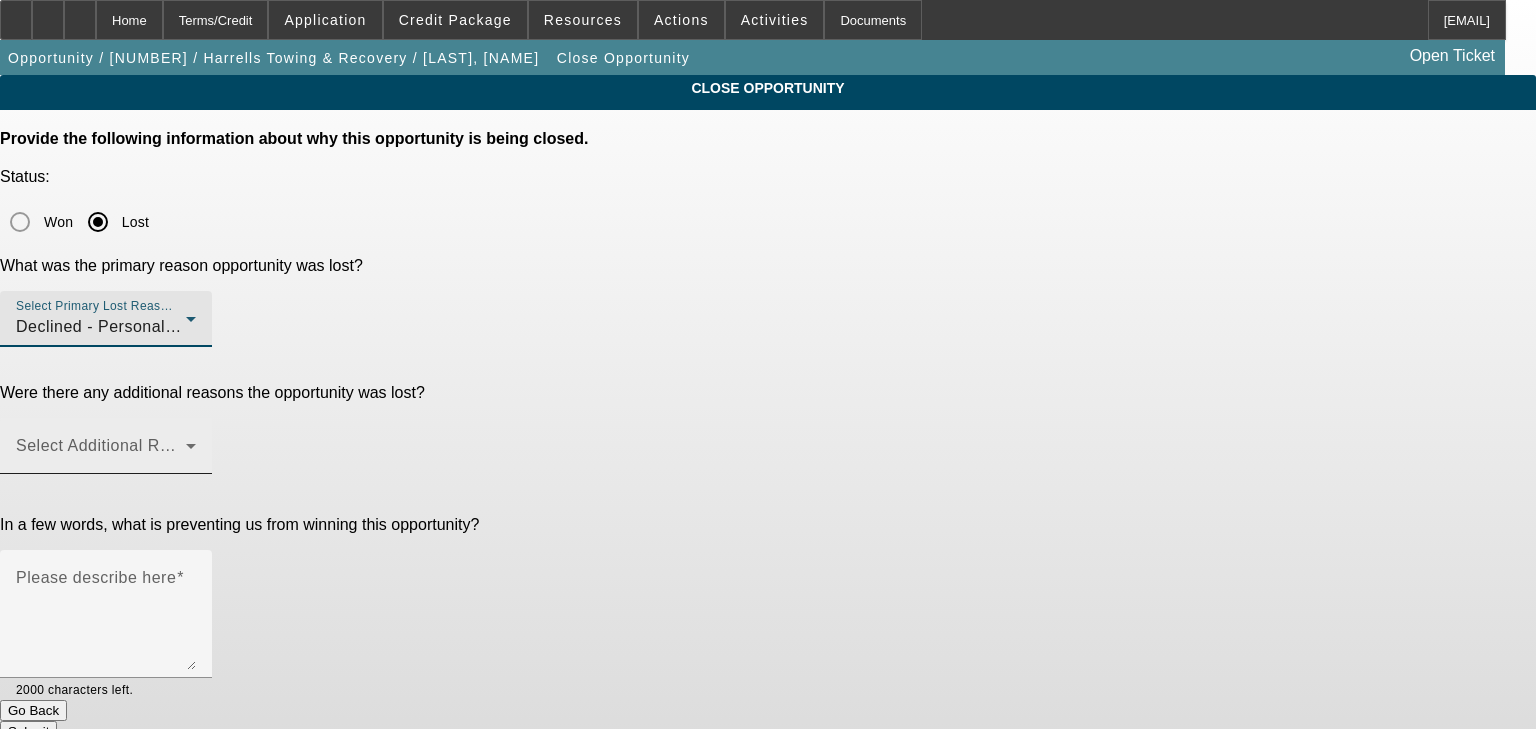 click at bounding box center [101, 454] 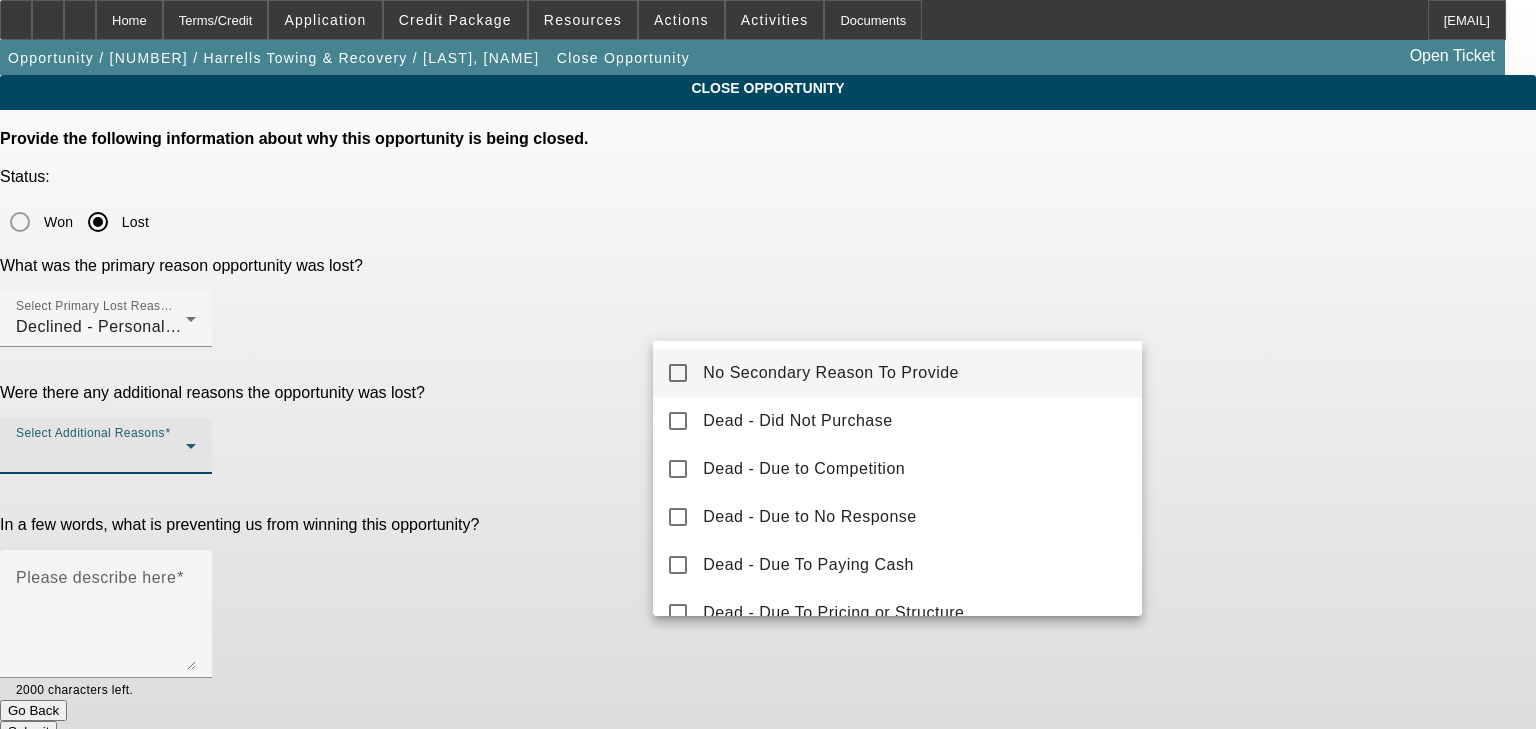 drag, startPoint x: 759, startPoint y: 356, endPoint x: 728, endPoint y: 376, distance: 36.891735 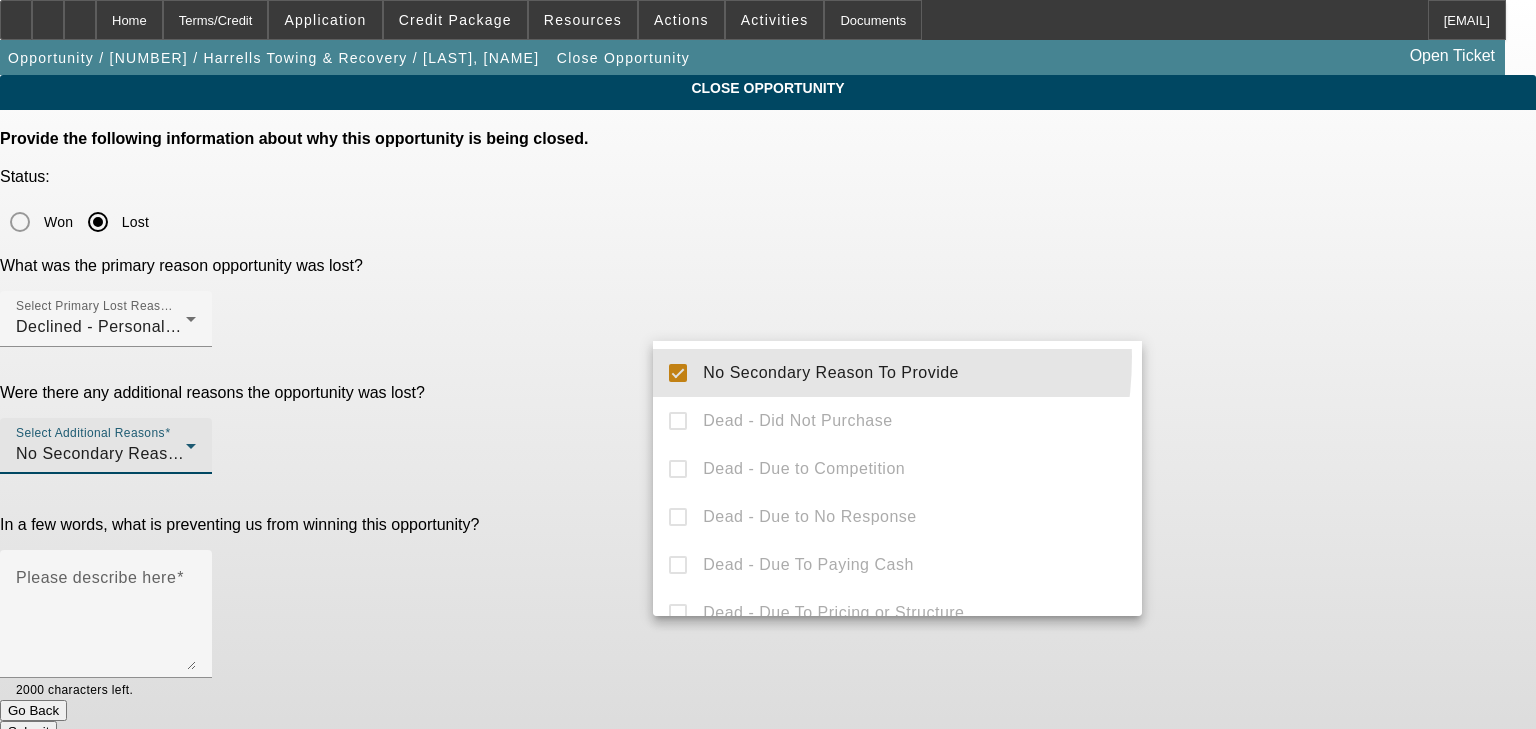 click at bounding box center (768, 364) 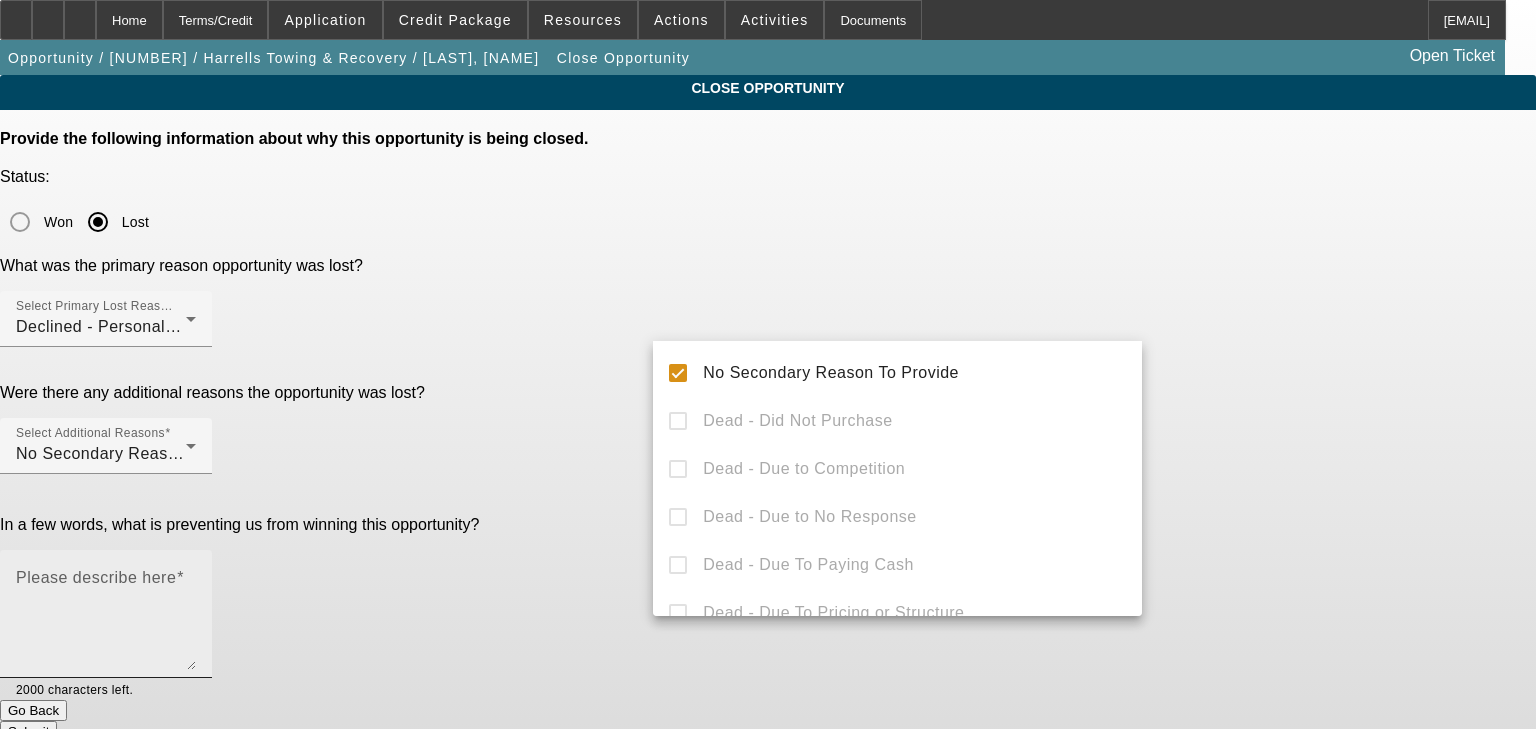 click on "Please describe here" at bounding box center [106, 622] 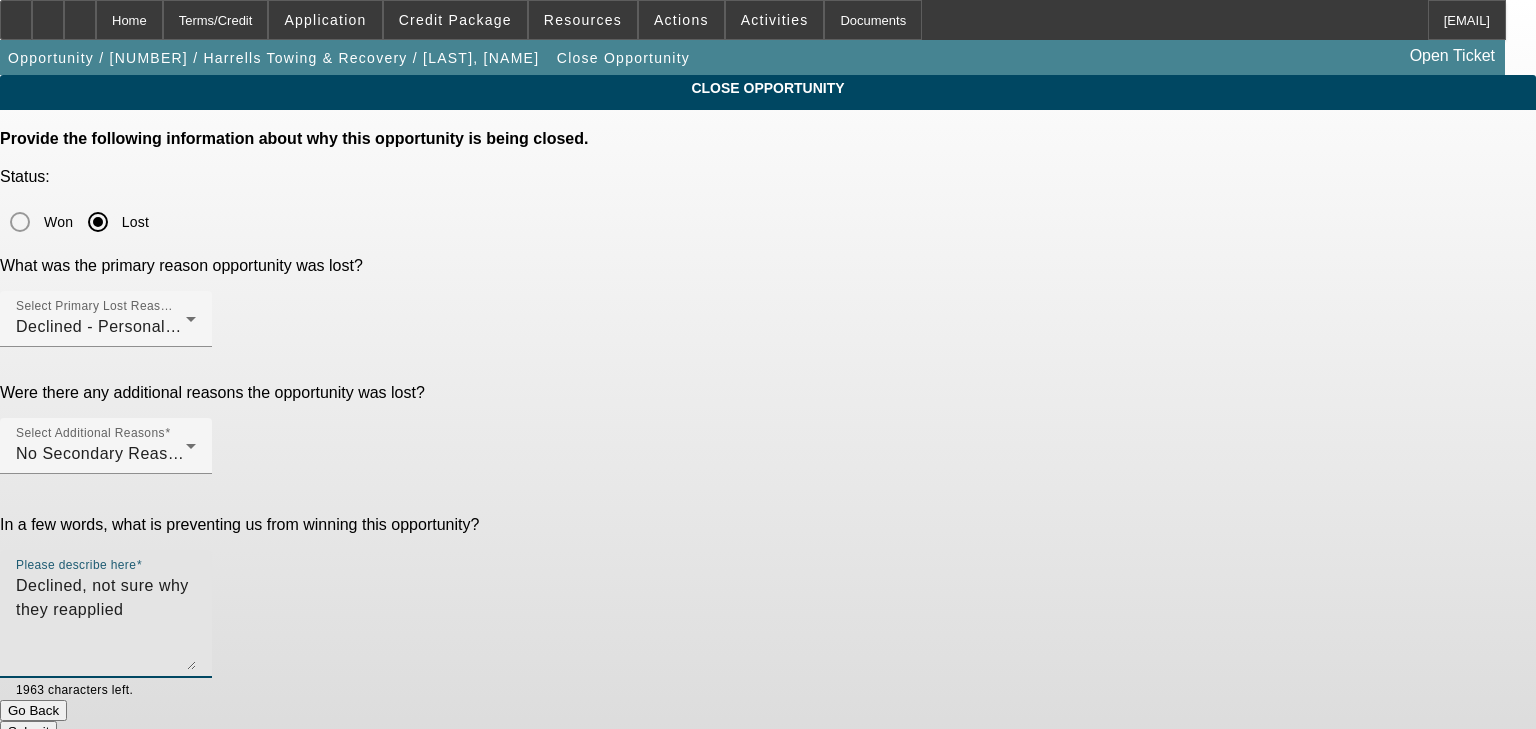type on "Declined, not sure why they reapplied" 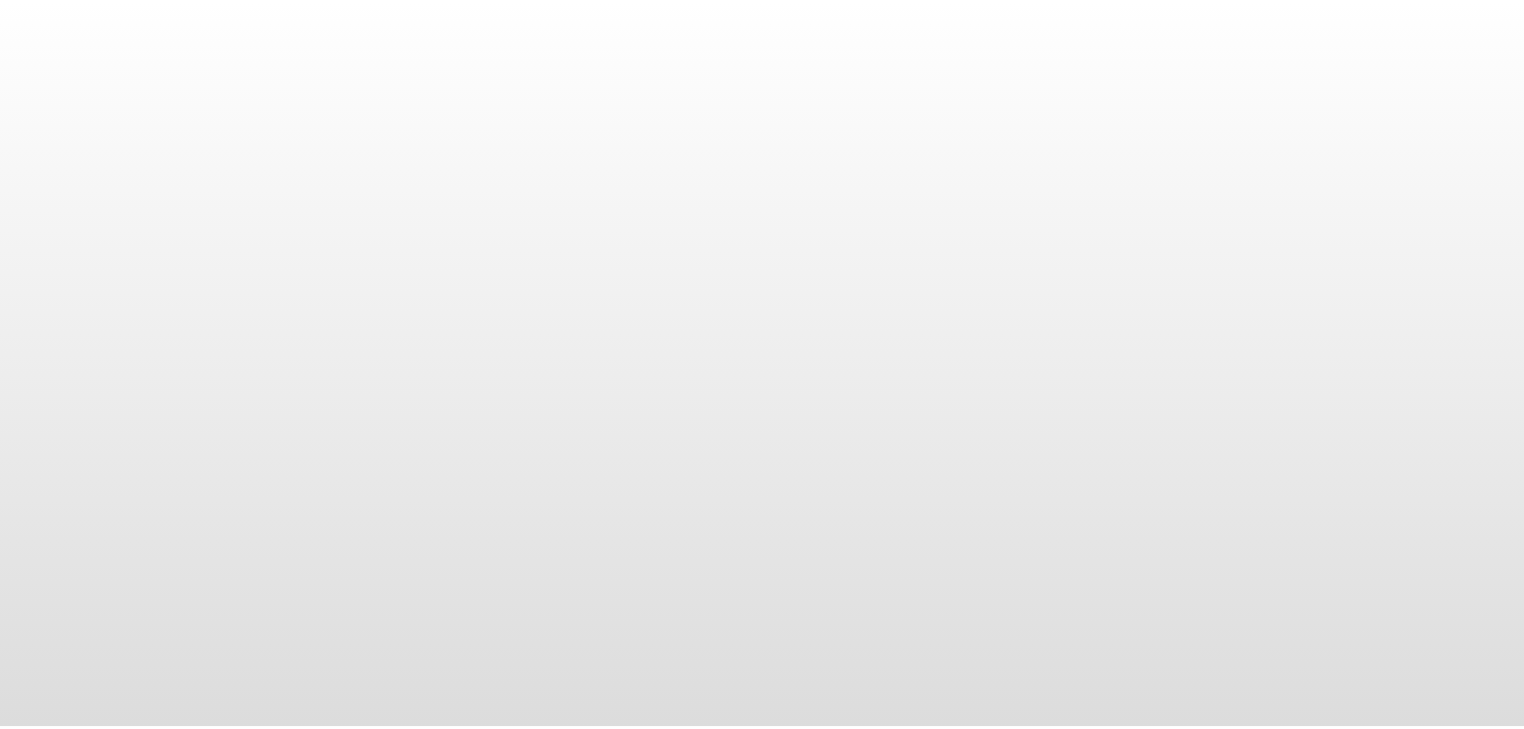 scroll, scrollTop: 0, scrollLeft: 0, axis: both 